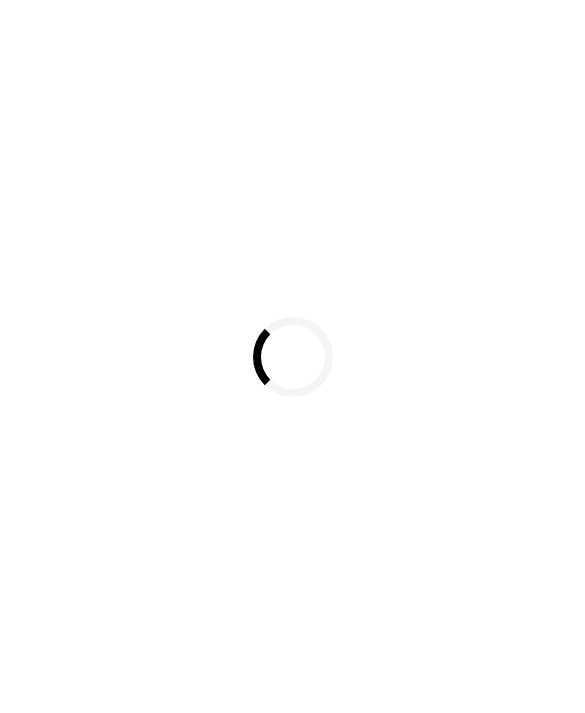 scroll, scrollTop: 0, scrollLeft: 0, axis: both 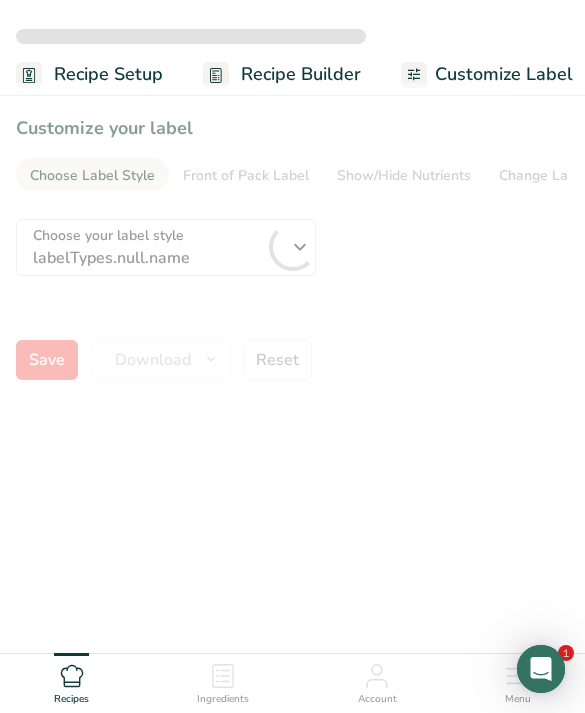 click at bounding box center (292, 247) 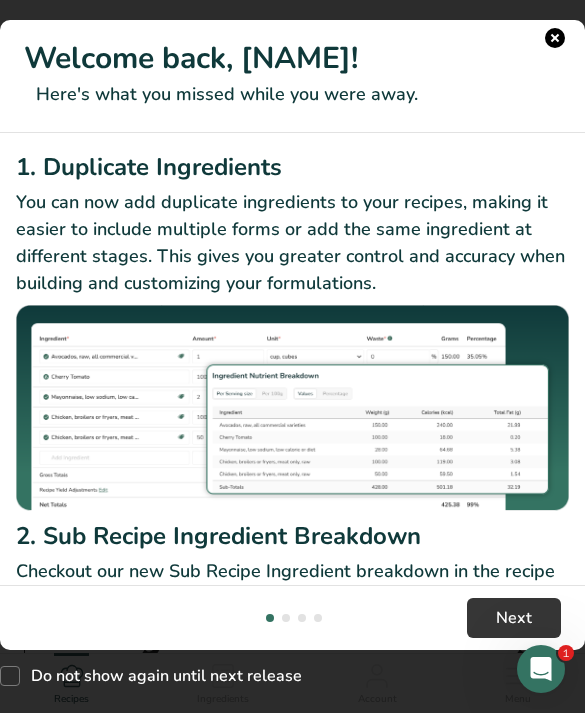 click on "Welcome back, [NAME]!" at bounding box center (292, 58) 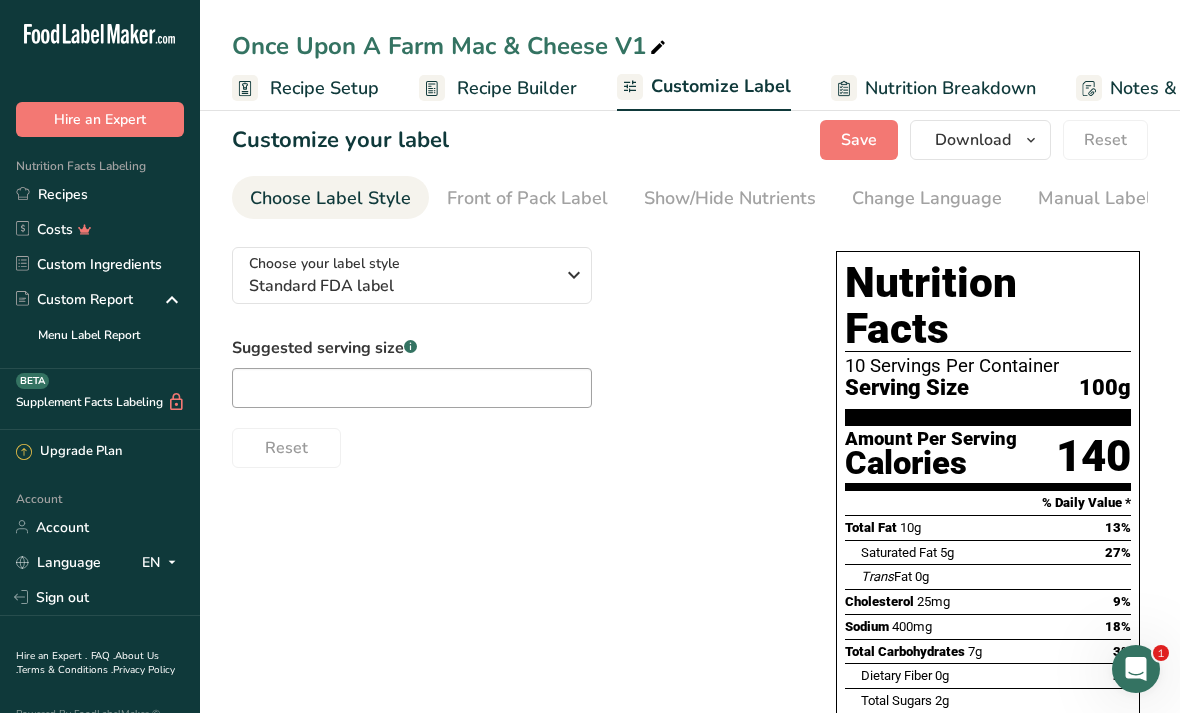 scroll, scrollTop: 0, scrollLeft: 0, axis: both 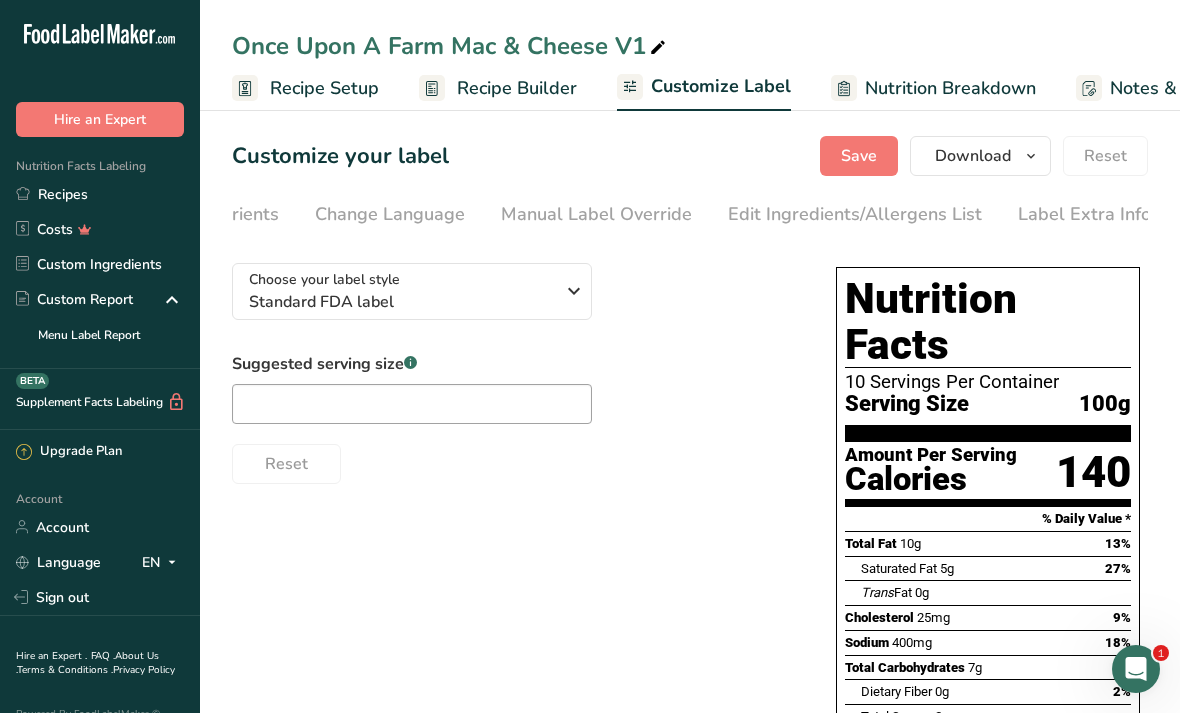 click on "Edit Ingredients/Allergens List" at bounding box center [855, 214] 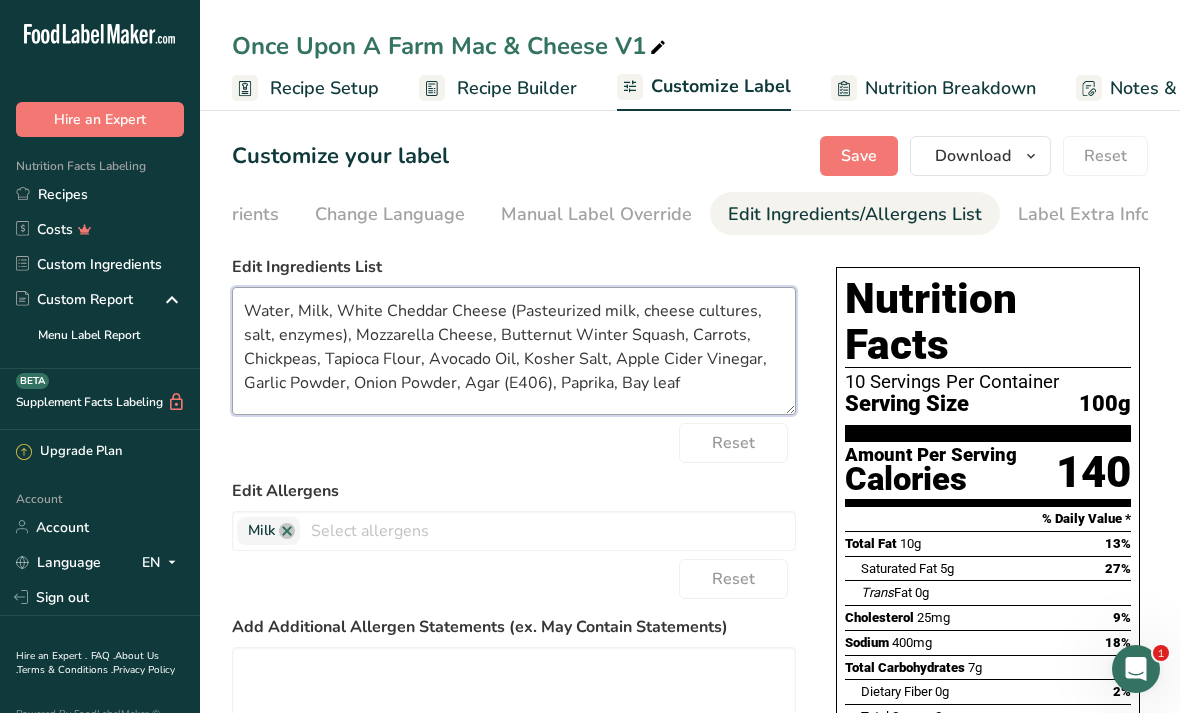 click on "Water, Milk, White Cheddar Cheese (Pasteurized milk, cheese cultures, salt, enzymes), Mozzarella Cheese, Butternut Winter Squash, Carrots, Chickpeas, Tapioca Flour, Avocado Oil, Kosher Salt, Apple Cider Vinegar, Garlic Powder, Onion Powder, Agar (E406), Paprika, Bay leaf" at bounding box center (514, 351) 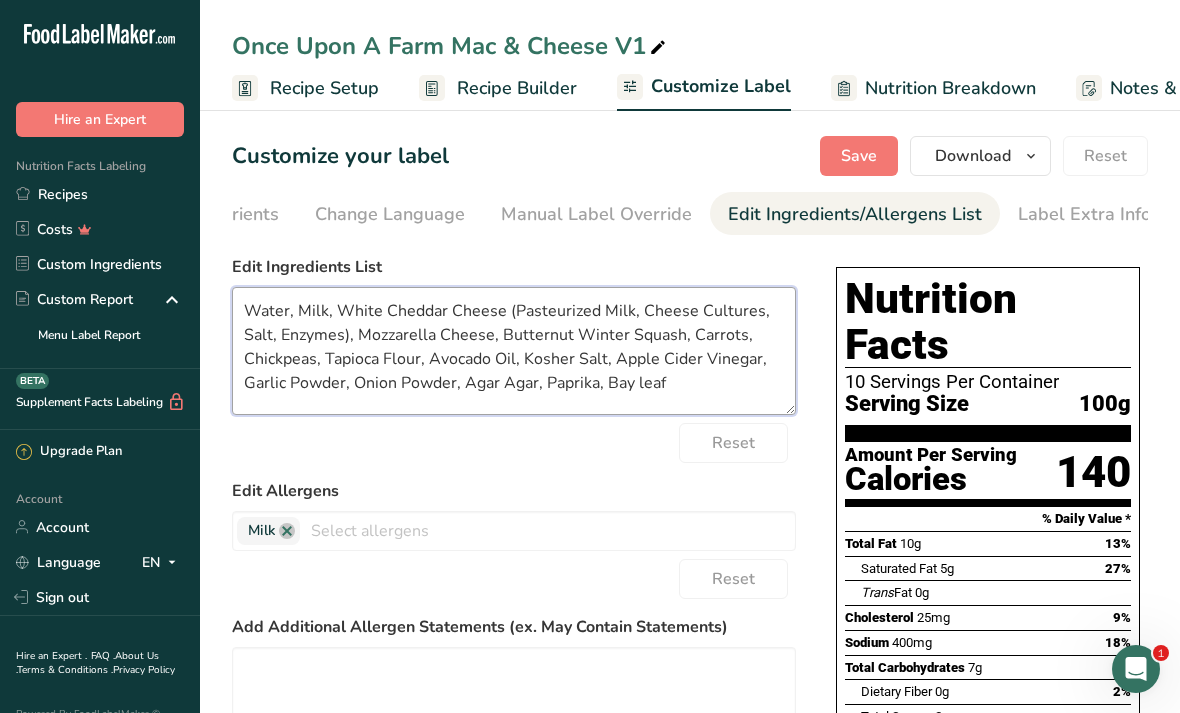 type on "Water, Milk, White Cheddar Cheese (Pasteurized Milk, Cheese Cultures, Salt, Enzymes), Mozzarella Cheese, Butternut Winter Squash, Carrots, Chickpeas, Tapioca Flour, Avocado Oil, Kosher Salt, Apple Cider Vinegar, Garlic Powder, Onion Powder, Agar Agar, Paprika, Bay leaf" 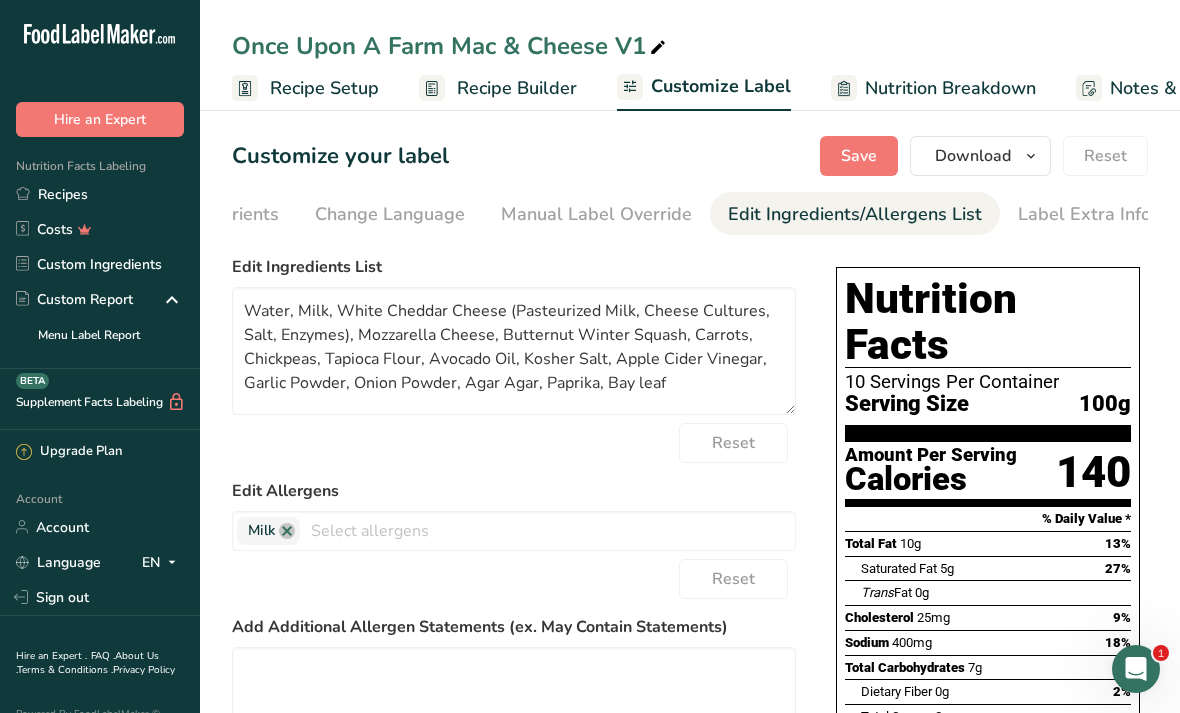 click on "Save" at bounding box center (859, 156) 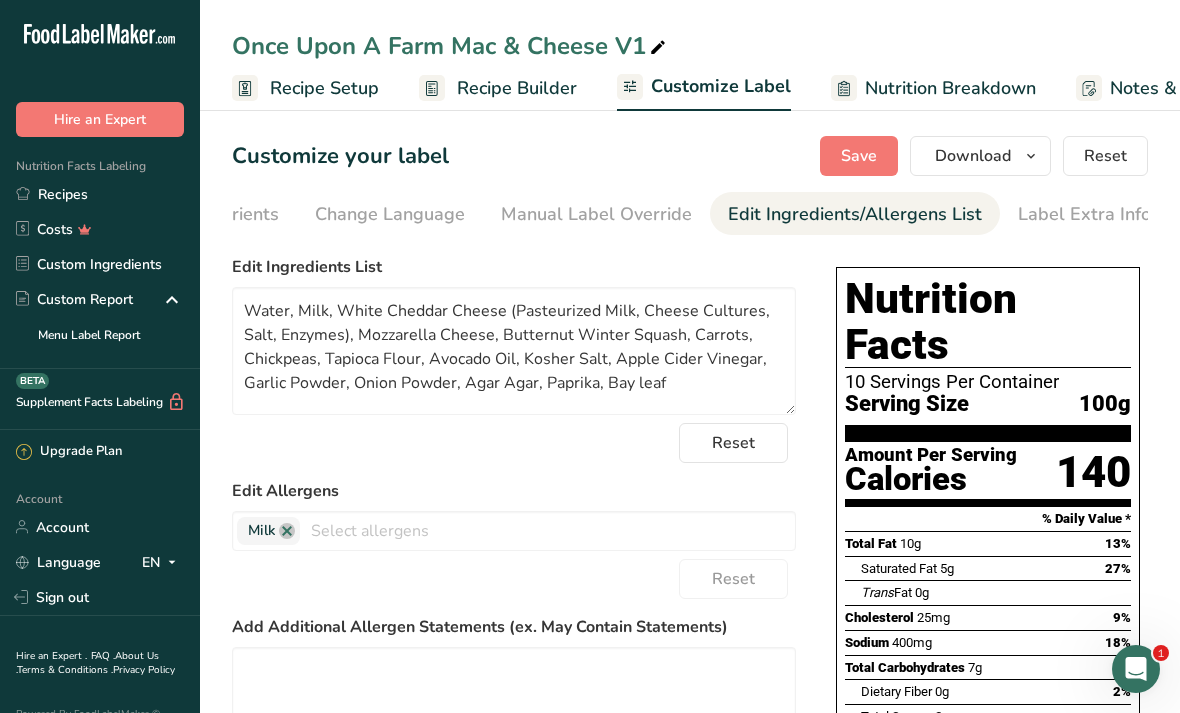 click on "Recipe Builder" at bounding box center (517, 88) 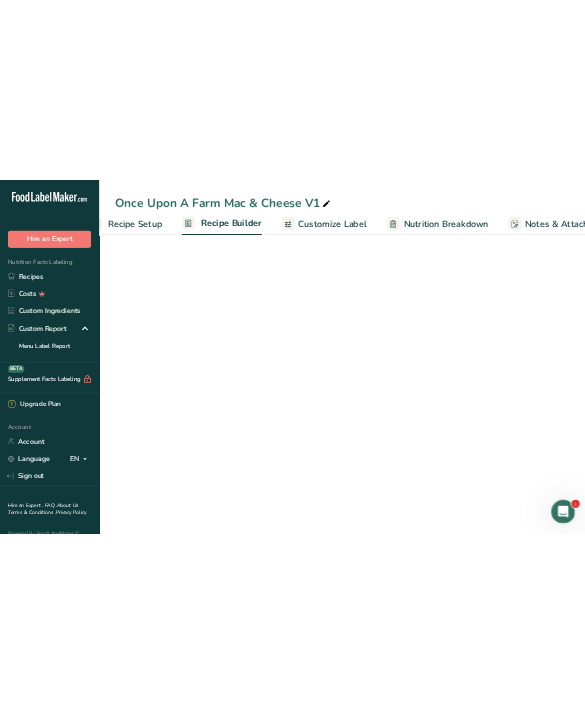 scroll, scrollTop: 0, scrollLeft: 193, axis: horizontal 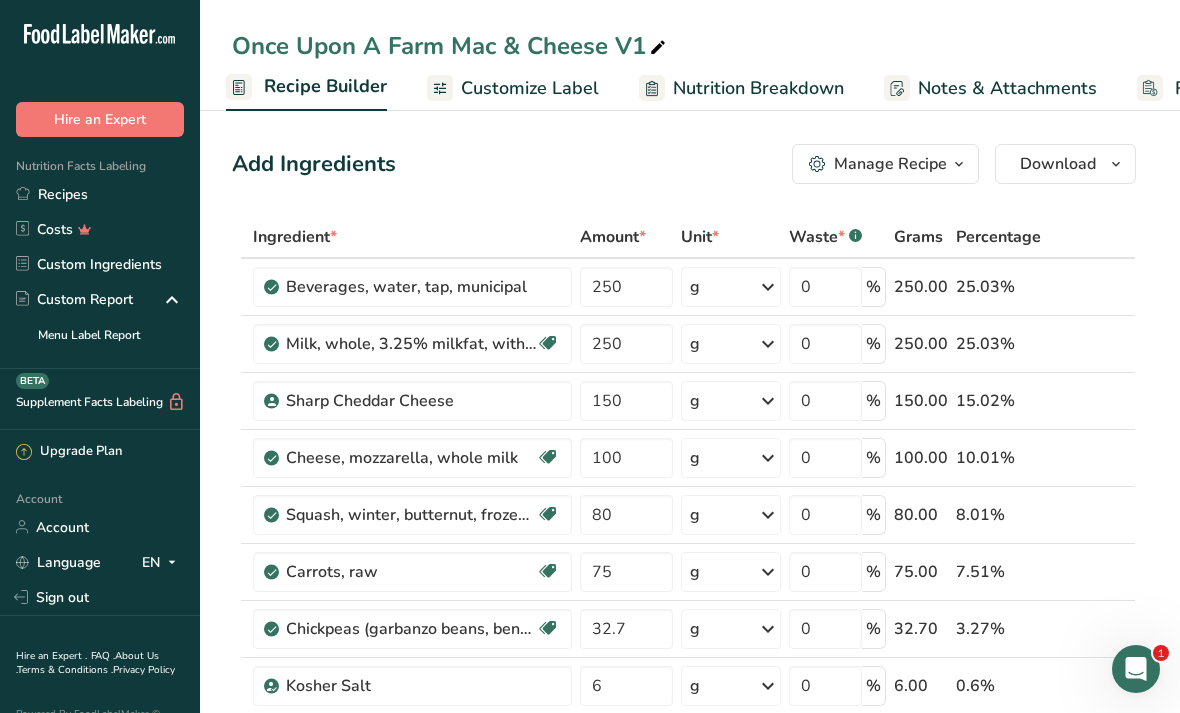 click on "Manage Recipe" at bounding box center [890, 164] 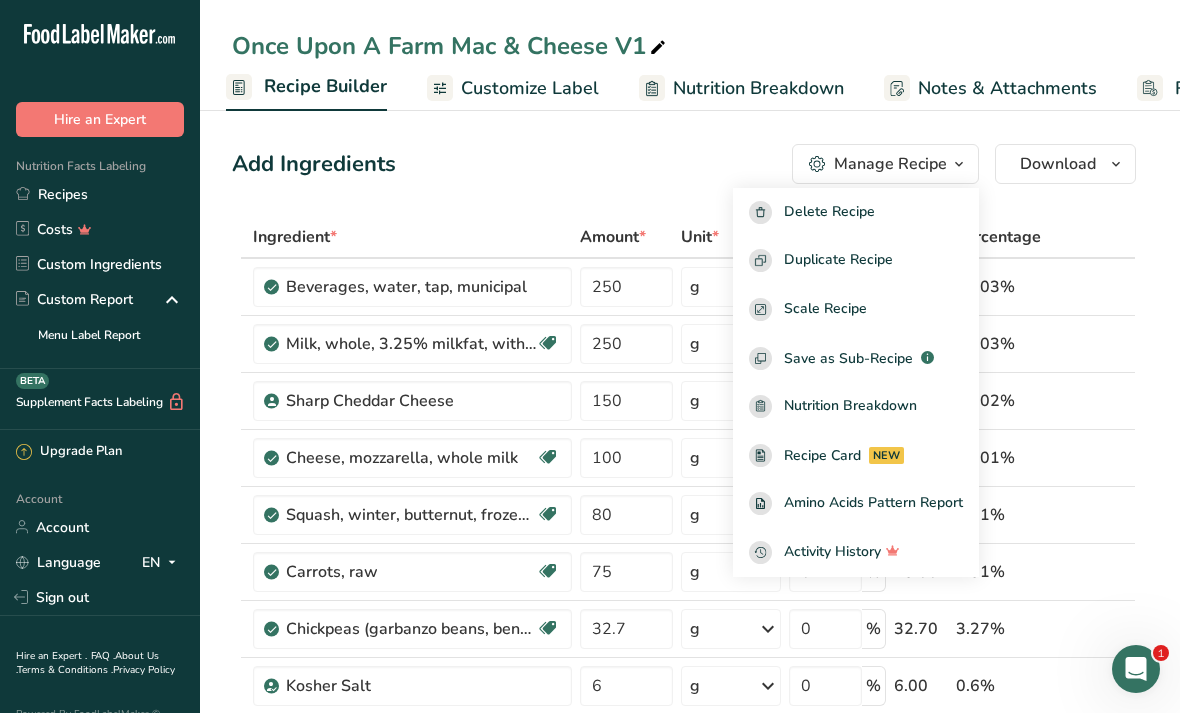 click on "Duplicate Recipe" at bounding box center (838, 260) 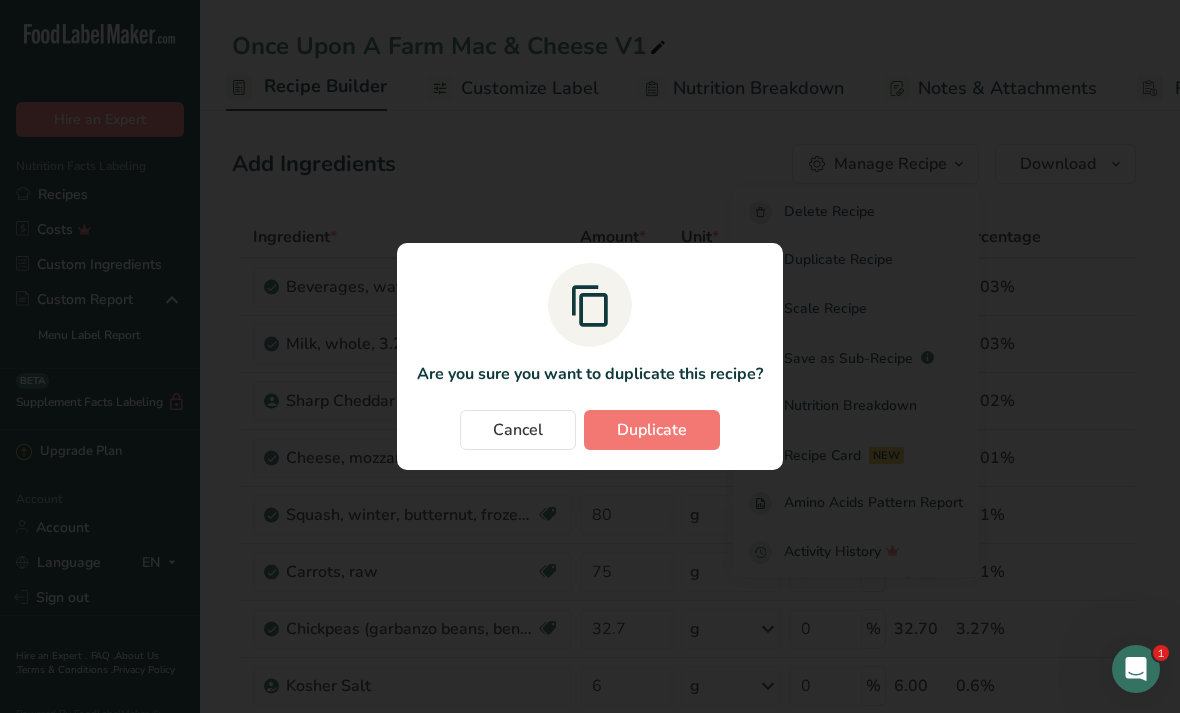 click on "Duplicate" at bounding box center (652, 430) 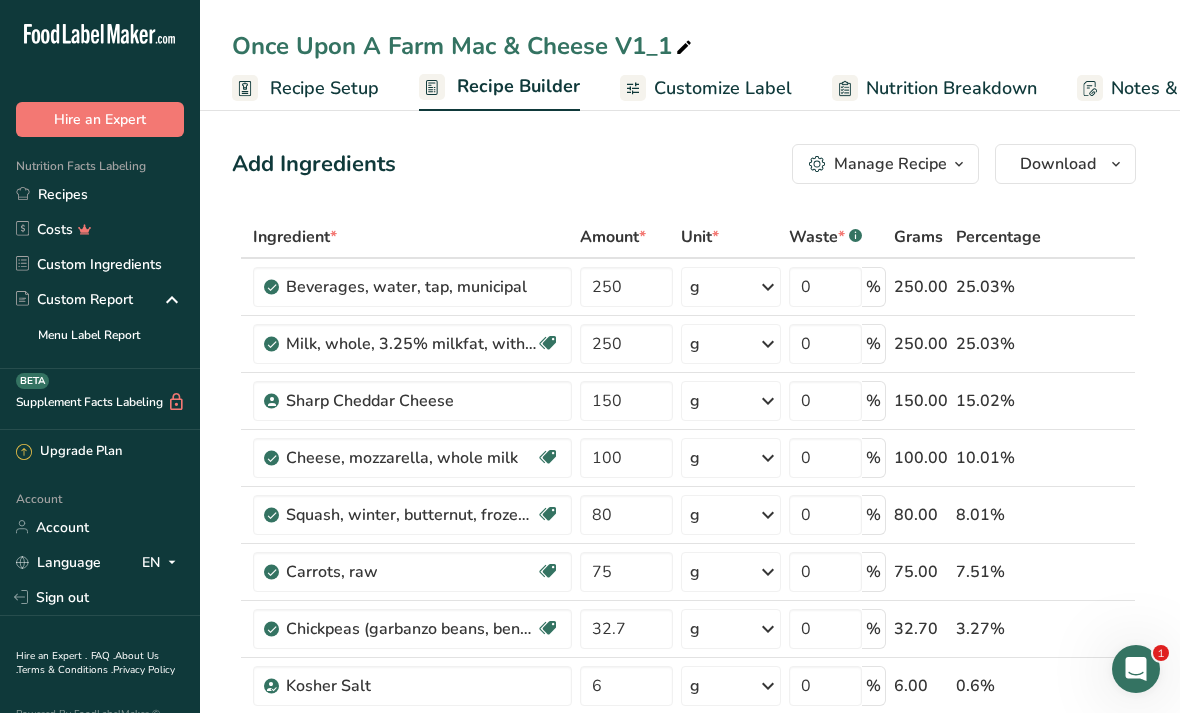 click at bounding box center [684, 48] 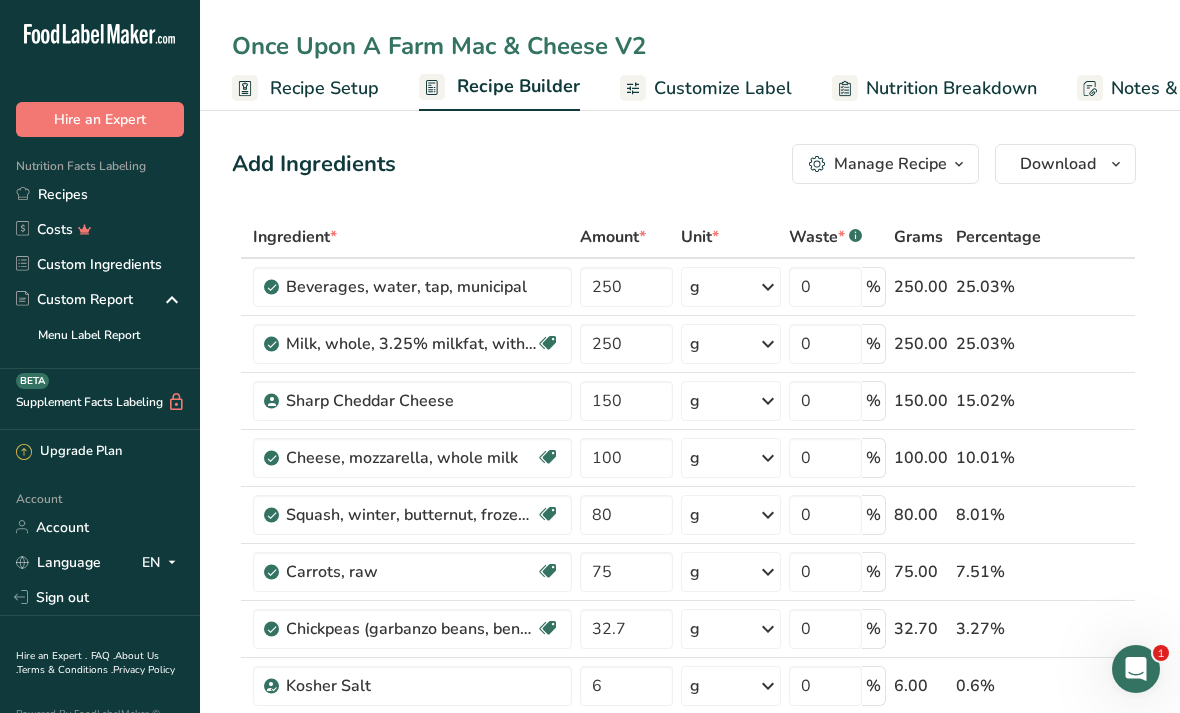 type on "Once Upon A Farm Mac & Cheese V2" 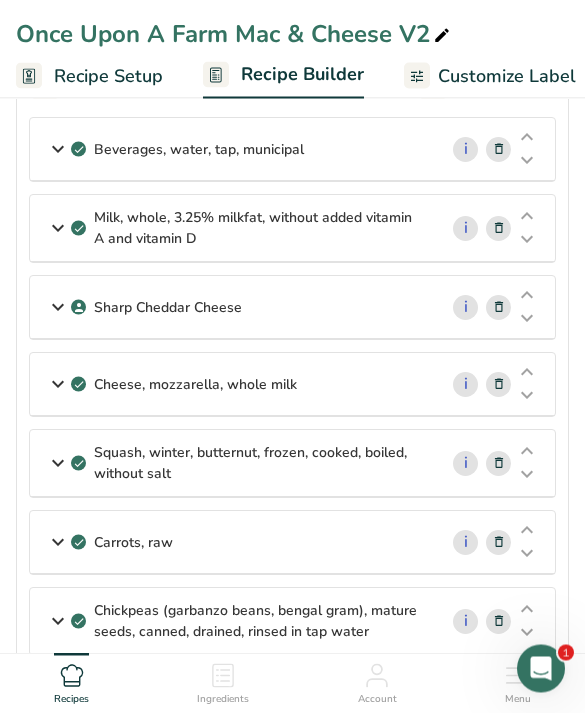 scroll, scrollTop: 124, scrollLeft: 0, axis: vertical 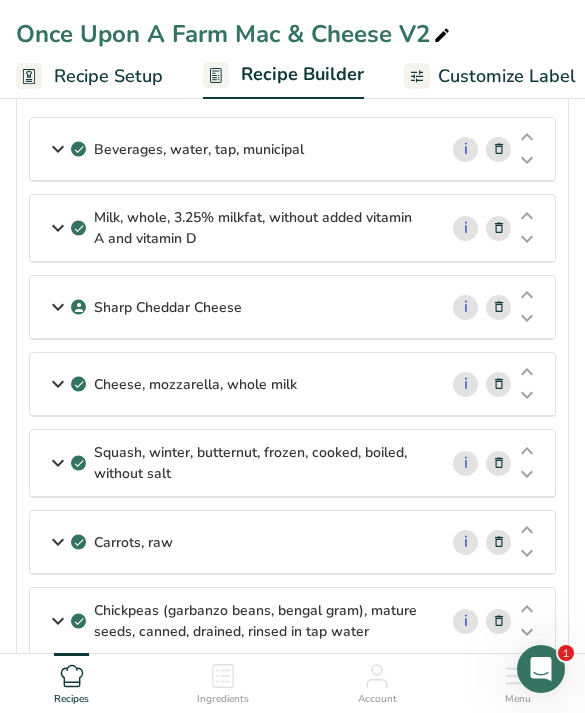 click at bounding box center [499, 463] 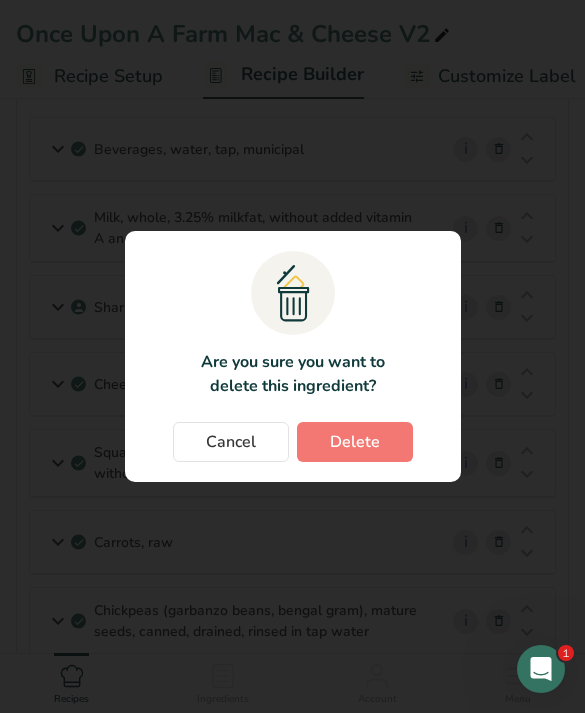 click on "Delete" at bounding box center [355, 442] 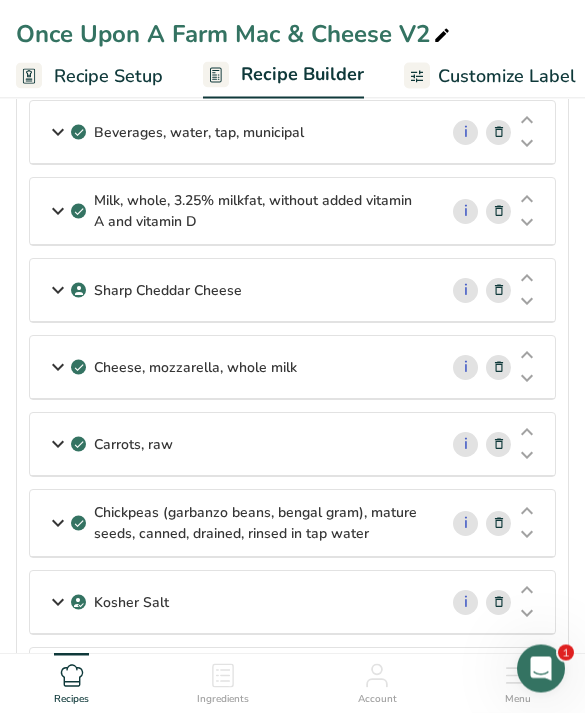 scroll, scrollTop: 140, scrollLeft: 0, axis: vertical 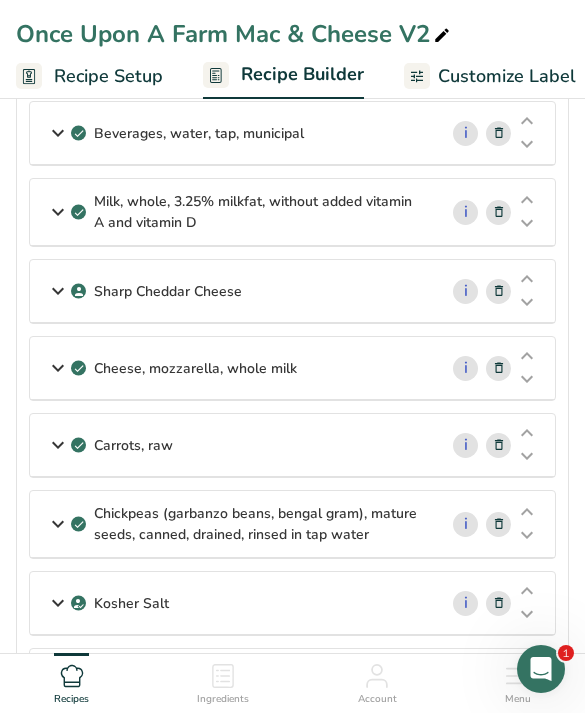 click on "i" at bounding box center [496, 524] 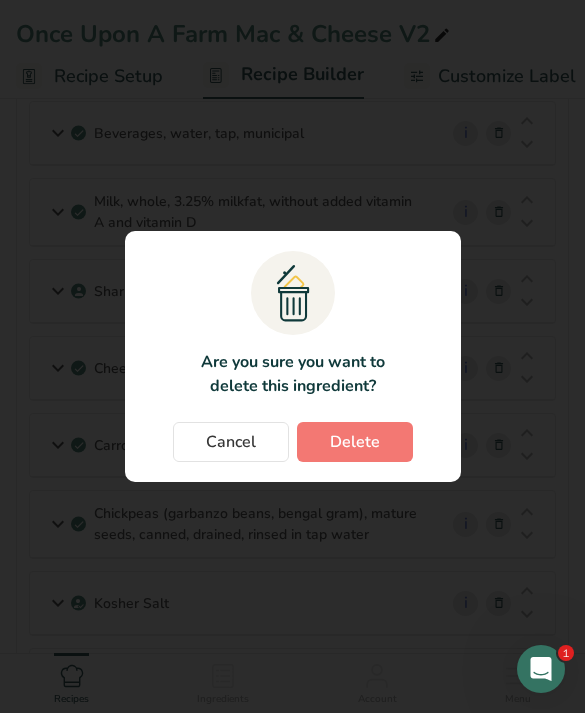 click on "Delete" at bounding box center [355, 442] 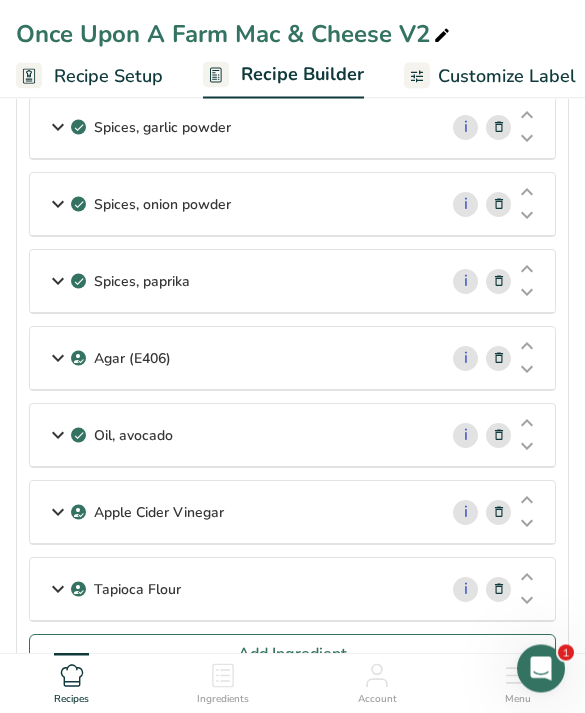 scroll, scrollTop: 761, scrollLeft: 0, axis: vertical 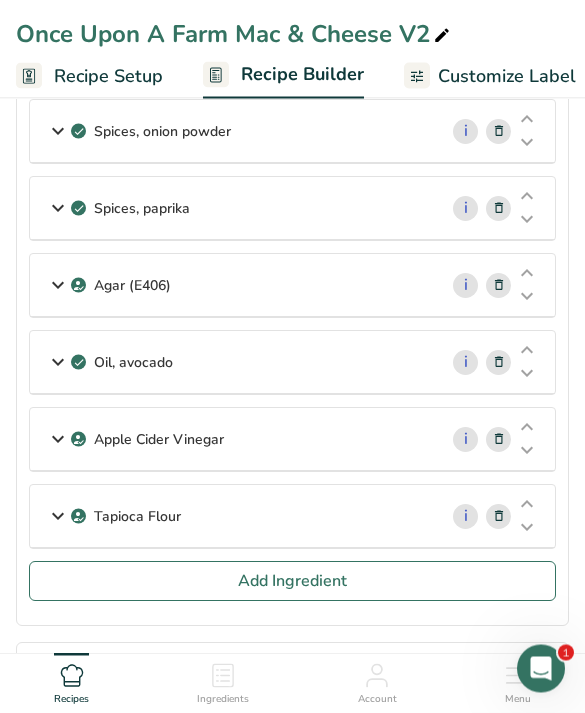 click on "Add Ingredient" at bounding box center [292, 582] 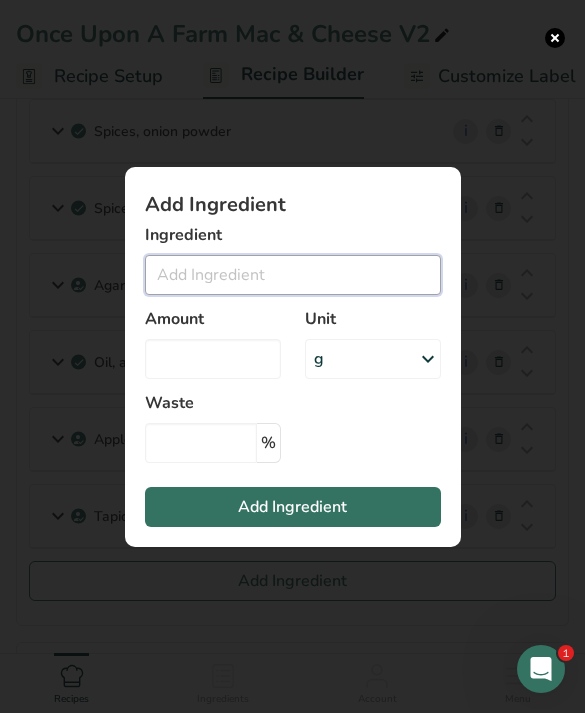 click at bounding box center [293, 275] 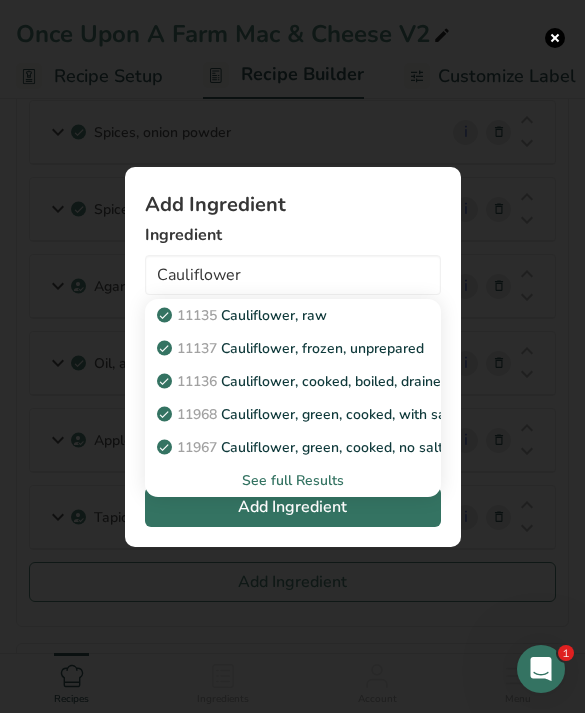 click on "See full Results" at bounding box center (293, 480) 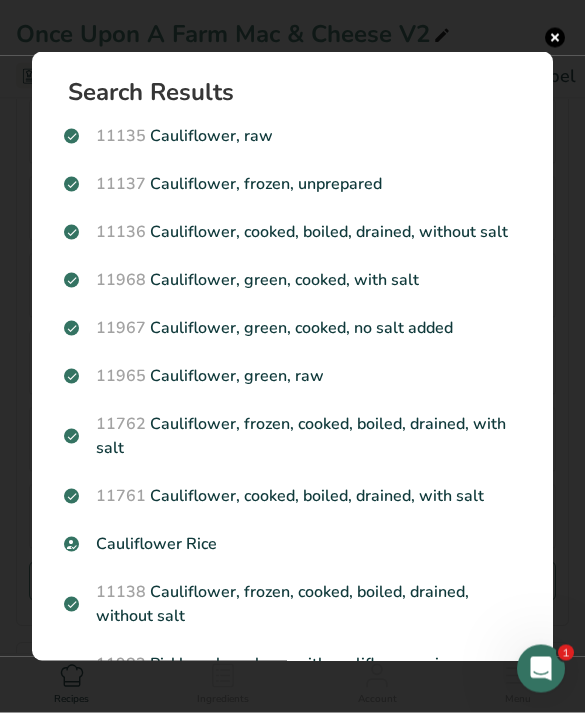click on "11137
Cauliflower, frozen, unprepared" at bounding box center (292, 184) 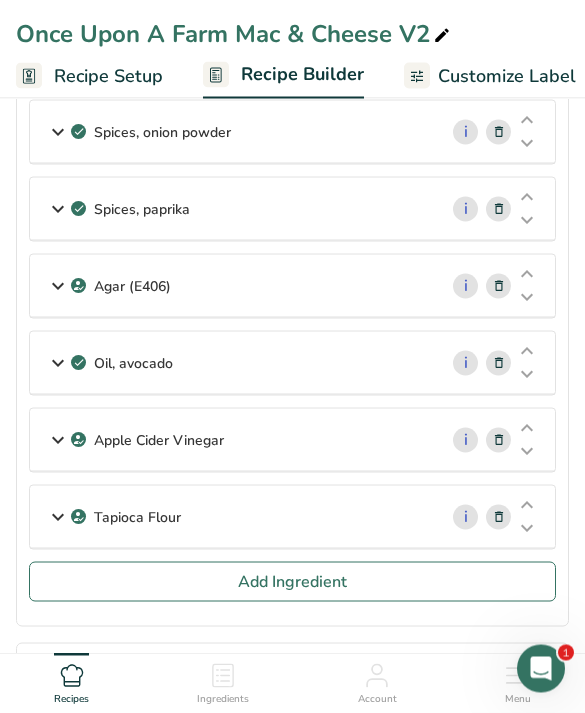 scroll, scrollTop: 762, scrollLeft: 0, axis: vertical 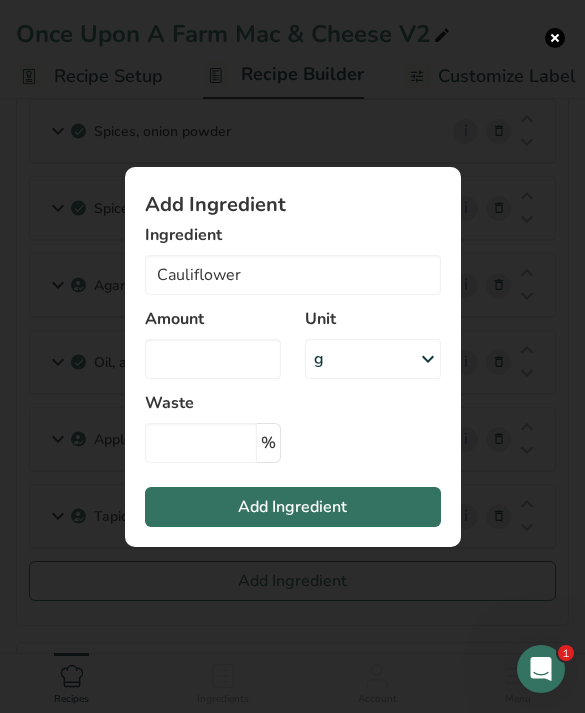 type on "Cauliflower, frozen, unprepared" 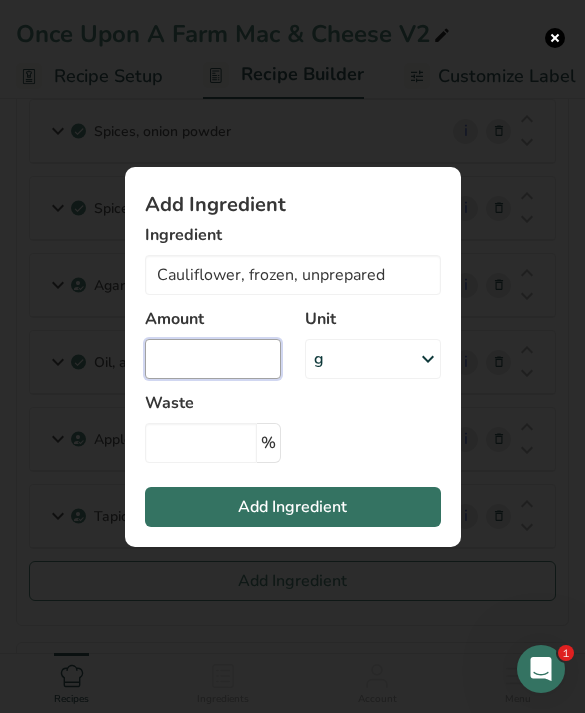 click at bounding box center [213, 359] 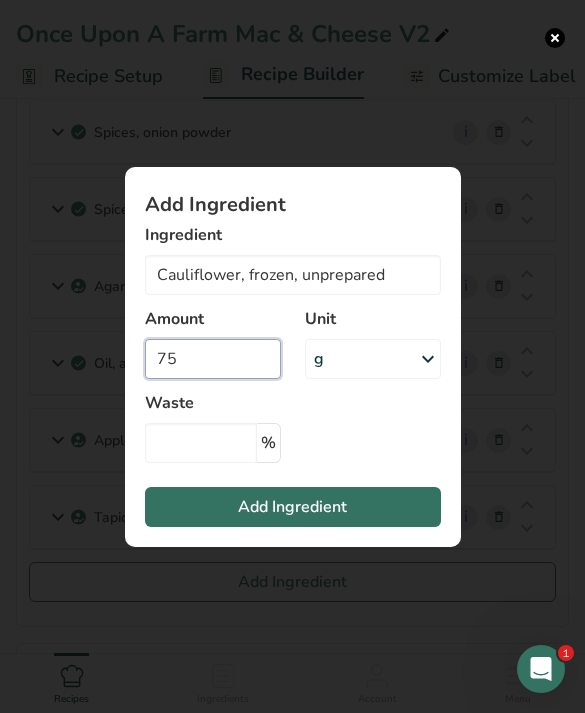 type on "75" 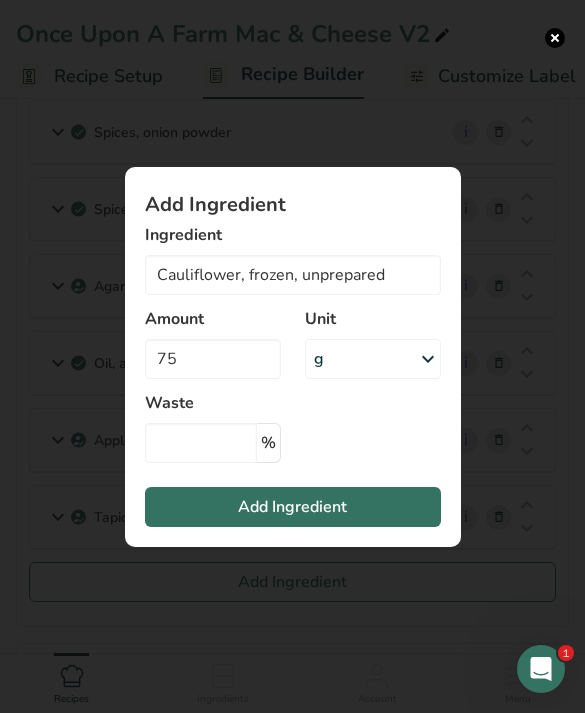 click on "Add Ingredient
Ingredient Cauliflower, frozen, unprepared
11135
Cauliflower, raw
11137
Cauliflower, frozen, unprepared
11136
Cauliflower, cooked, boiled, drained, without salt
11968
Cauliflower, green, cooked, with salt
11967
Cauliflower, green, cooked, no salt added
See full Results
Amount 75   Unit
g
Portions
0.5 cup (1" pieces)
1 package (10 oz)
Weight Units
g
kg
mg
See more
Volume Units" at bounding box center [293, 357] 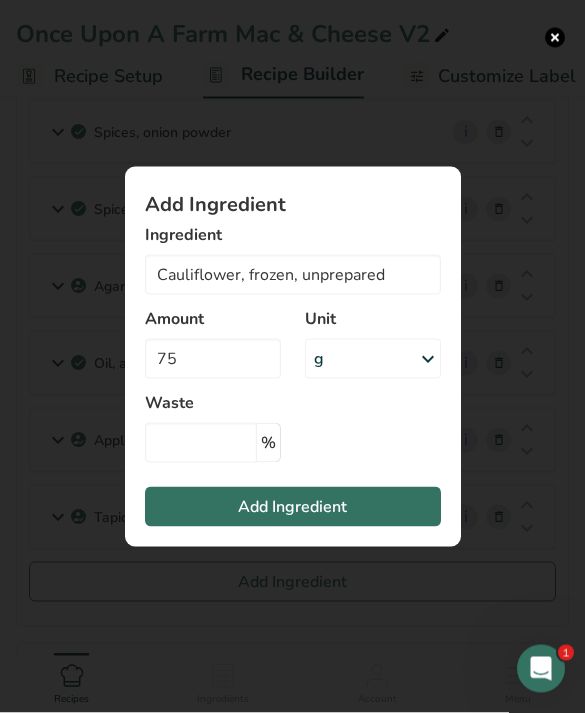 click on "Add Ingredient" at bounding box center [293, 507] 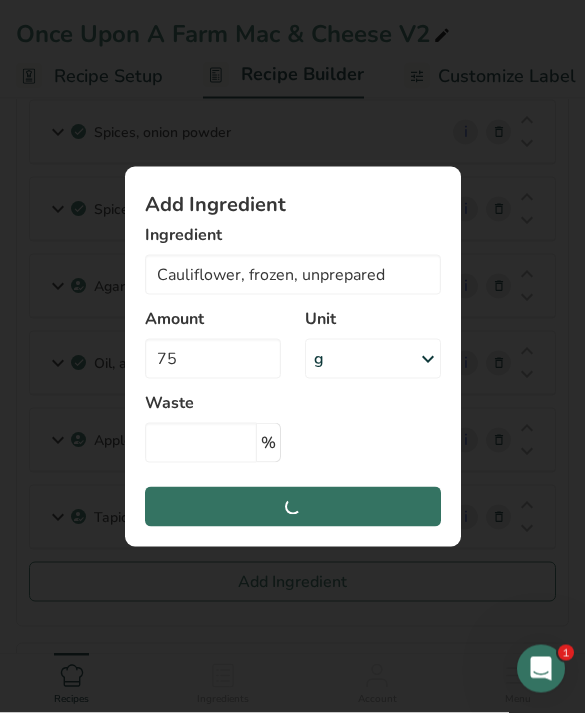 scroll, scrollTop: 762, scrollLeft: 0, axis: vertical 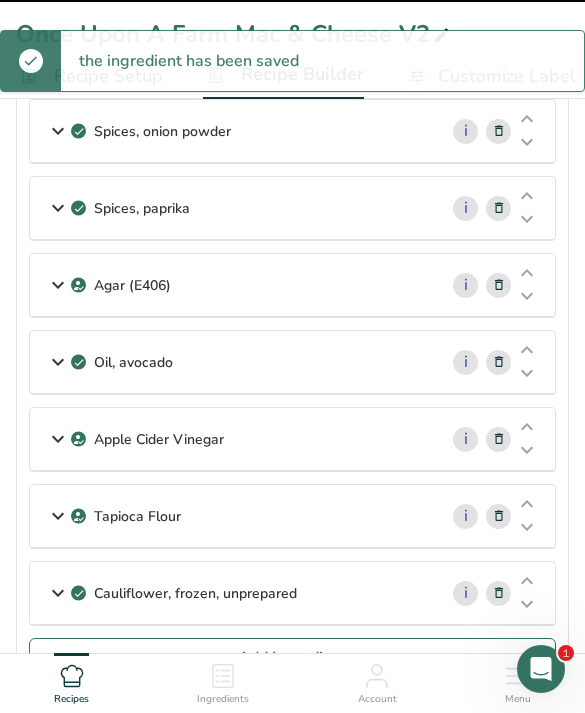 type 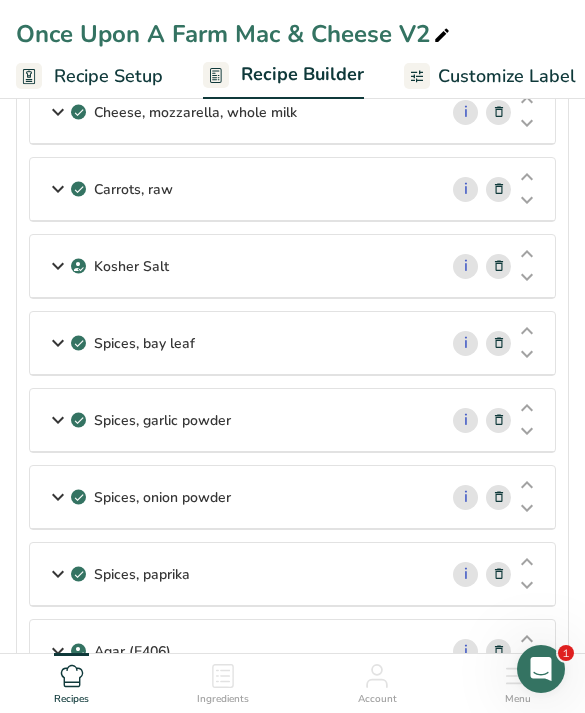 scroll, scrollTop: 389, scrollLeft: 0, axis: vertical 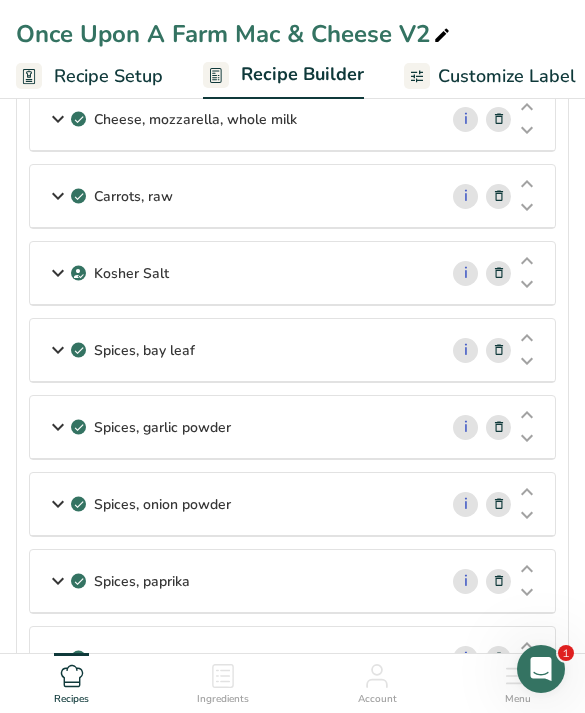 click on "Customize Label" at bounding box center (507, 76) 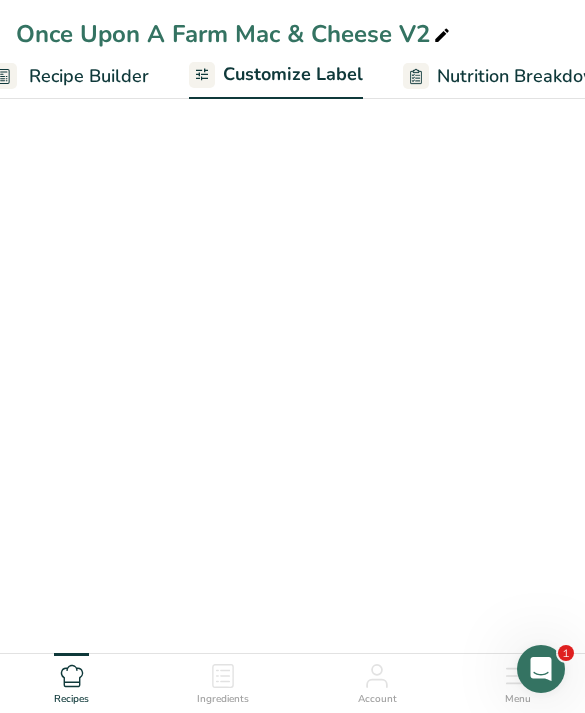 scroll, scrollTop: 0, scrollLeft: 373, axis: horizontal 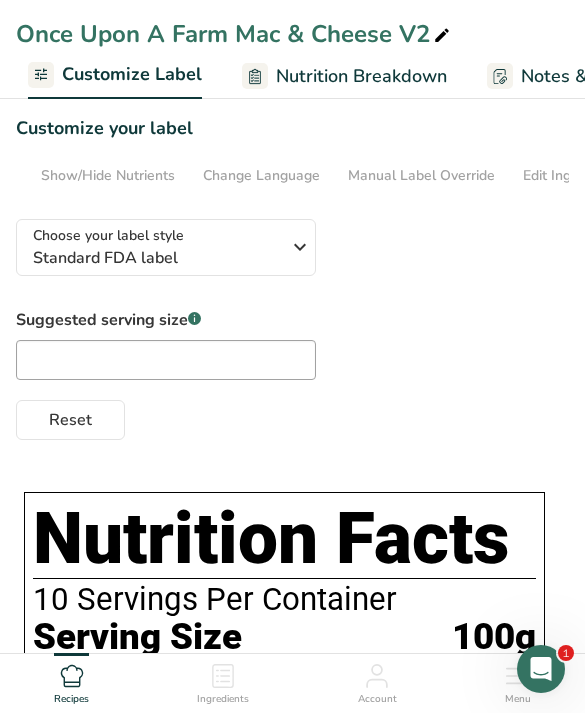click on "Edit Ingredients/Allergens List" at bounding box center (619, 175) 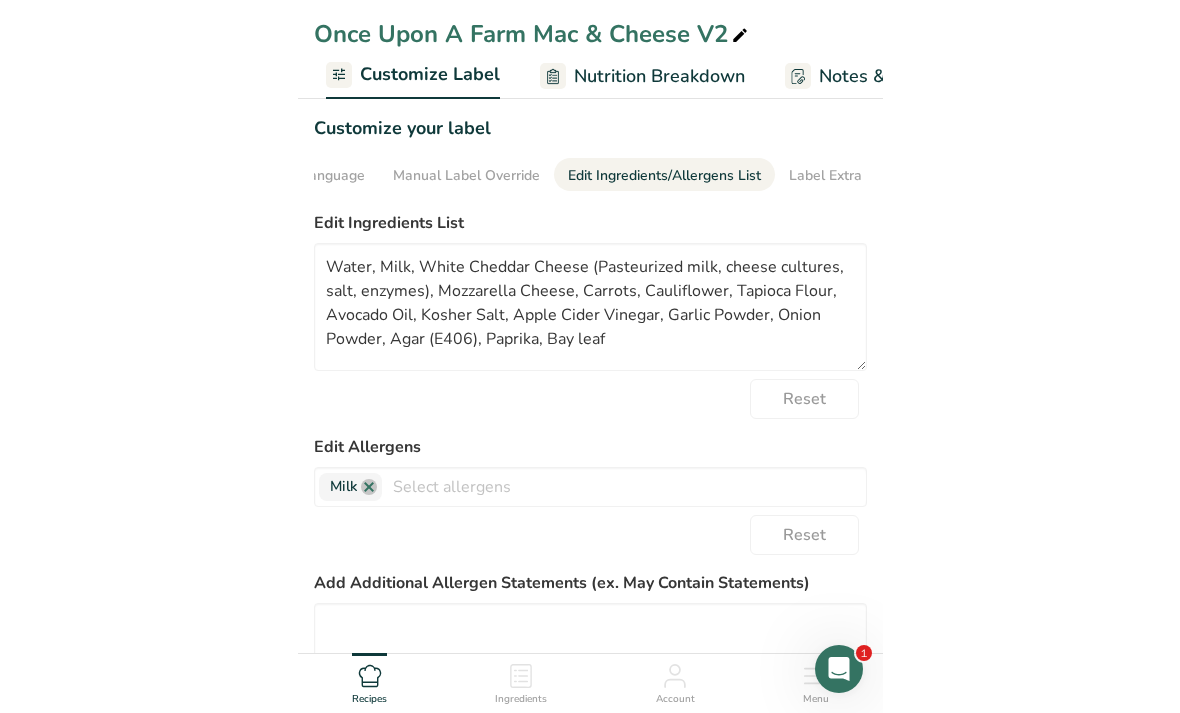 scroll, scrollTop: 0, scrollLeft: 577, axis: horizontal 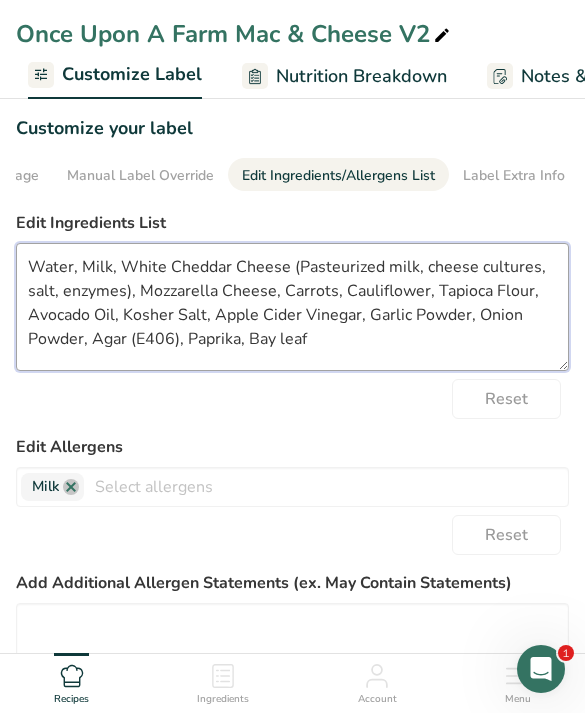click on "Water, Milk, White Cheddar Cheese (Pasteurized milk, cheese cultures, salt, enzymes), Mozzarella Cheese, Carrots, Cauliflower, Tapioca Flour, Avocado Oil, Kosher Salt, Apple Cider Vinegar, Garlic Powder, Onion Powder, Agar (E406), Paprika, Bay leaf" at bounding box center [292, 307] 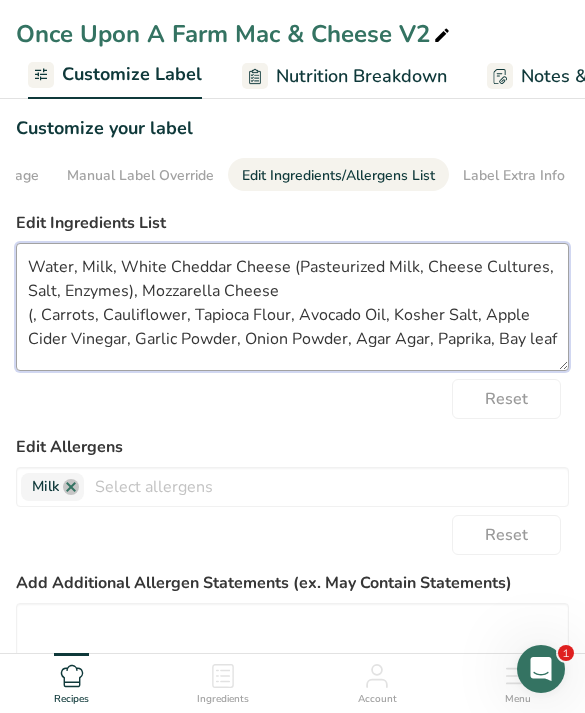 paste on "Pasteurized Milk, Vinegar, Enzymes, Salt." 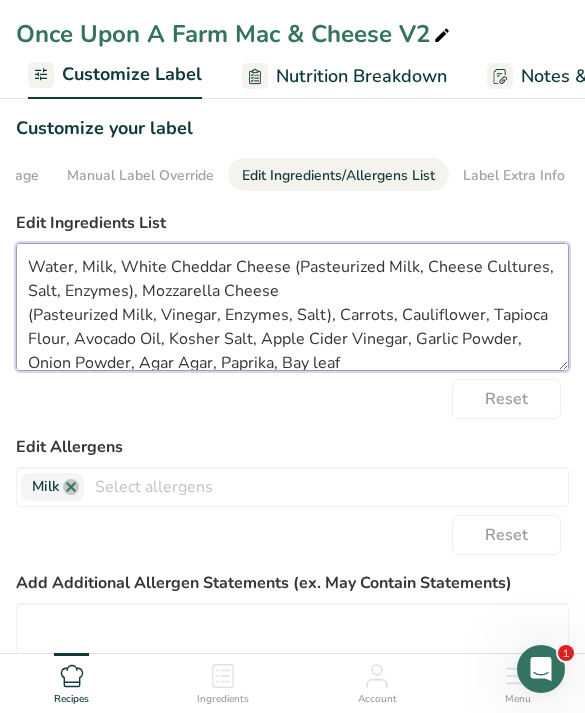 type on "Water, Milk, White Cheddar Cheese (Pasteurized Milk, Cheese Cultures, Salt, Enzymes), Mozzarella Cheese
(Pasteurized Milk, Vinegar, Enzymes, Salt), Carrots, Cauliflower, Tapioca Flour, Avocado Oil, Kosher Salt, Apple Cider Vinegar, Garlic Powder, Onion Powder, Agar Agar, Paprika, Bay leaf" 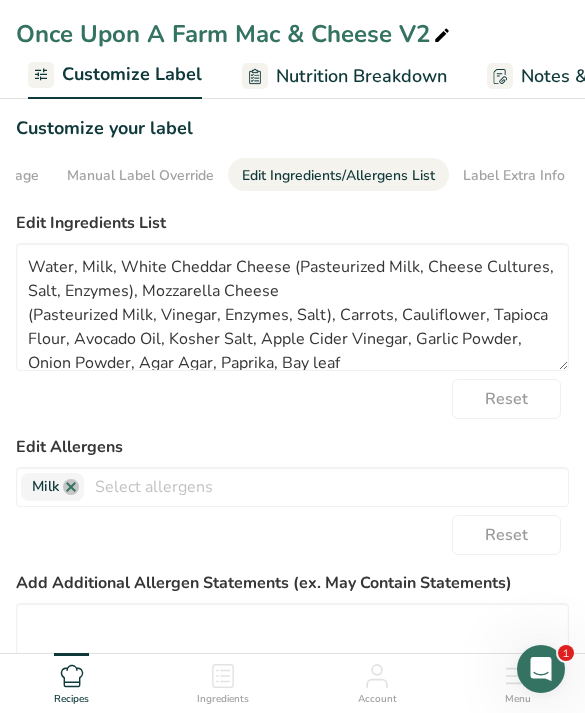click on "Edit Ingredients List Water, Milk, White Cheddar Cheese (Pasteurized Milk, Cheese Cultures, Salt, Enzymes), Mozzarella Cheese
(Pasteurized Milk, Vinegar, Enzymes, Salt), Carrots, Cauliflower, Tapioca Flour, Avocado Oil, Kosher Salt, Apple Cider Vinegar, Garlic Powder, Onion Powder, Agar Agar, Paprika, Bay leaf
Reset
Edit Allergens
Milk
Soy
Tree Nuts
Wheat
Eggs
Fish
Peanuts
Sesame
Crustaceans
Sulphites
Celery
Mustard
Lupins
Mollusks
Gluten
Almond
Beech nut
Brazil nut
Butternut
Cashew
Chestnut
Chinquapin
Coconut" at bounding box center (292, 539) 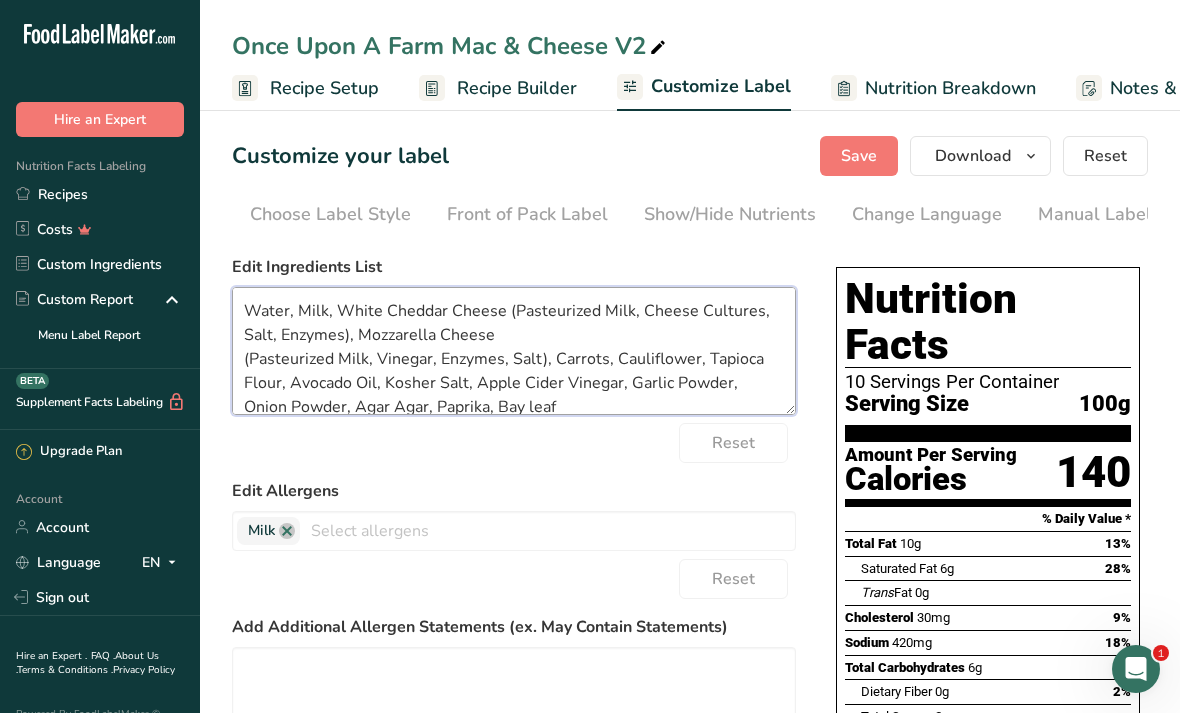 click on "Water, Milk, White Cheddar Cheese (Pasteurized Milk, Cheese Cultures, Salt, Enzymes), Mozzarella Cheese
(Pasteurized Milk, Vinegar, Enzymes, Salt), Carrots, Cauliflower, Tapioca Flour, Avocado Oil, Kosher Salt, Apple Cider Vinegar, Garlic Powder, Onion Powder, Agar Agar, Paprika, Bay leaf" at bounding box center (514, 351) 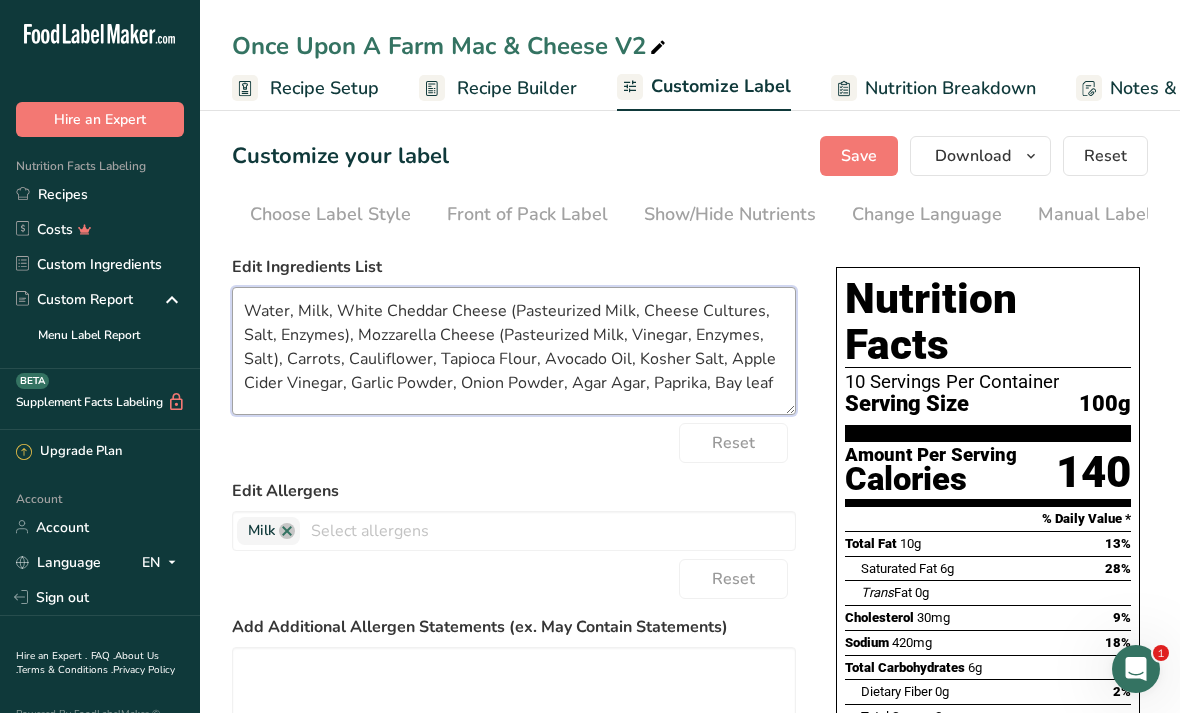 type on "Water, Milk, White Cheddar Cheese (Pasteurized Milk, Cheese Cultures, Salt, Enzymes), Mozzarella Cheese (Pasteurized Milk, Vinegar, Enzymes, Salt), Carrots, Cauliflower, Tapioca Flour, Avocado Oil, Kosher Salt, Apple Cider Vinegar, Garlic Powder, Onion Powder, Agar Agar, Paprika, Bay leaf" 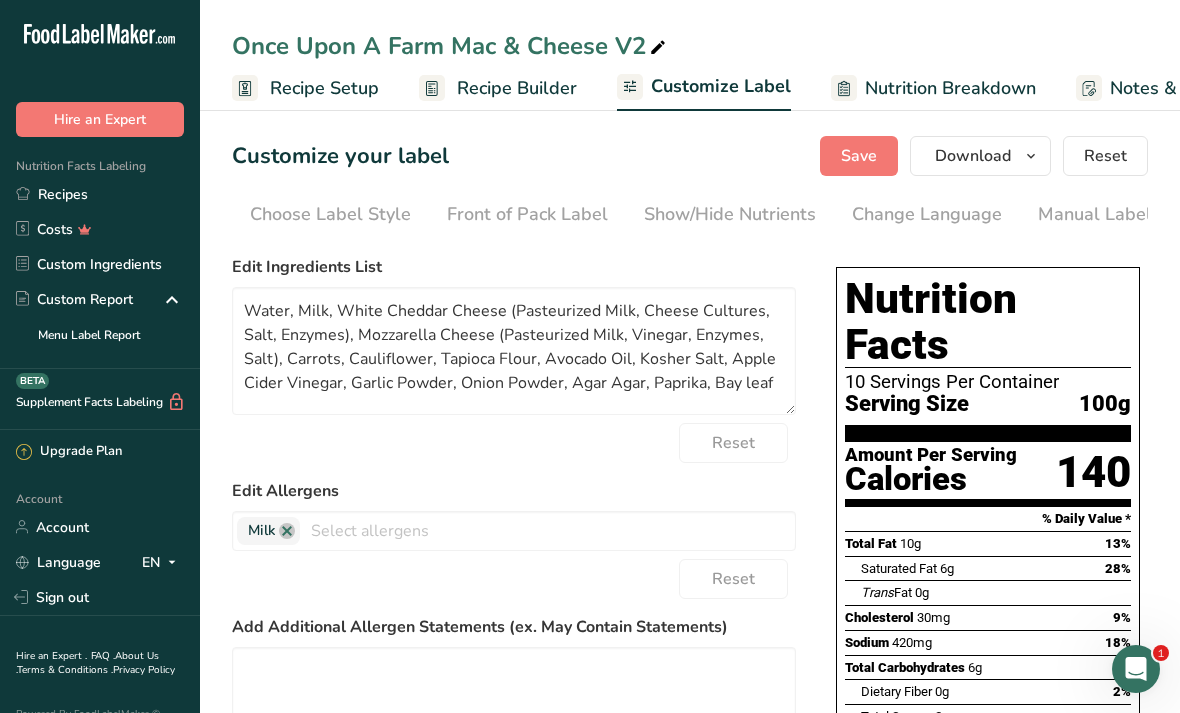 click on "Save" at bounding box center (859, 156) 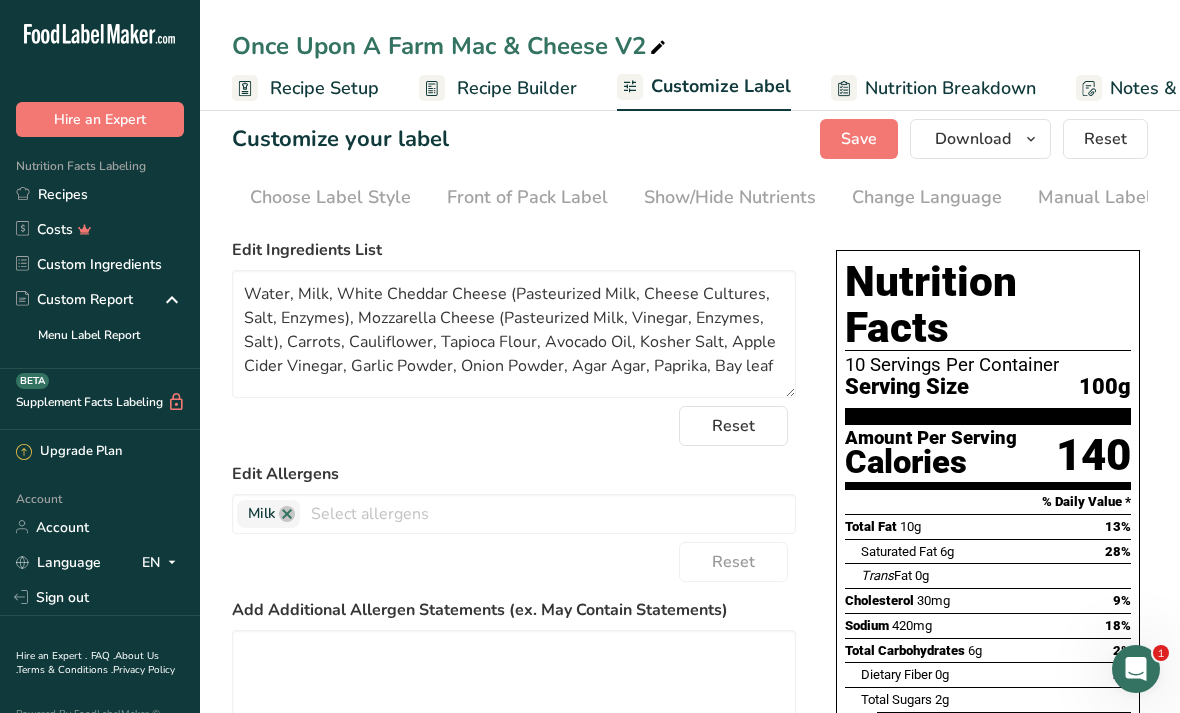 scroll, scrollTop: 30, scrollLeft: 0, axis: vertical 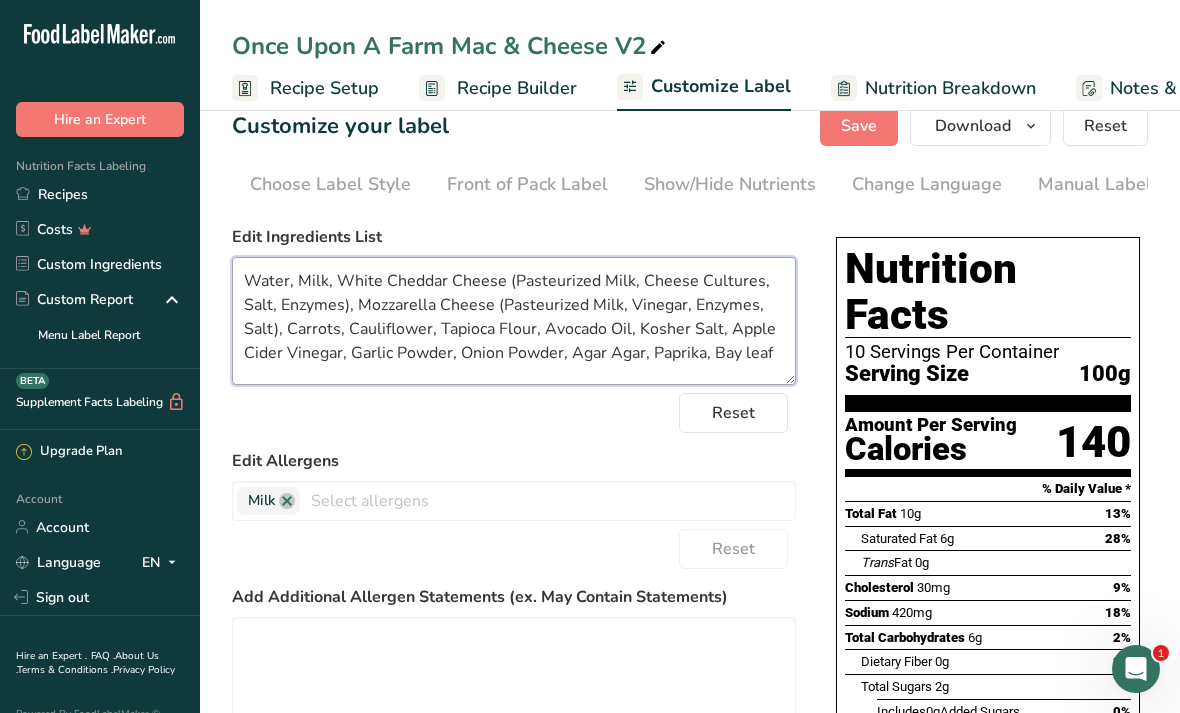 click on "Water, Milk, White Cheddar Cheese (Pasteurized Milk, Cheese Cultures, Salt, Enzymes), Mozzarella Cheese (Pasteurized Milk, Vinegar, Enzymes, Salt), Carrots, Cauliflower, Tapioca Flour, Avocado Oil, Kosher Salt, Apple Cider Vinegar, Garlic Powder, Onion Powder, Agar Agar, Paprika, Bay leaf" at bounding box center [514, 321] 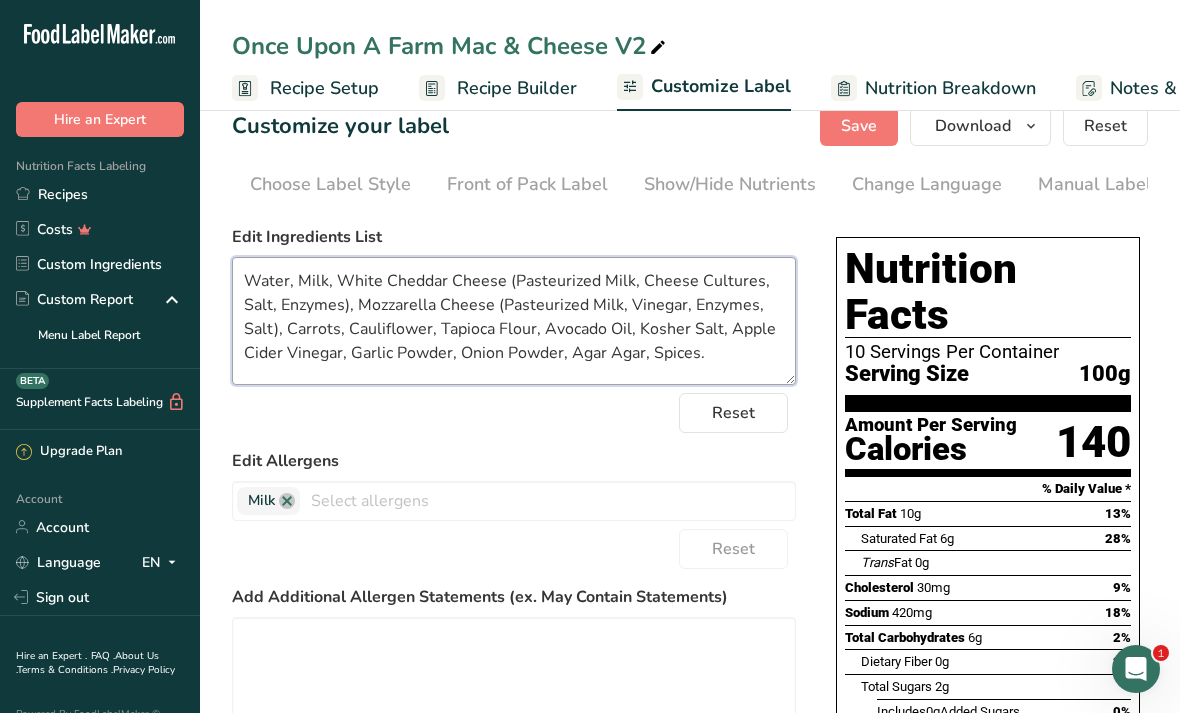type on "Water, Milk, White Cheddar Cheese (Pasteurized Milk, Cheese Cultures, Salt, Enzymes), Mozzarella Cheese (Pasteurized Milk, Vinegar, Enzymes, Salt), Carrots, Cauliflower, Tapioca Flour, Avocado Oil, Kosher Salt, Apple Cider Vinegar, Garlic Powder, Onion Powder, Agar Agar, Spices." 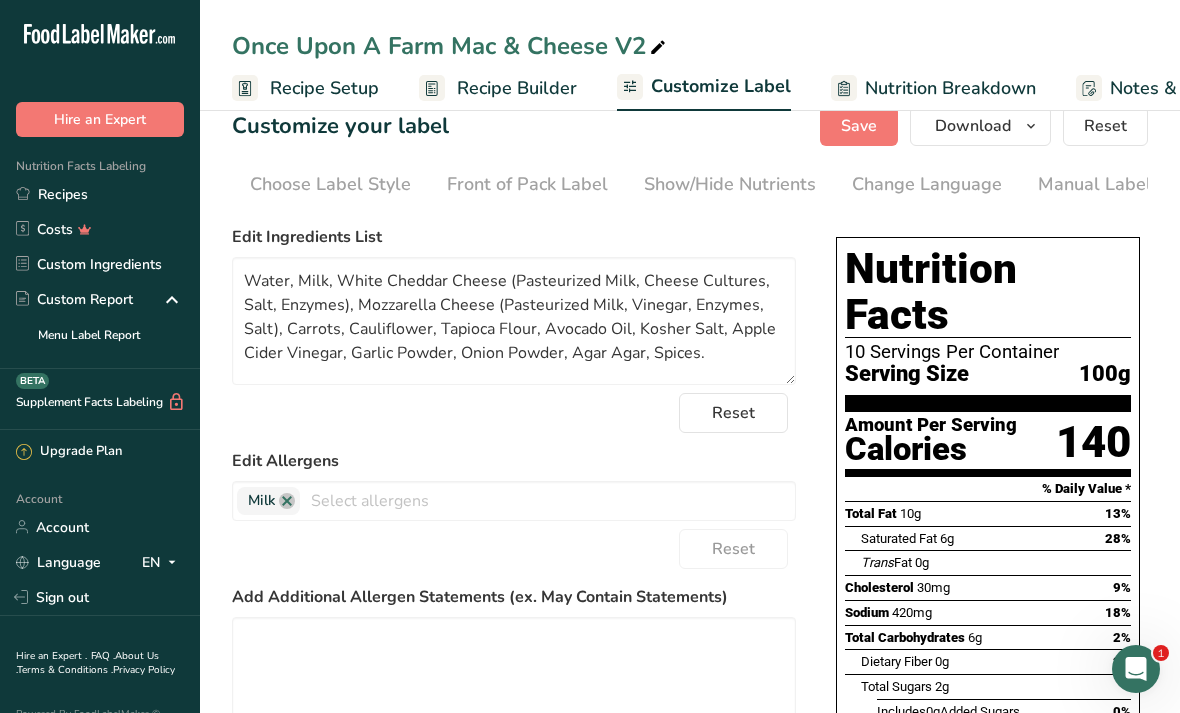 click on "Save" at bounding box center (859, 126) 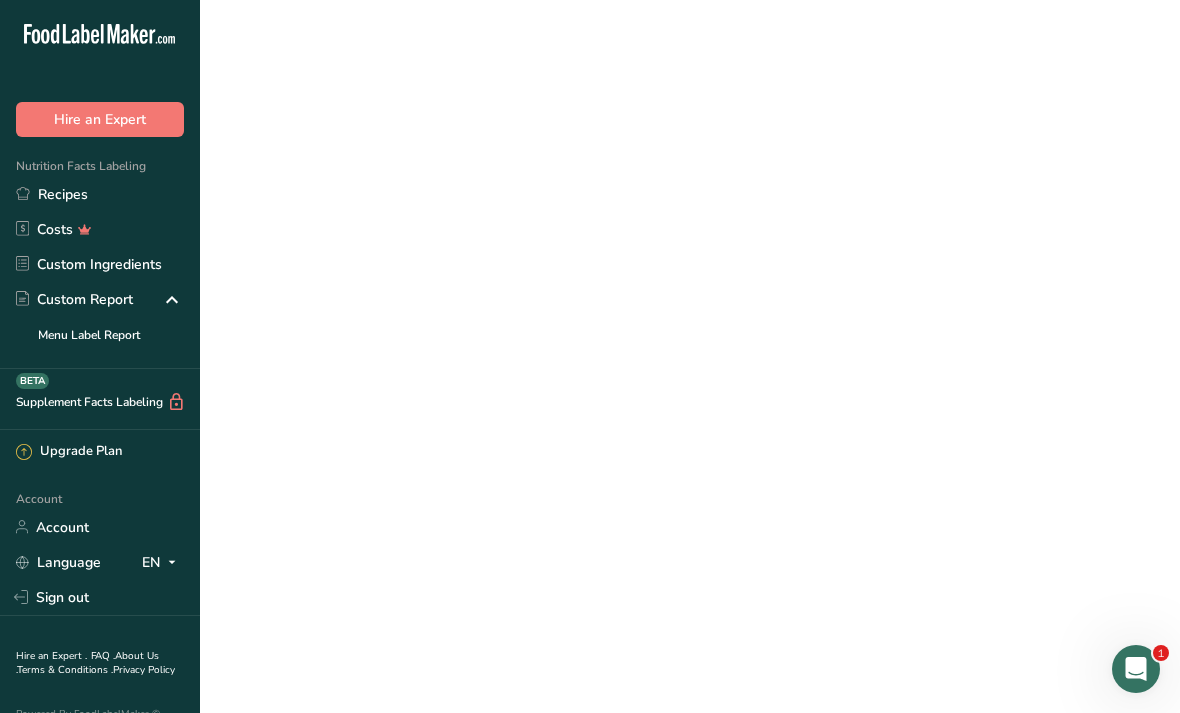 scroll, scrollTop: 0, scrollLeft: 0, axis: both 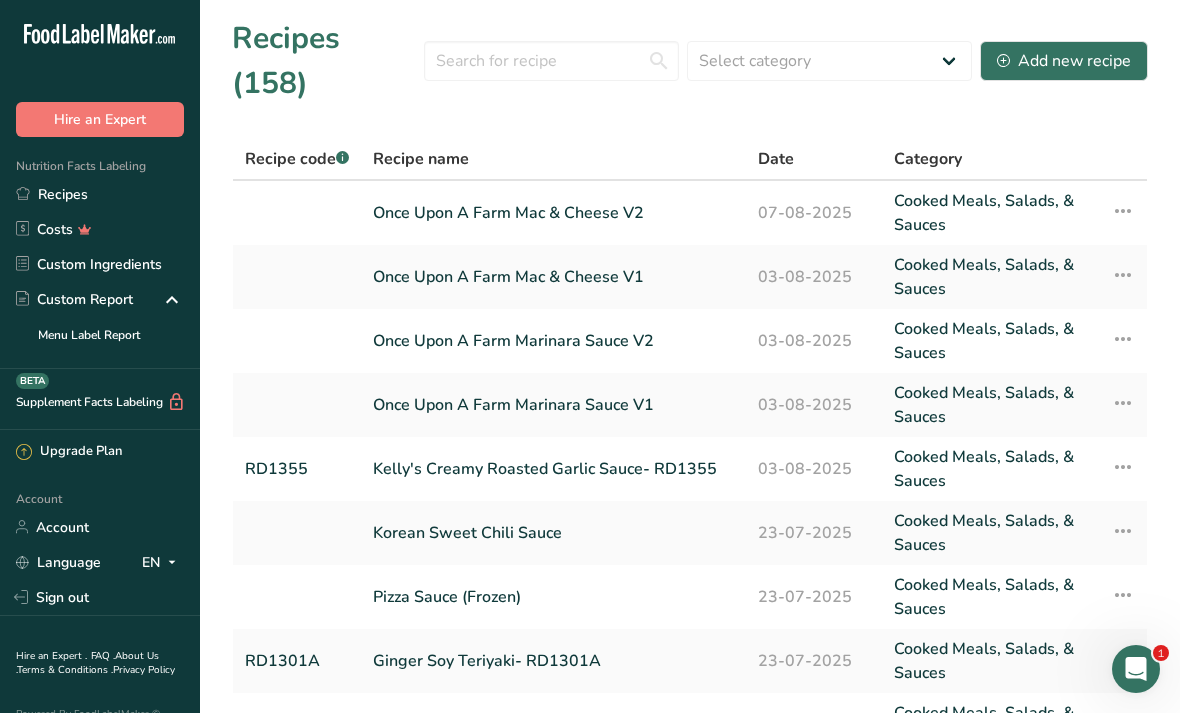 click at bounding box center (297, 277) 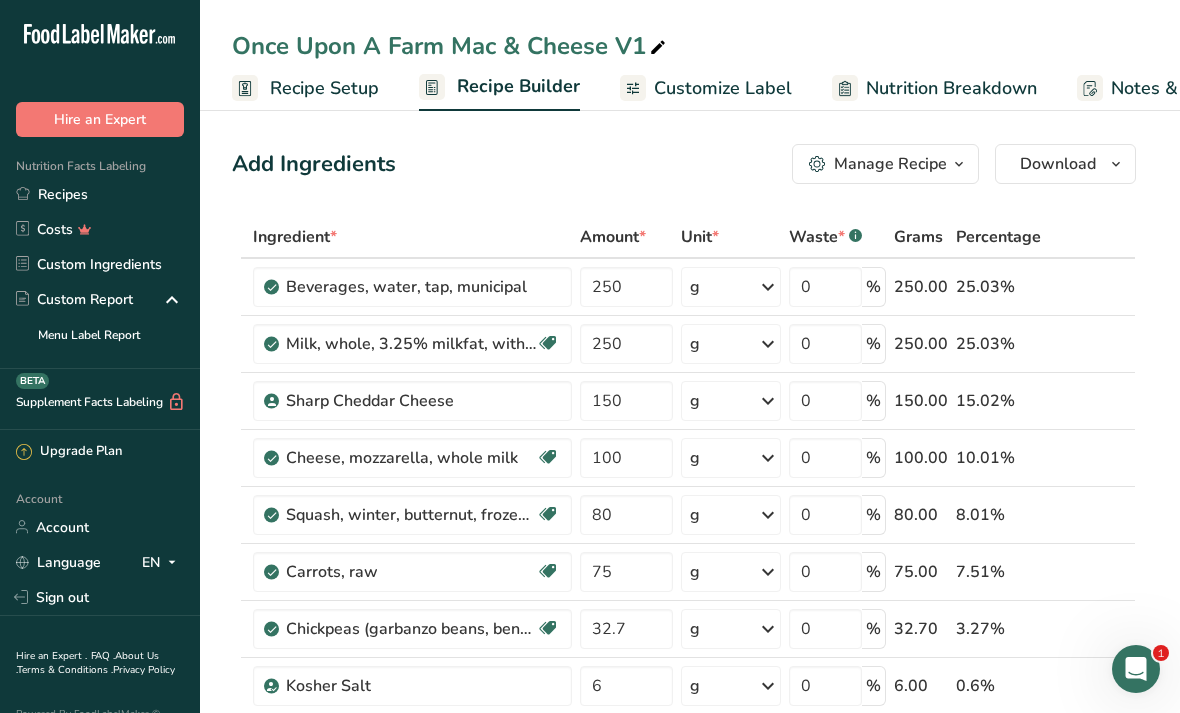 click on "Customize Label" at bounding box center (706, 88) 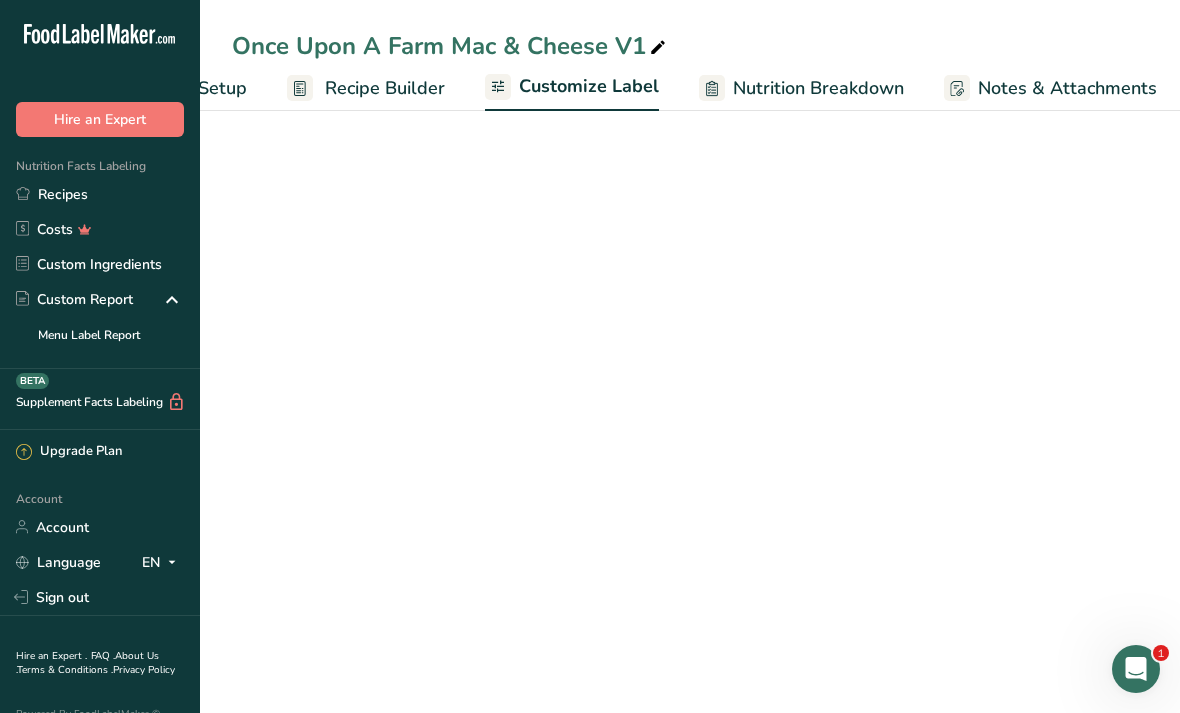 scroll, scrollTop: 0, scrollLeft: 360, axis: horizontal 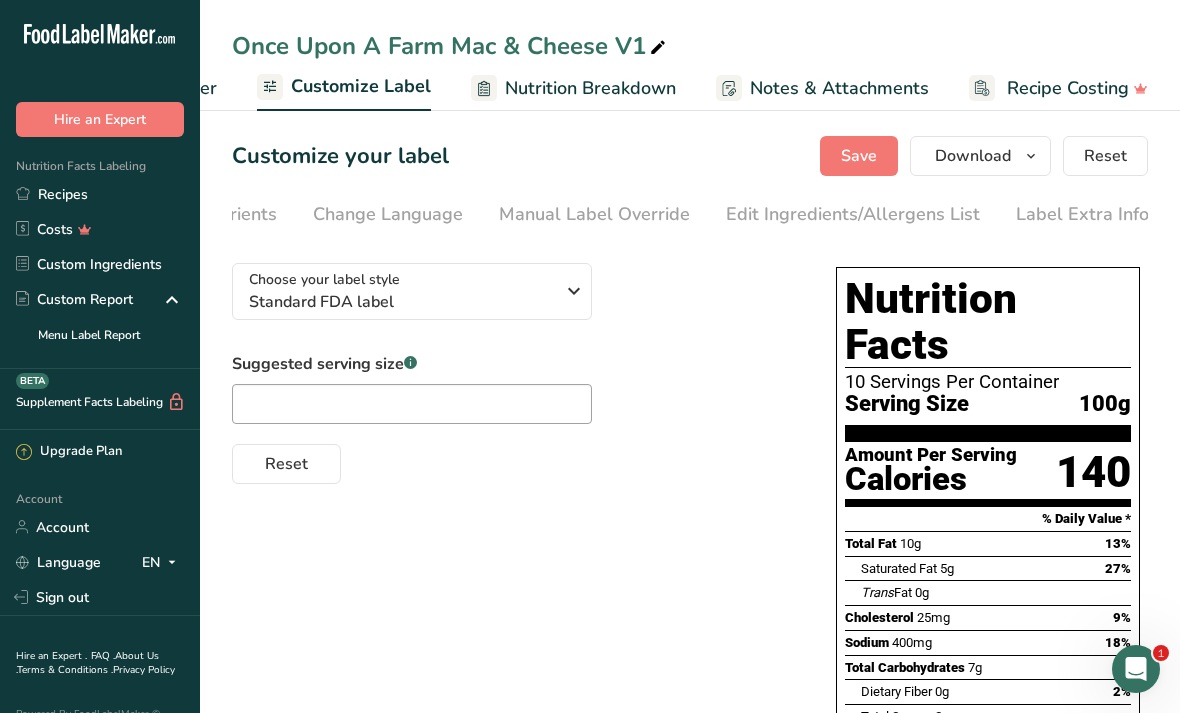 click on "Edit Ingredients/Allergens List" at bounding box center [853, 214] 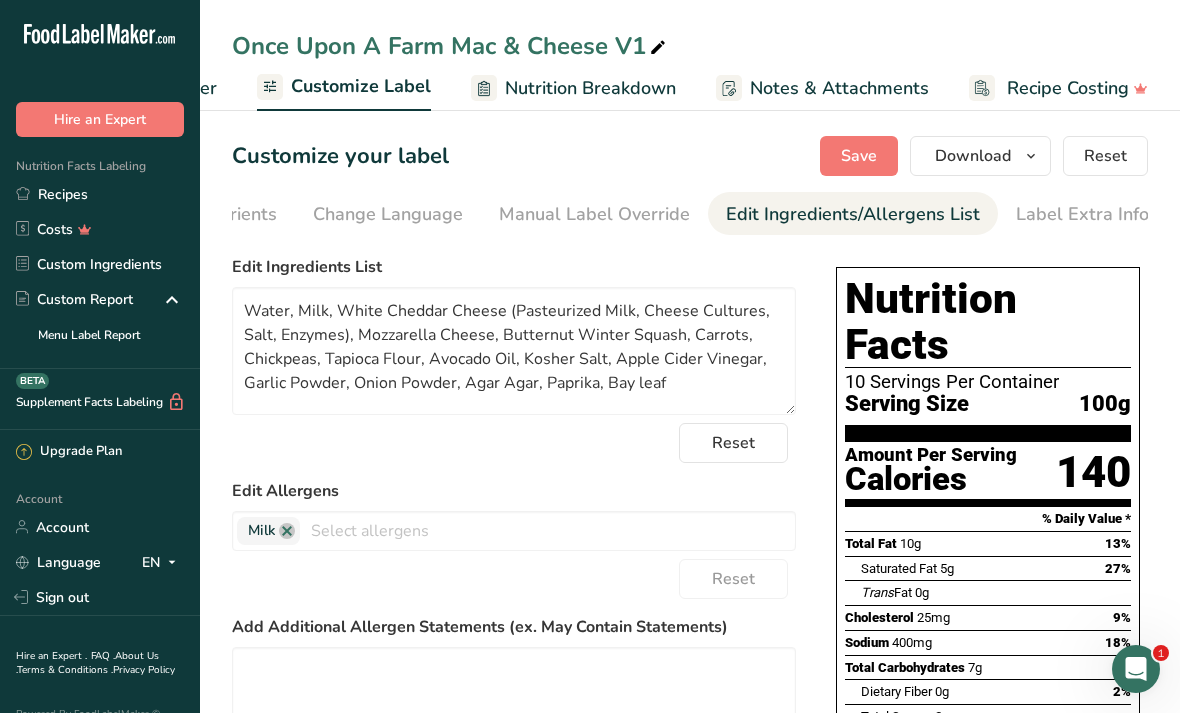scroll, scrollTop: 0, scrollLeft: 538, axis: horizontal 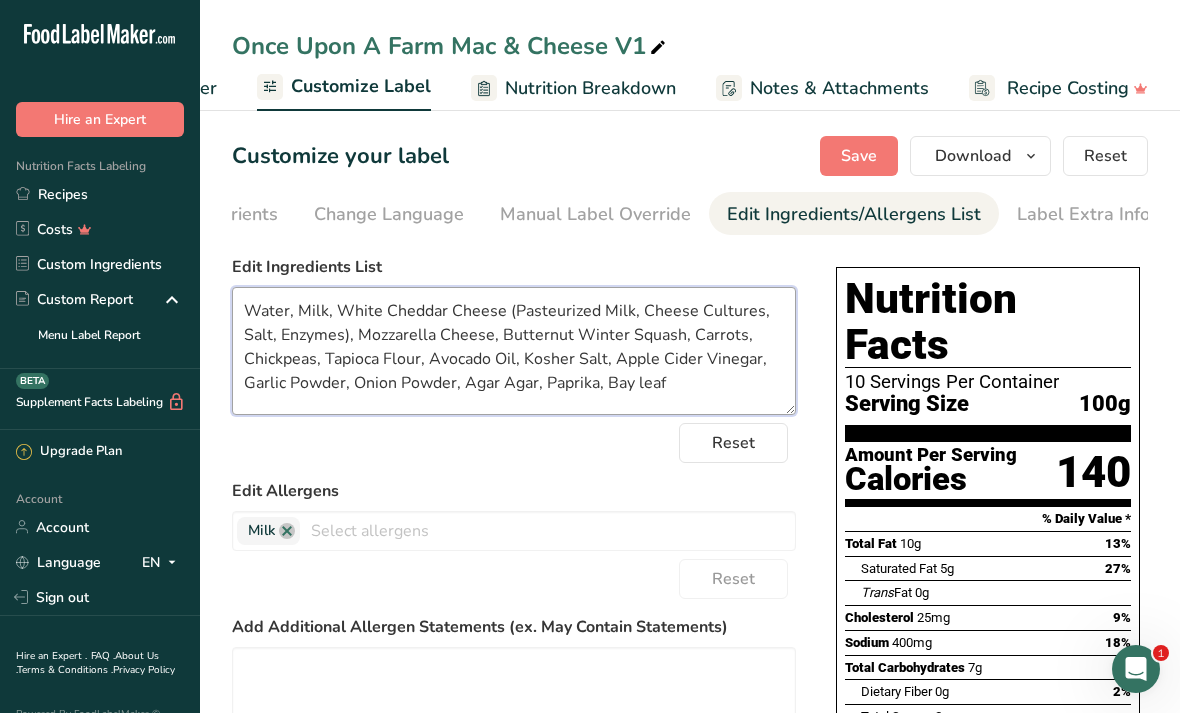 click on "Water, Milk, White Cheddar Cheese (Pasteurized Milk, Cheese Cultures, Salt, Enzymes), Mozzarella Cheese, Butternut Winter Squash, Carrots, Chickpeas, Tapioca Flour, Avocado Oil, Kosher Salt, Apple Cider Vinegar, Garlic Powder, Onion Powder, Agar Agar, Paprika, Bay leaf" at bounding box center [514, 351] 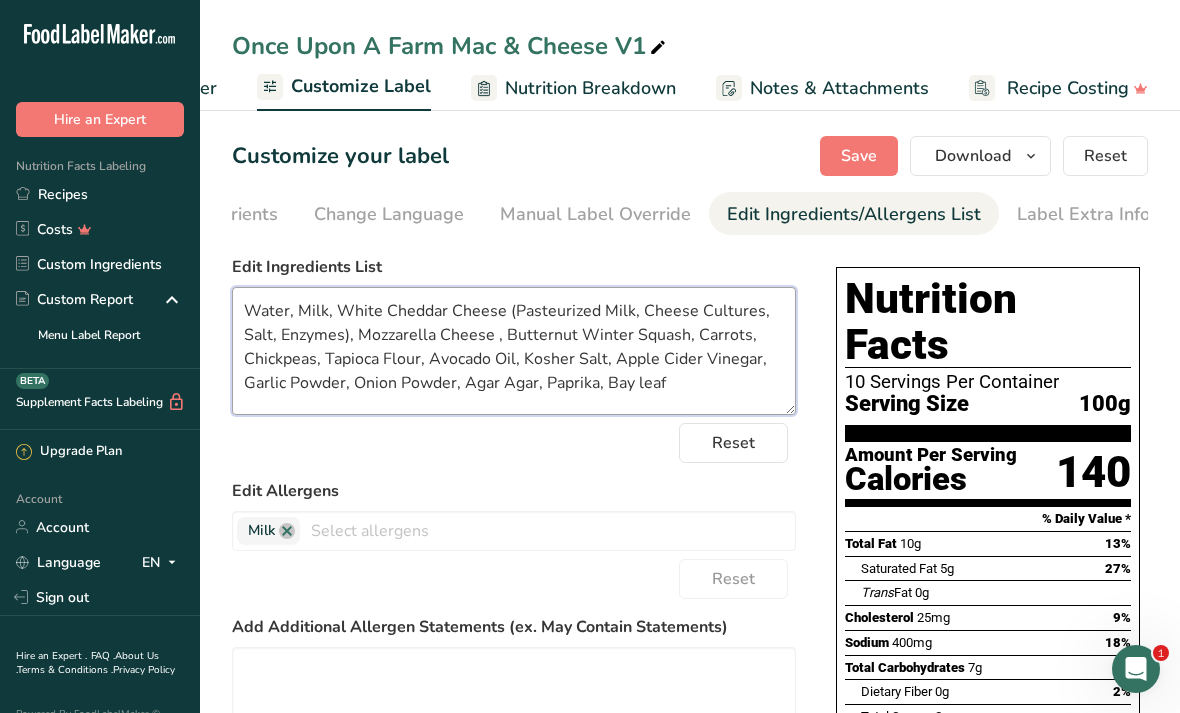paste on "(Pasteurized Milk, Vinegar, Enzymes, Salt)" 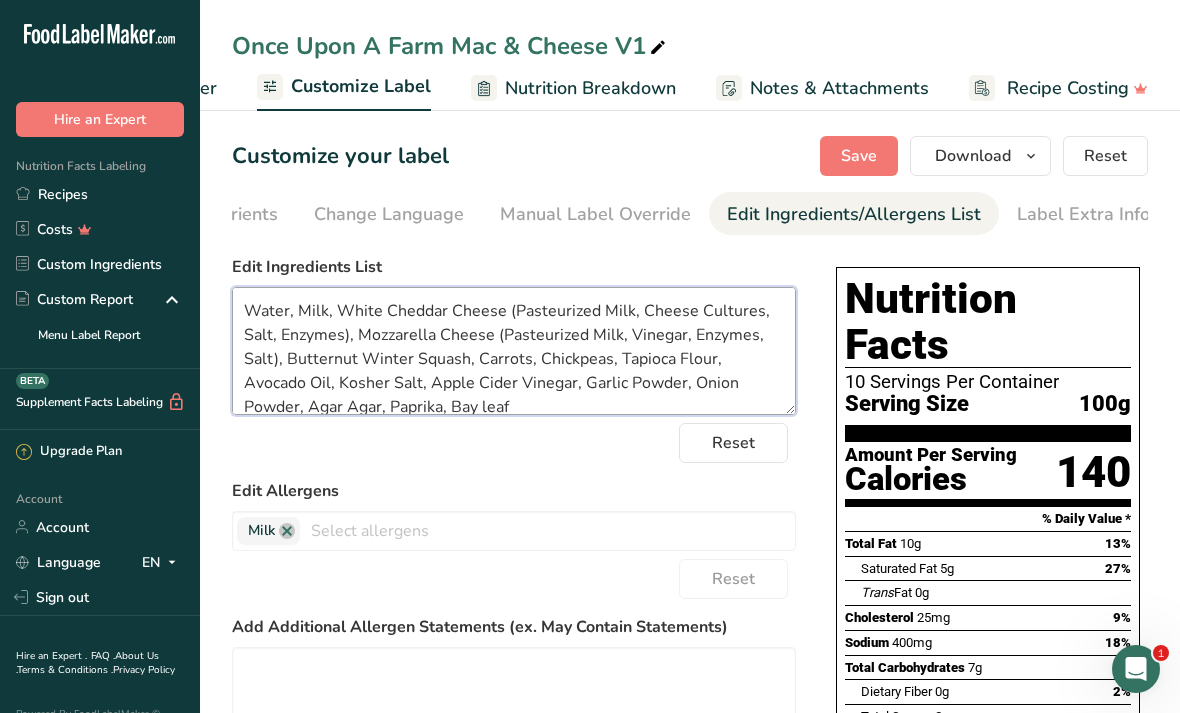 scroll, scrollTop: 4, scrollLeft: 0, axis: vertical 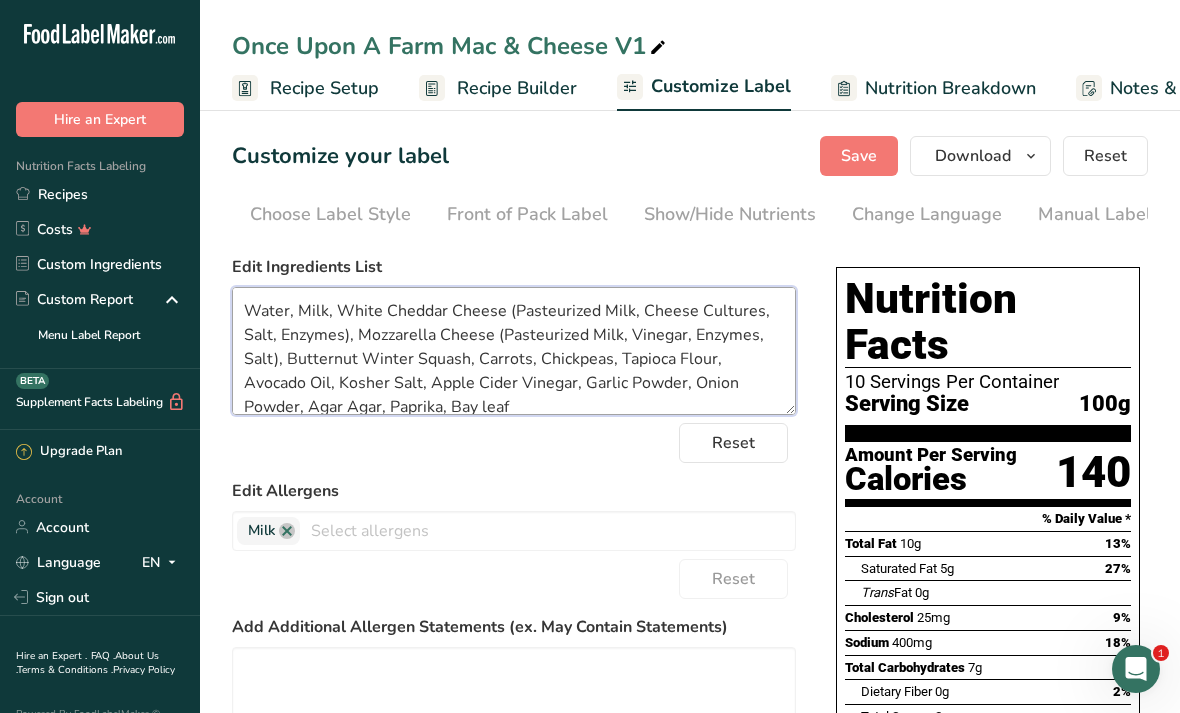 click on "Water, Milk, White Cheddar Cheese (Pasteurized Milk, Cheese Cultures, Salt, Enzymes), Mozzarella Cheese (Pasteurized Milk, Vinegar, Enzymes, Salt), Butternut Winter Squash, Carrots, Chickpeas, Tapioca Flour, Avocado Oil, Kosher Salt, Apple Cider Vinegar, Garlic Powder, Onion Powder, Agar Agar, Paprika, Bay leaf" at bounding box center (514, 351) 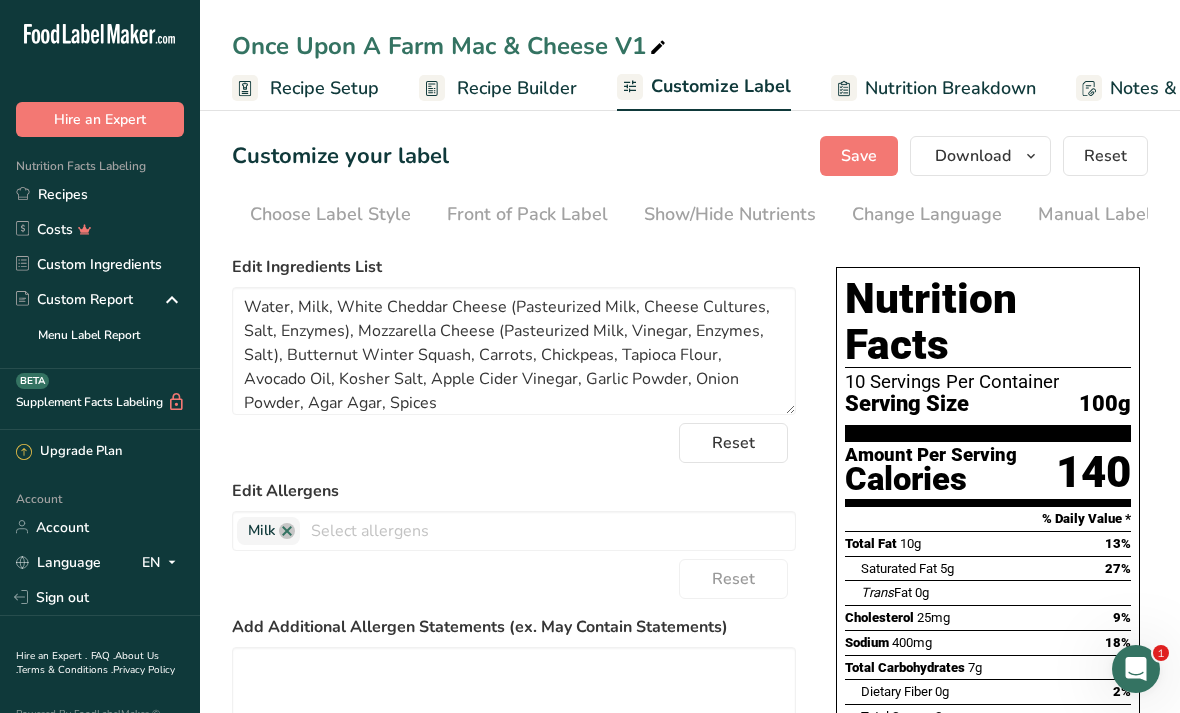 click on "Save" at bounding box center (859, 156) 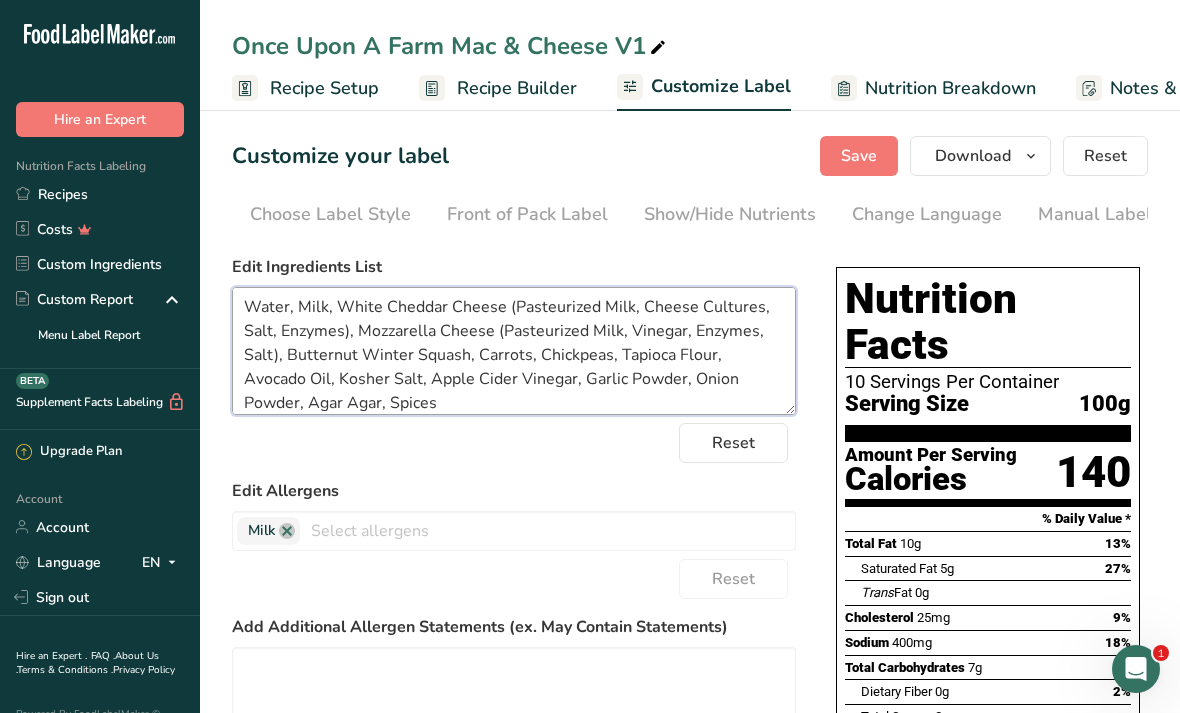 click on "Water, Milk, White Cheddar Cheese (Pasteurized Milk, Cheese Cultures, Salt, Enzymes), Mozzarella Cheese (Pasteurized Milk, Vinegar, Enzymes, Salt), Butternut Winter Squash, Carrots, Chickpeas, Tapioca Flour, Avocado Oil, Kosher Salt, Apple Cider Vinegar, Garlic Powder, Onion Powder, Agar Agar, Spices" at bounding box center (514, 351) 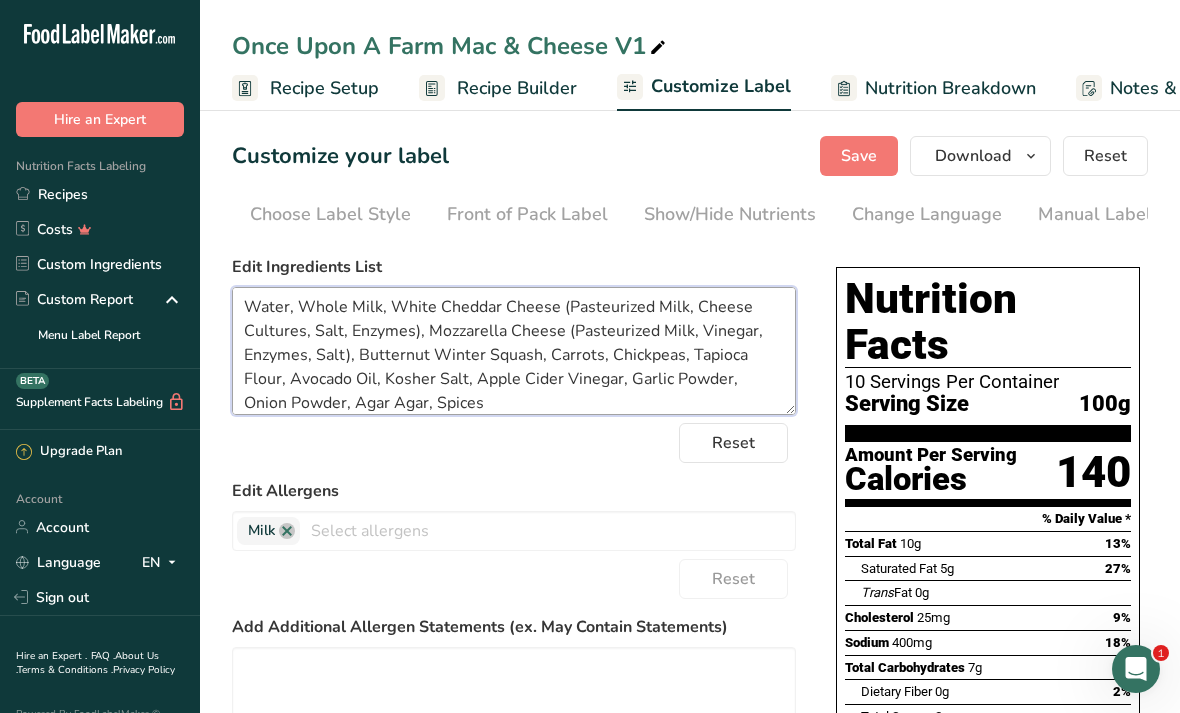 type on "Water, Whole Milk, White Cheddar Cheese (Pasteurized Milk, Cheese Cultures, Salt, Enzymes), Mozzarella Cheese (Pasteurized Milk, Vinegar, Enzymes, Salt), Butternut Winter Squash, Carrots, Chickpeas, Tapioca Flour, Avocado Oil, Kosher Salt, Apple Cider Vinegar, Garlic Powder, Onion Powder, Agar Agar, Spices" 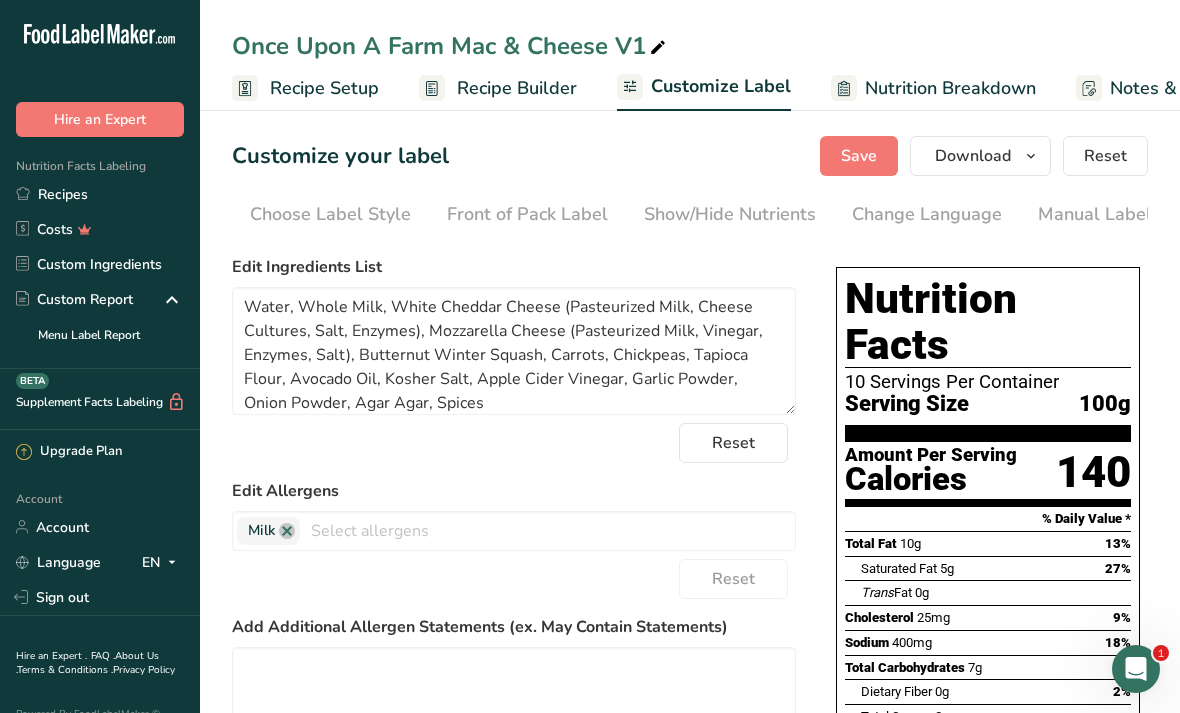 click on "Save" at bounding box center (859, 156) 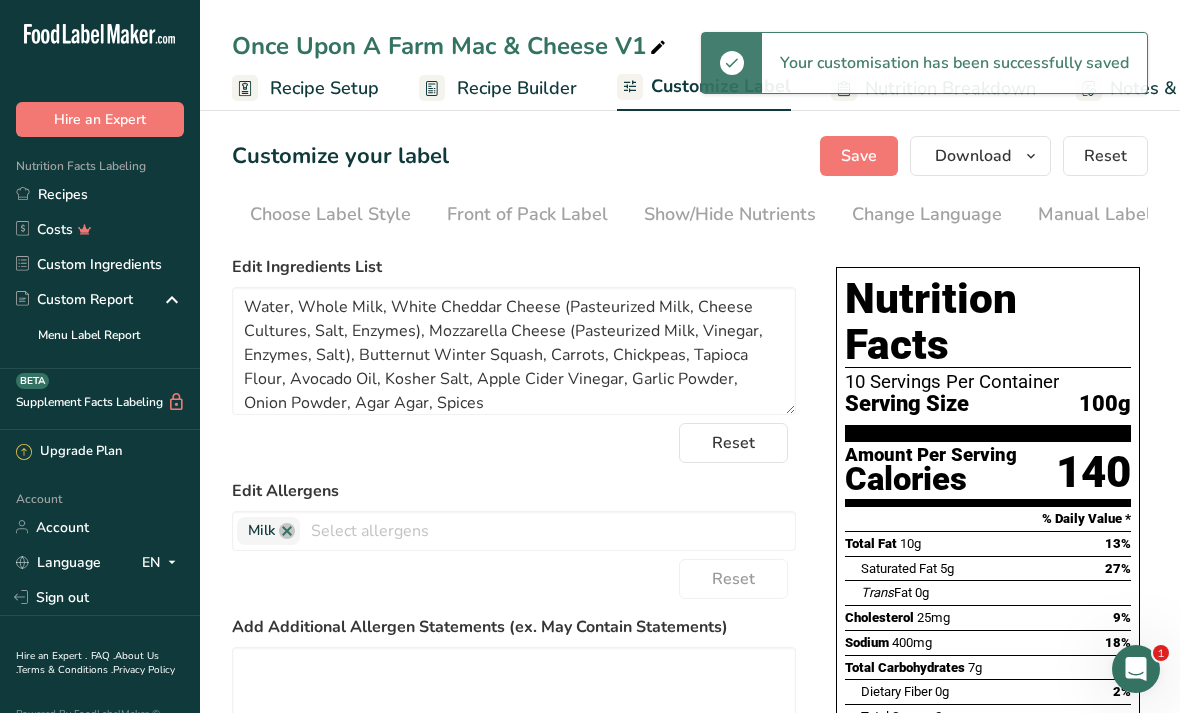 click on "Recipes" at bounding box center [100, 194] 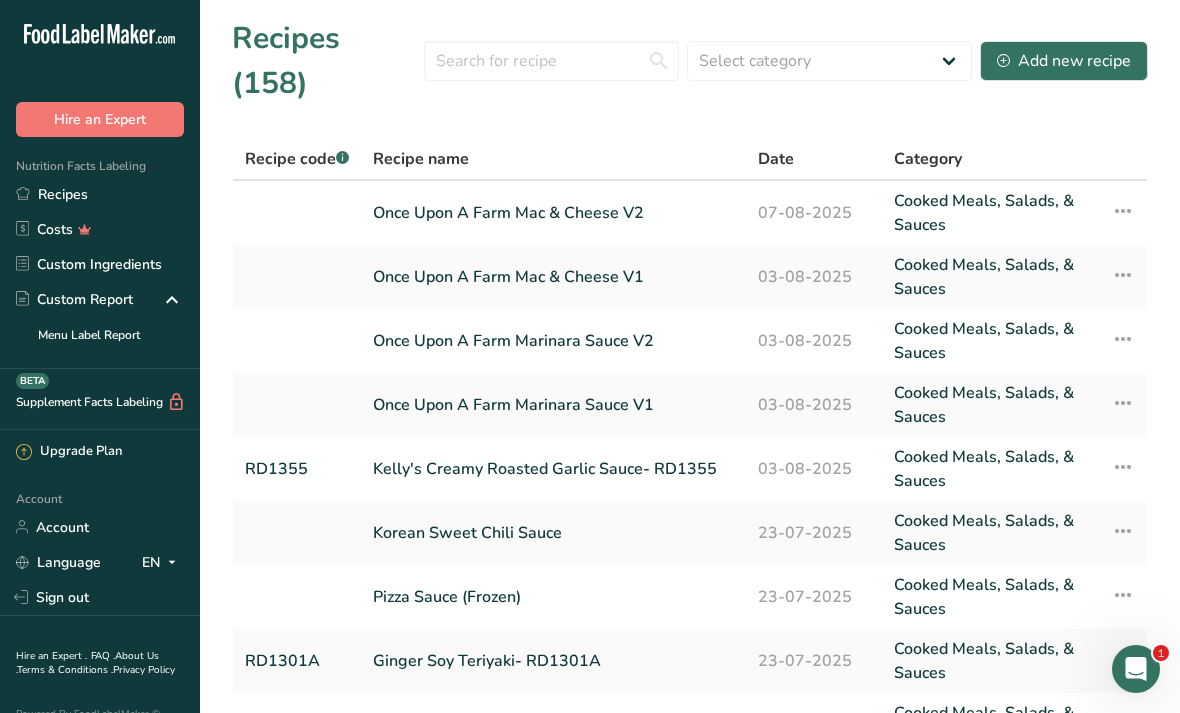 click on "Once Upon A Farm Mac & Cheese V2" at bounding box center [553, 213] 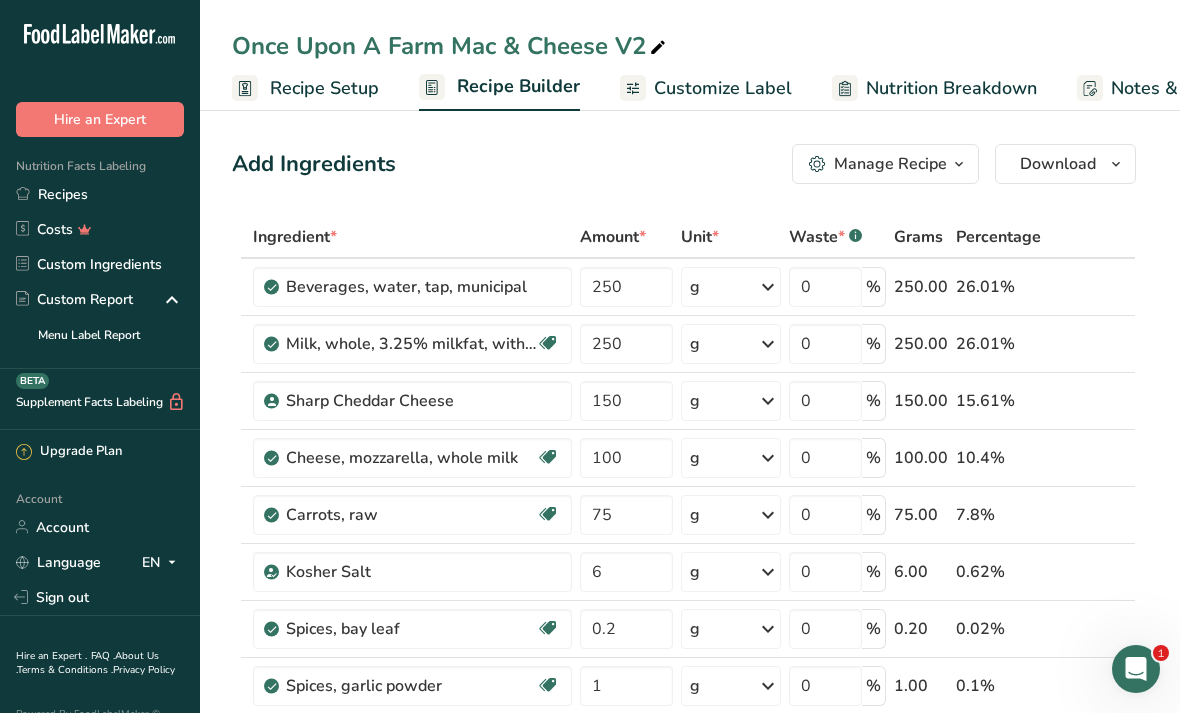 click on "Customize Label" at bounding box center (706, 88) 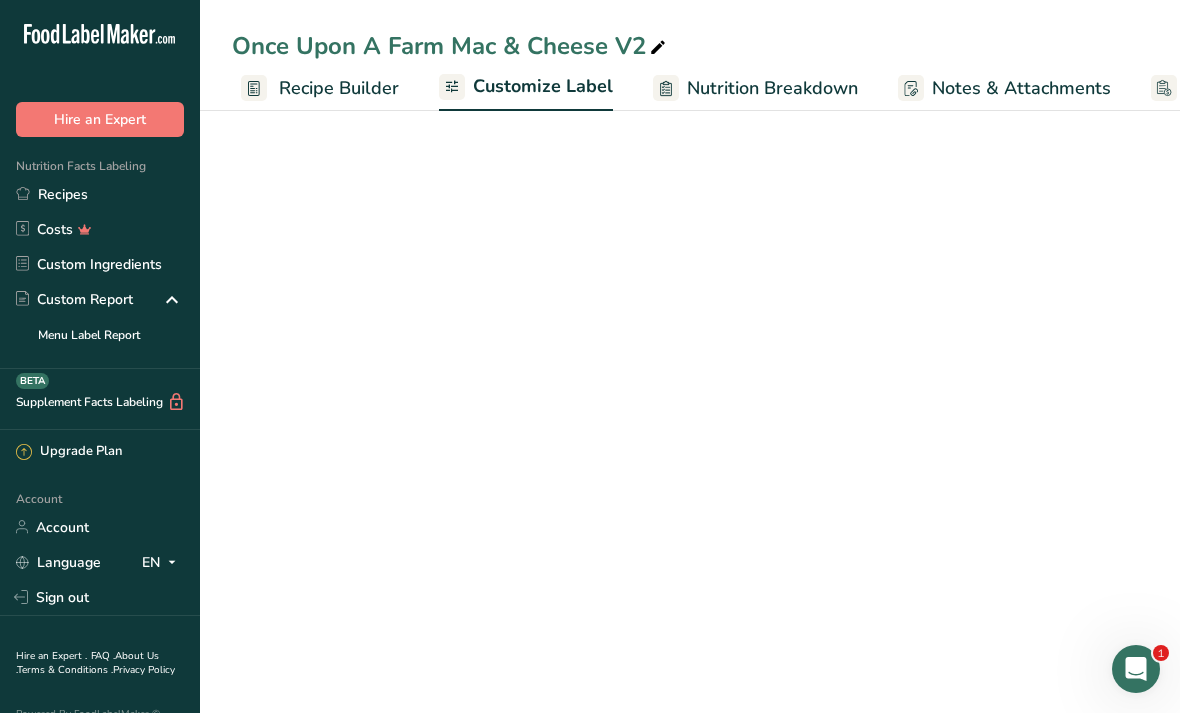 scroll, scrollTop: 0, scrollLeft: 360, axis: horizontal 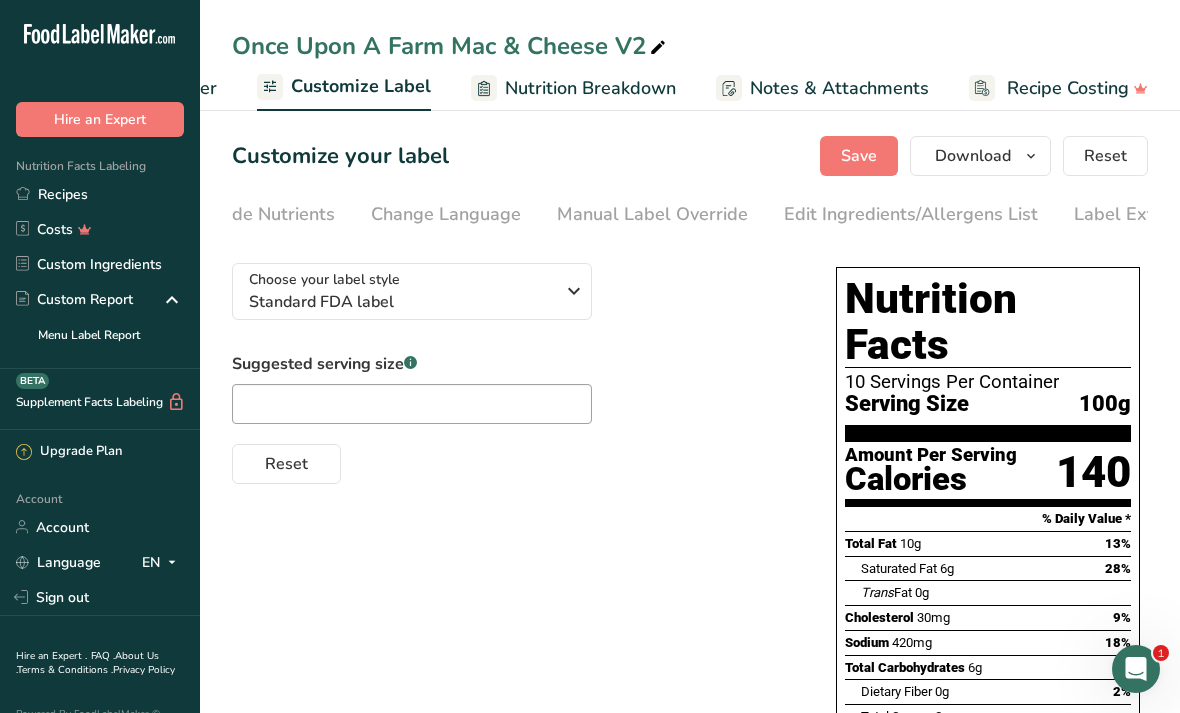 click on "Edit Ingredients/Allergens List" at bounding box center [911, 214] 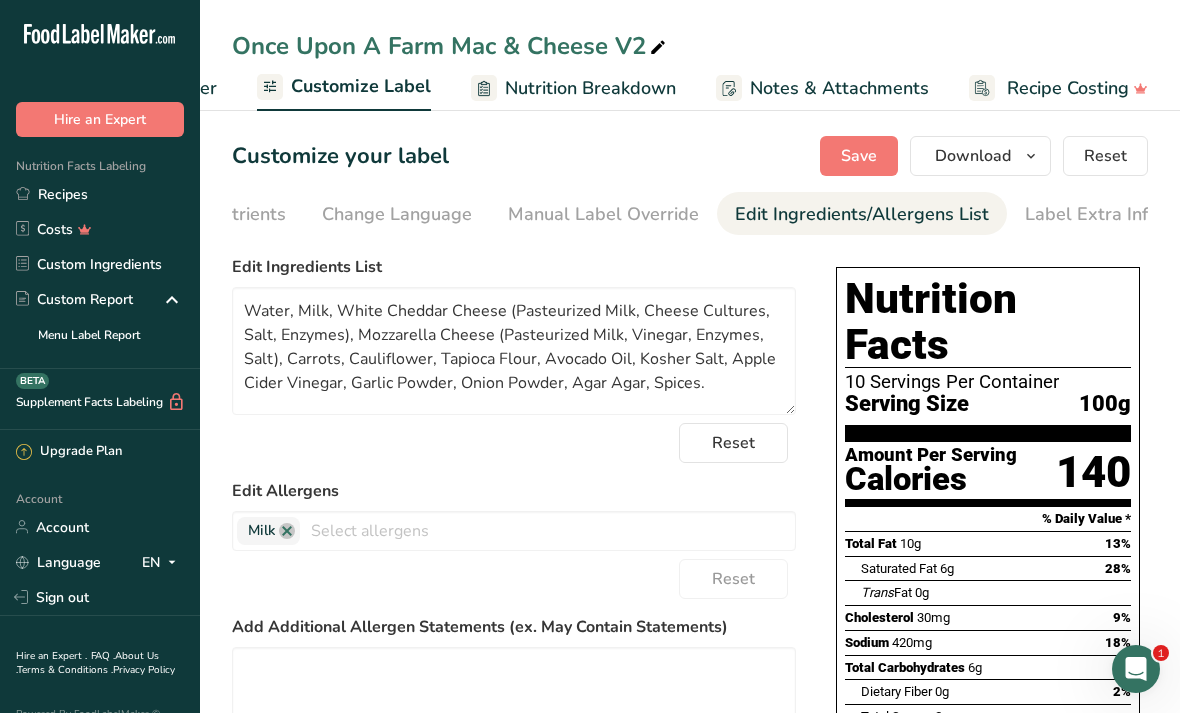 scroll, scrollTop: 0, scrollLeft: 537, axis: horizontal 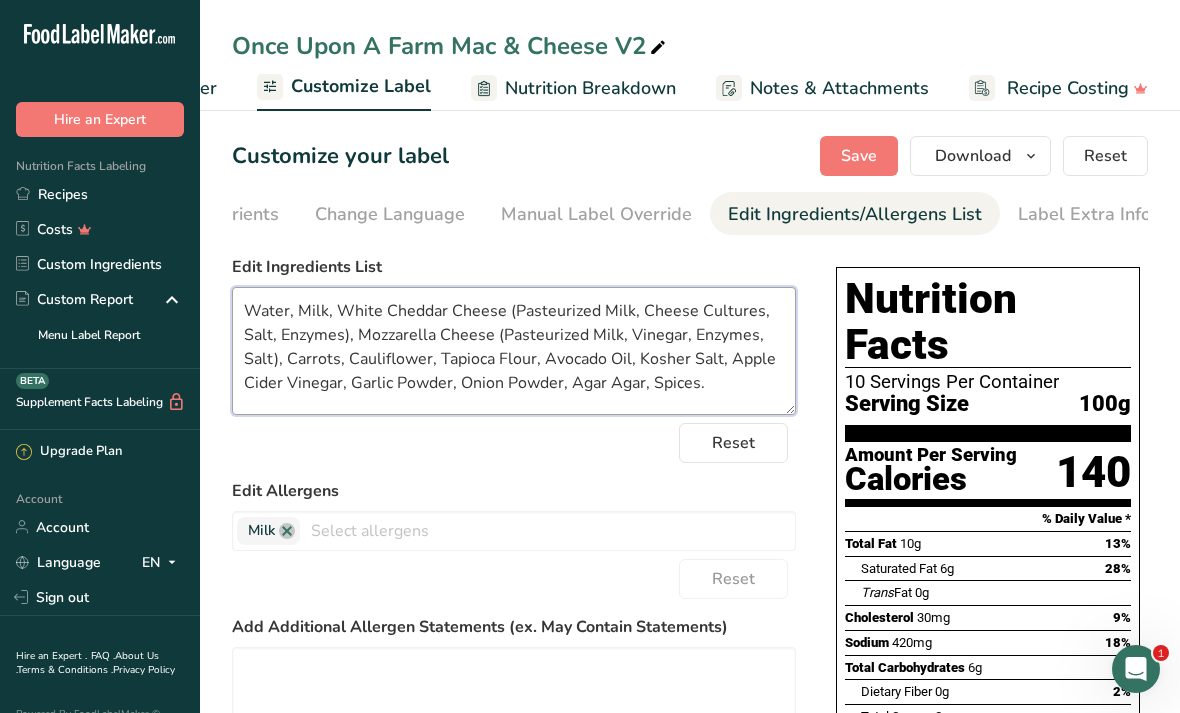 click on "Water, Milk, White Cheddar Cheese (Pasteurized Milk, Cheese Cultures, Salt, Enzymes), Mozzarella Cheese (Pasteurized Milk, Vinegar, Enzymes, Salt), Carrots, Cauliflower, Tapioca Flour, Avocado Oil, Kosher Salt, Apple Cider Vinegar, Garlic Powder, Onion Powder, Agar Agar, Spices." at bounding box center [514, 351] 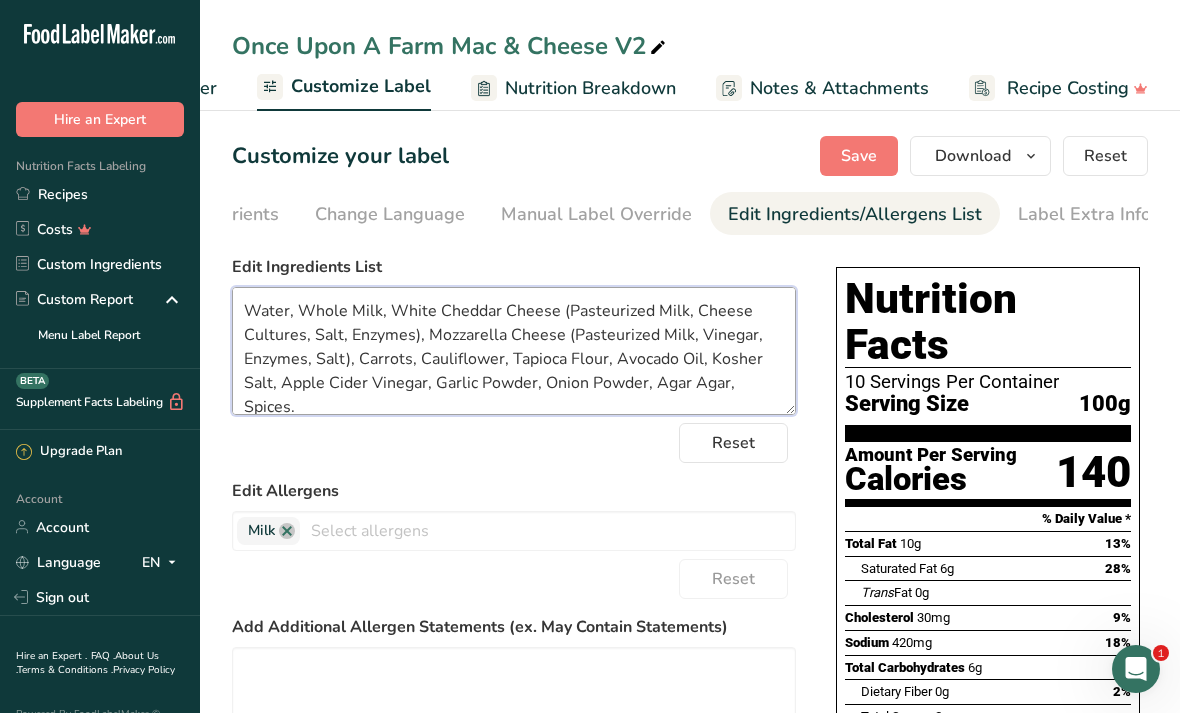 type on "Water, Whole Milk, White Cheddar Cheese (Pasteurized Milk, Cheese Cultures, Salt, Enzymes), Mozzarella Cheese (Pasteurized Milk, Vinegar, Enzymes, Salt), Carrots, Cauliflower, Tapioca Flour, Avocado Oil, Kosher Salt, Apple Cider Vinegar, Garlic Powder, Onion Powder, Agar Agar, Spices." 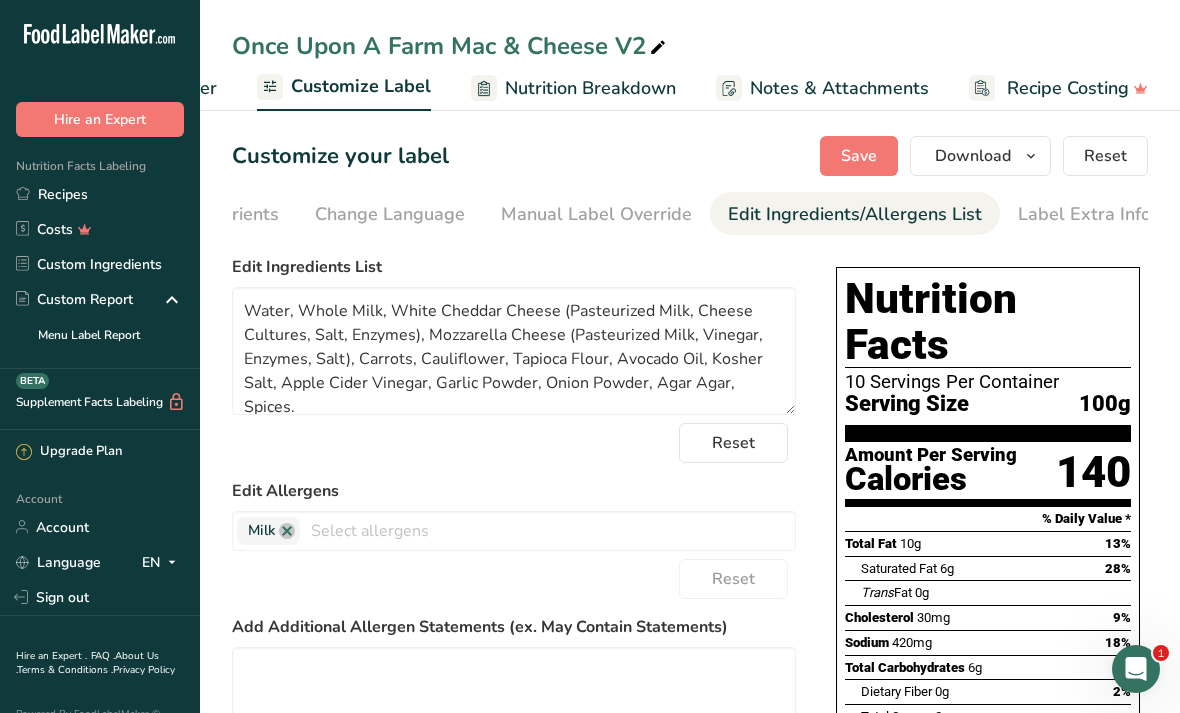 click on "Save" at bounding box center [859, 156] 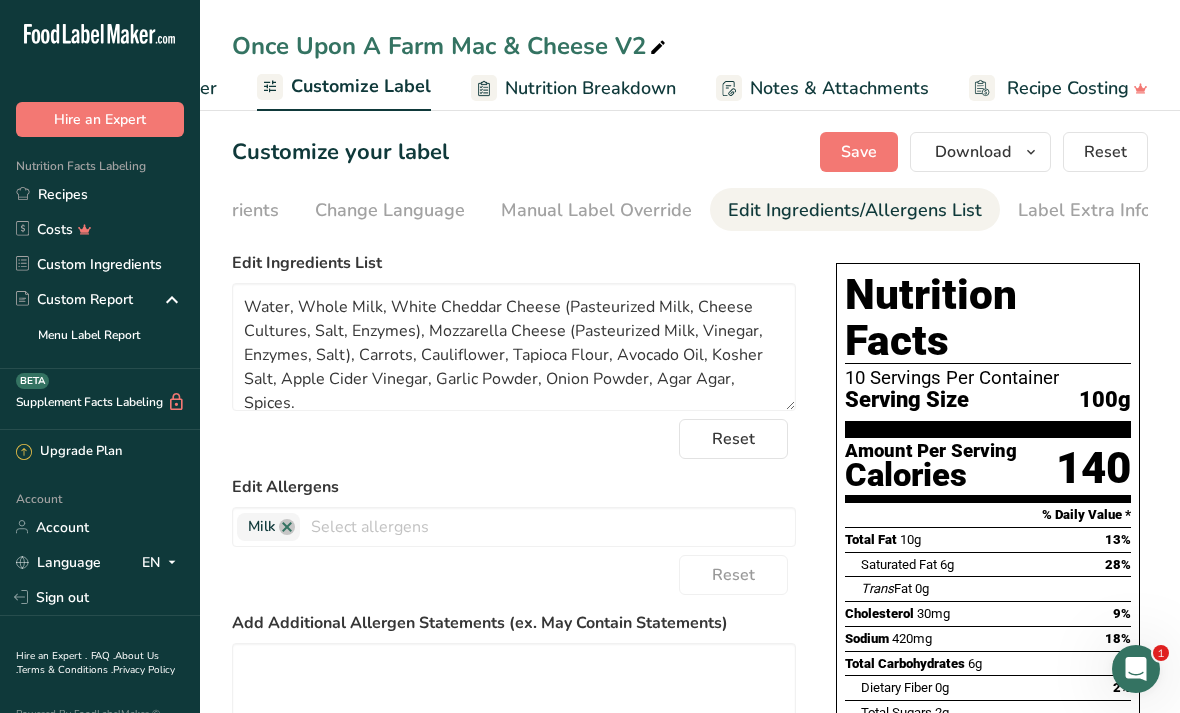 scroll, scrollTop: 0, scrollLeft: 0, axis: both 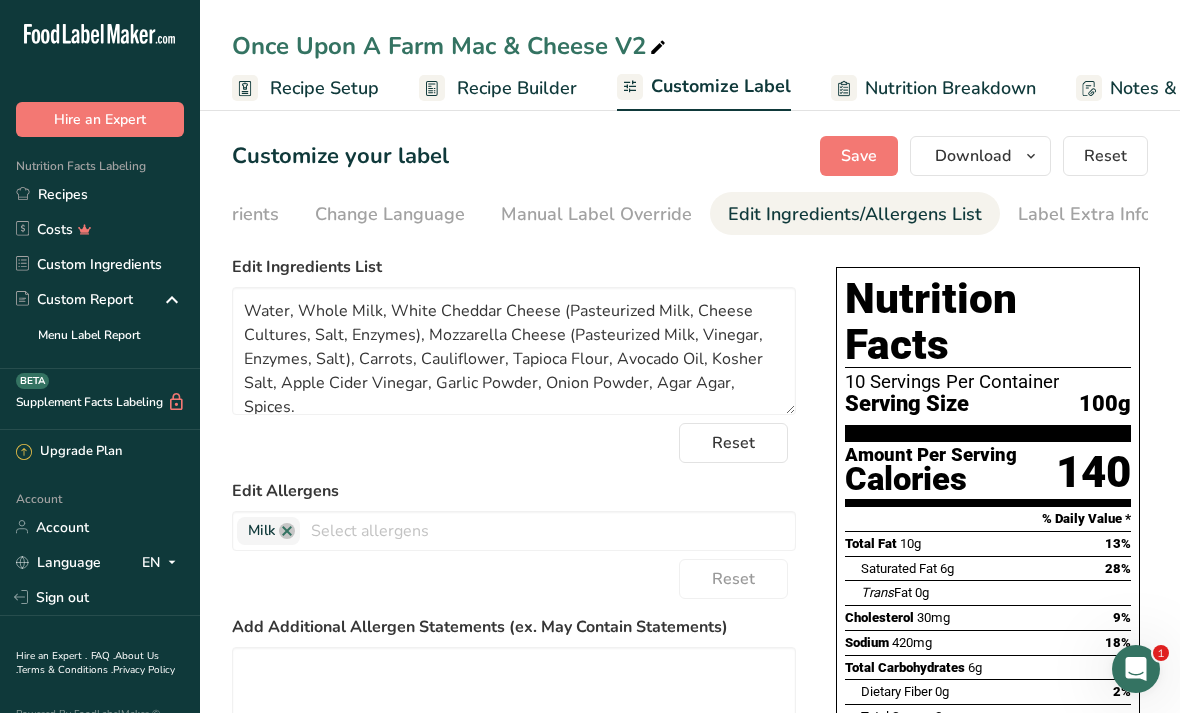 click on "Recipe Builder" at bounding box center (517, 88) 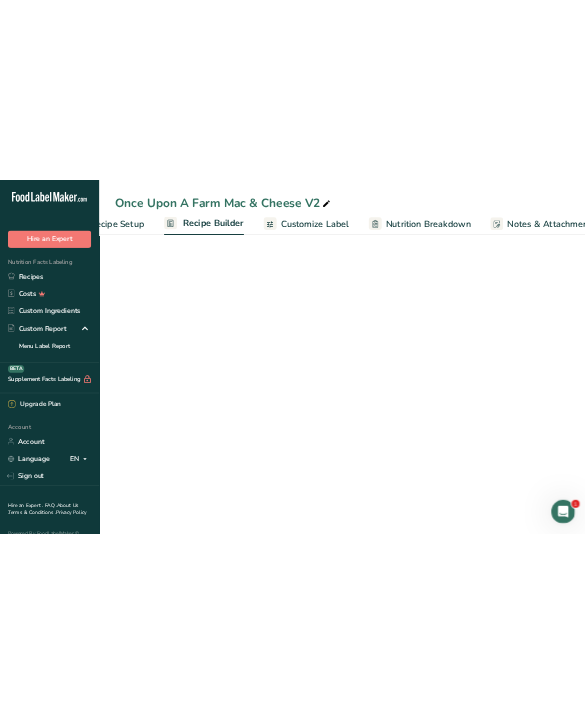 scroll, scrollTop: 0, scrollLeft: 193, axis: horizontal 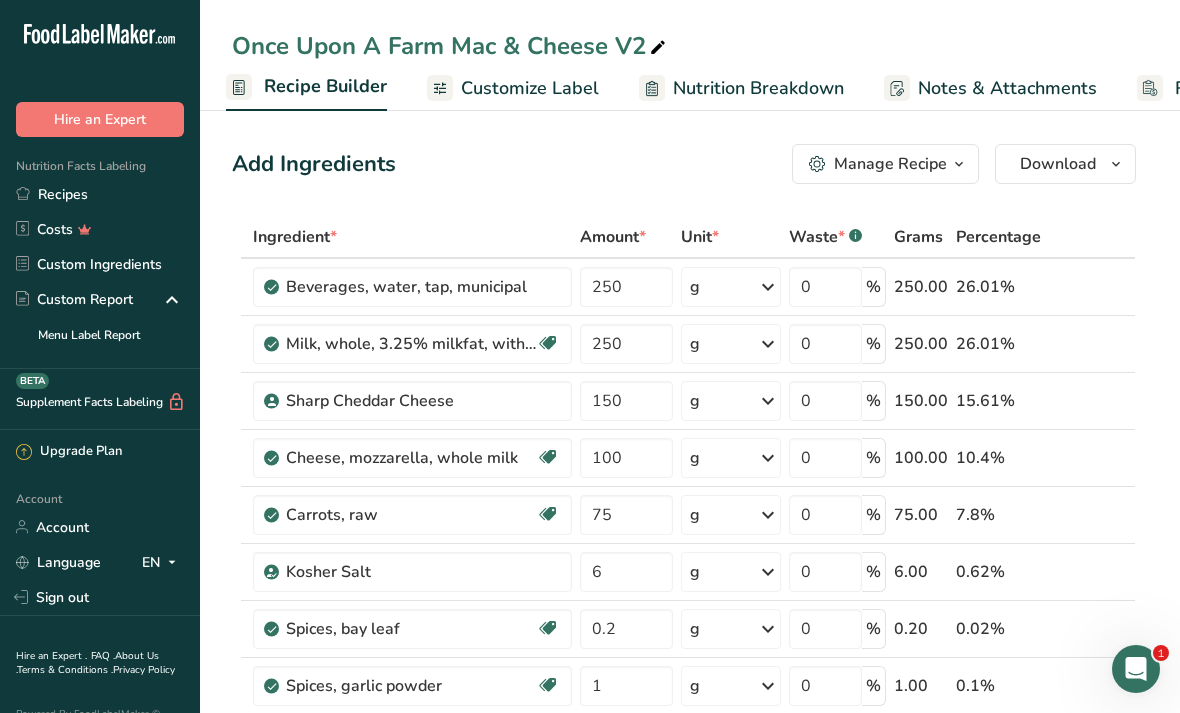 click on "Manage Recipe" at bounding box center (890, 164) 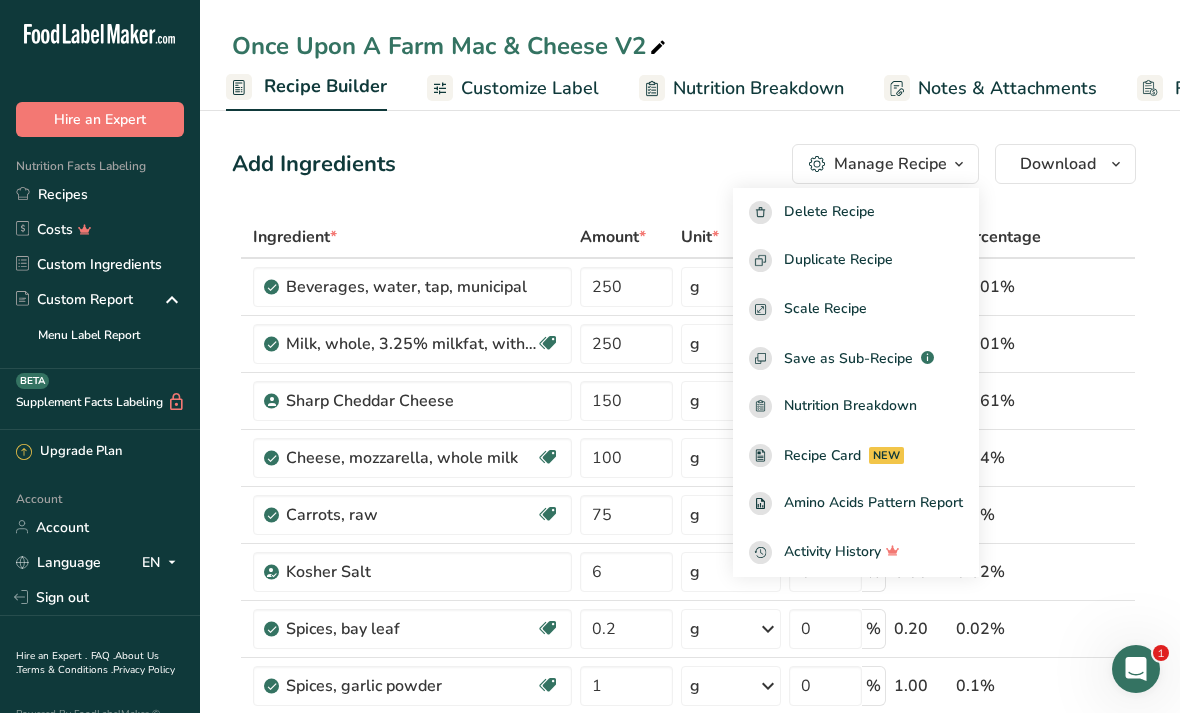 click on "Duplicate Recipe" at bounding box center [838, 260] 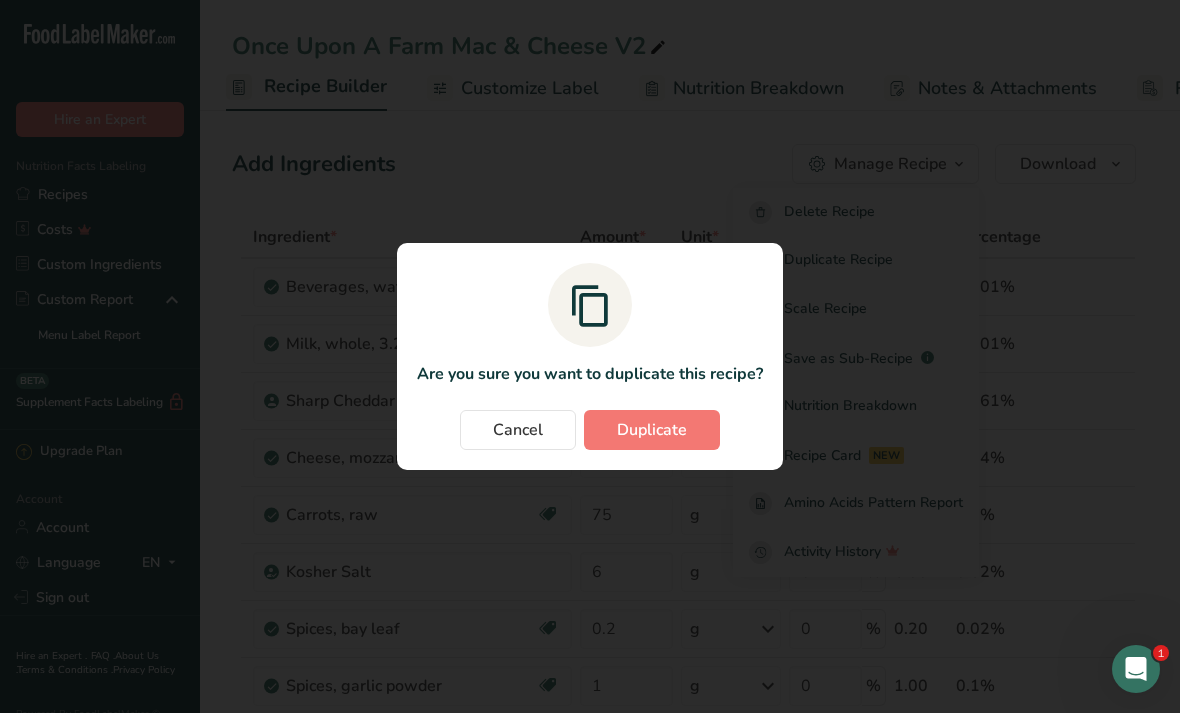 click on "Duplicate" at bounding box center (652, 430) 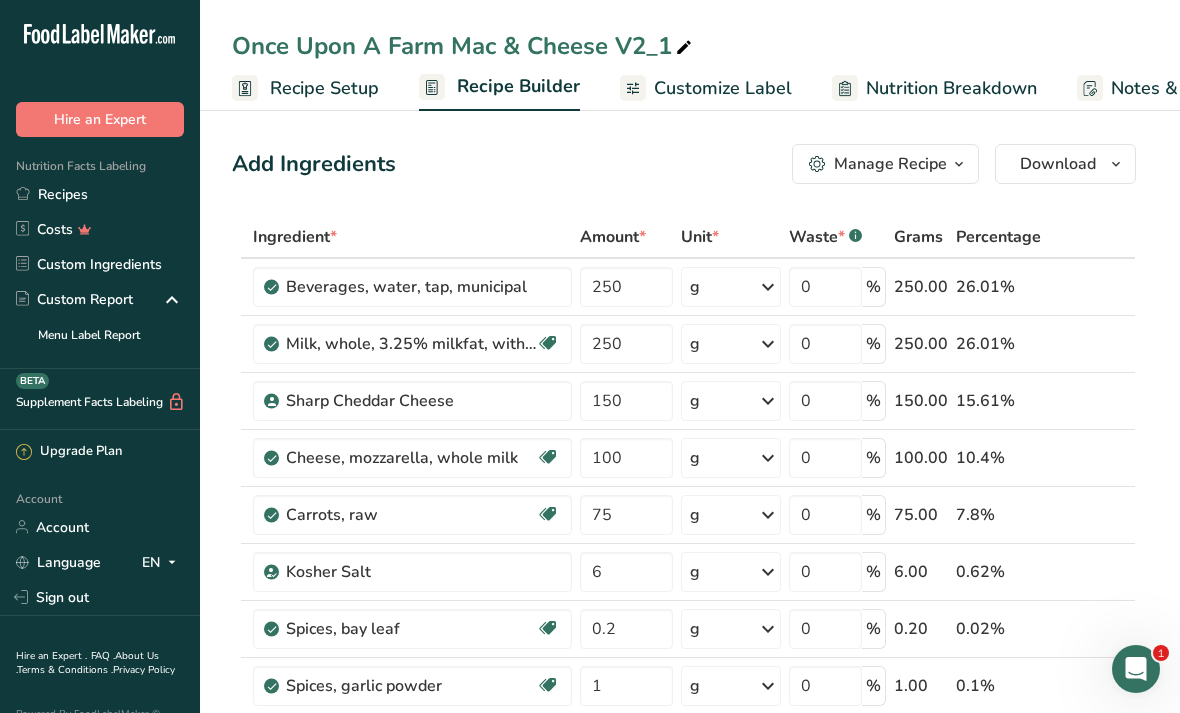 click at bounding box center [684, 48] 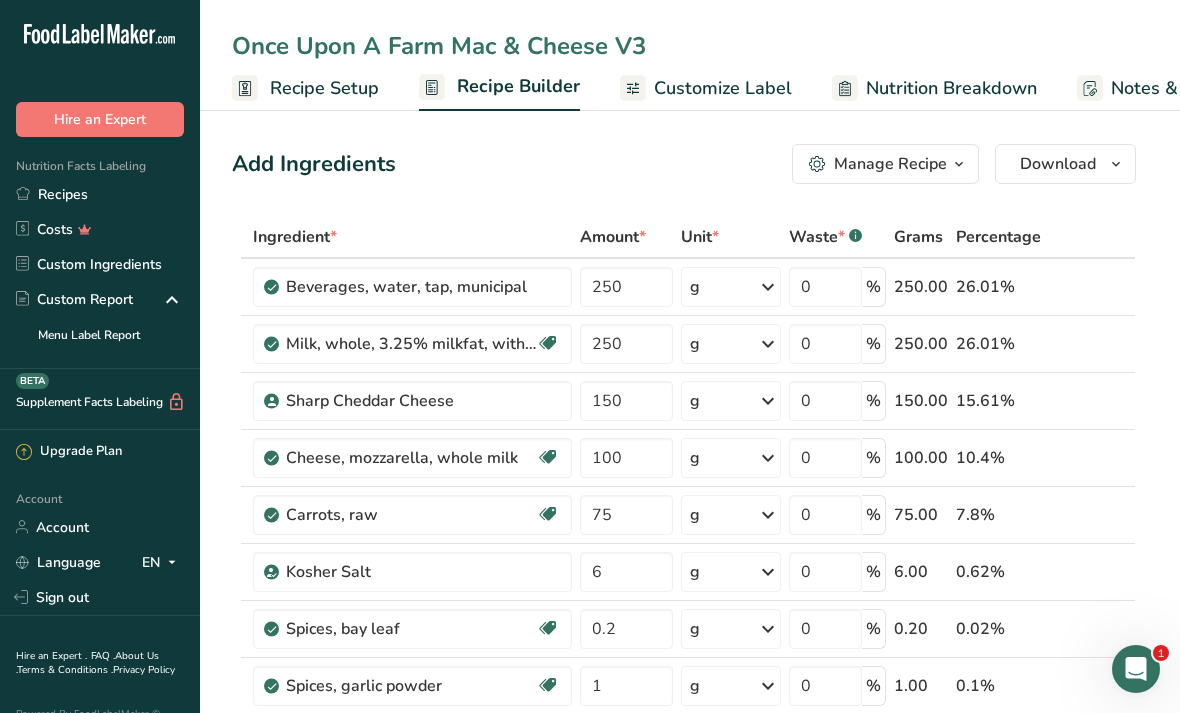 type on "Once Upon A Farm Mac & Cheese V3" 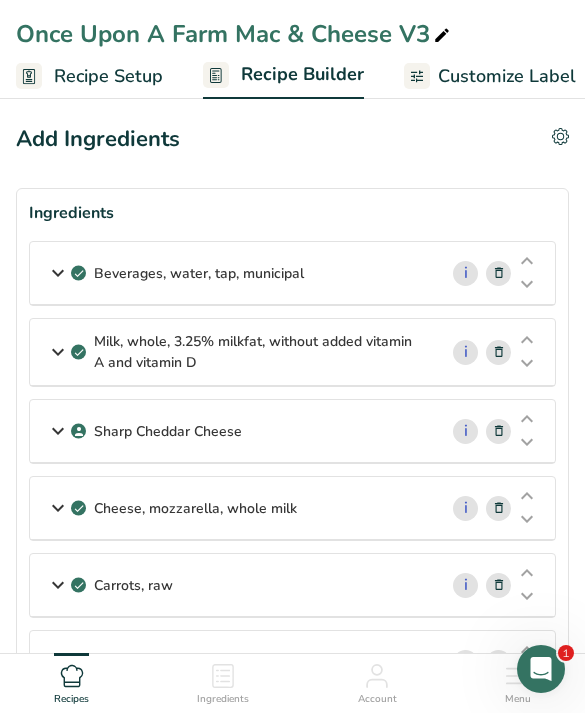 click at bounding box center [58, 273] 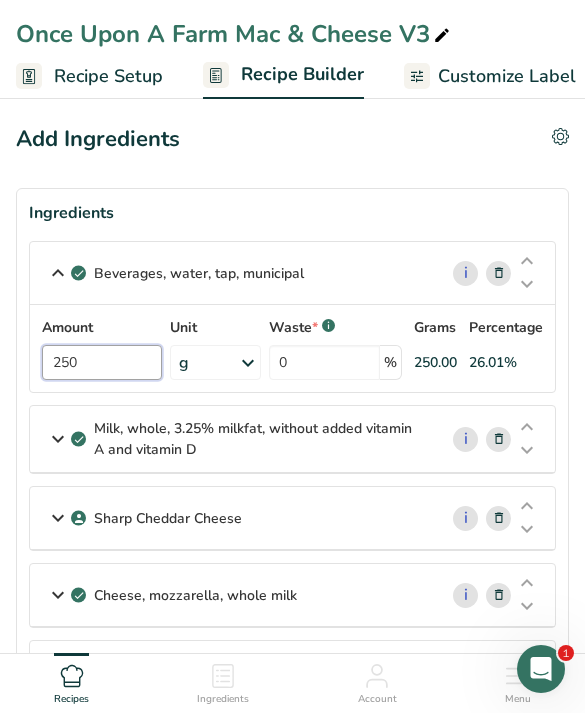 click on "250" at bounding box center (102, 362) 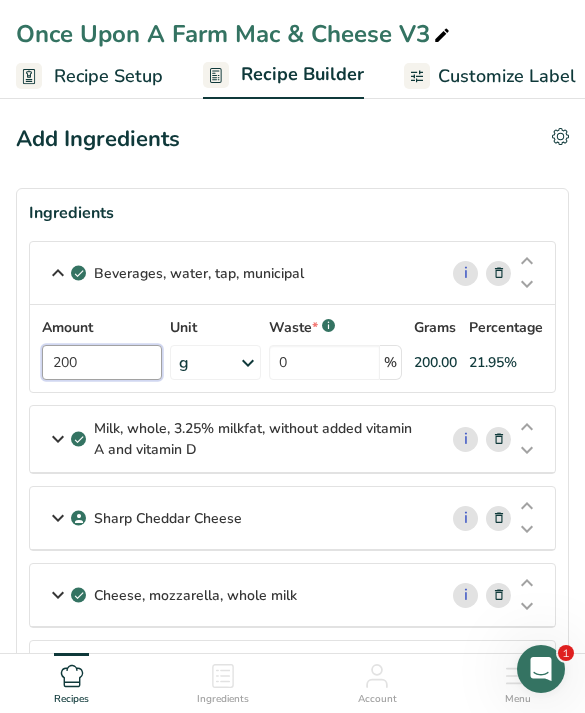 type on "200" 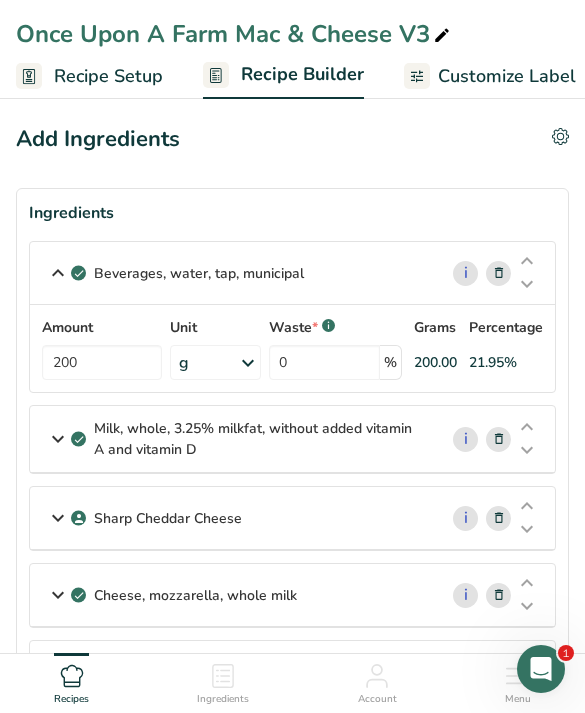 click on "Beverages, water, tap, municipal
i
Amount 200   Unit
g
Portions
1 fl oz
1 bottle 8 fl oz
1 liter
See more
Weight Units
g
kg
mg
See more
Volume Units
l
Volume units require a density conversion. If you know your ingredient's density enter it below. Otherwise, click on "RIA" our AI Regulatory bot - she will be able to help you
lb/ft3
g/cm3
Confirm
mL
Volume units require a density conversion. If you know your ingredient's density enter it below. Otherwise, click on "RIA" our AI Regulatory bot - she will be able to help you
*" at bounding box center (292, 317) 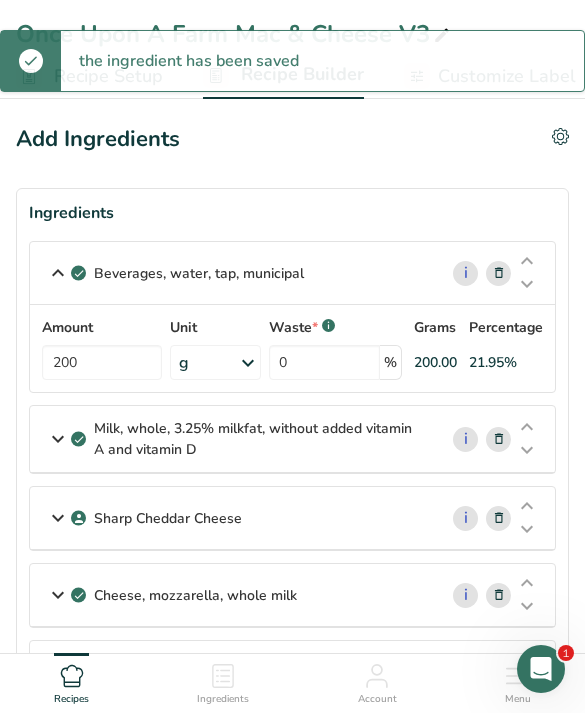 click at bounding box center [58, 439] 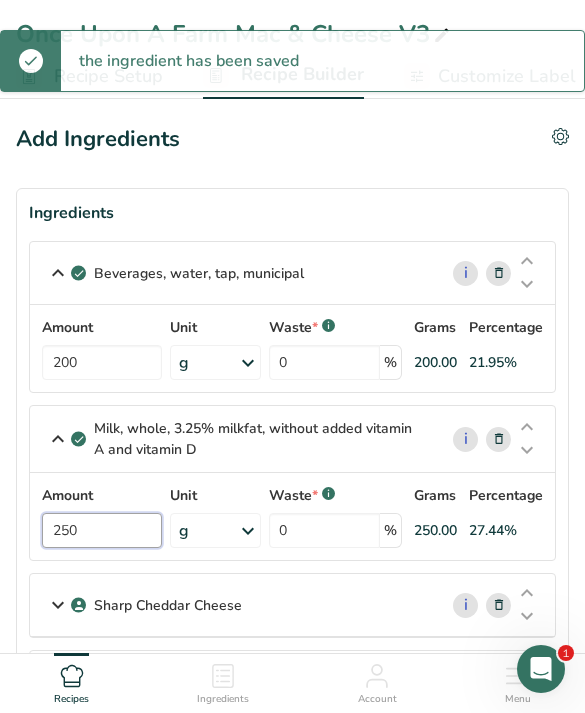 click on "250" at bounding box center (102, 530) 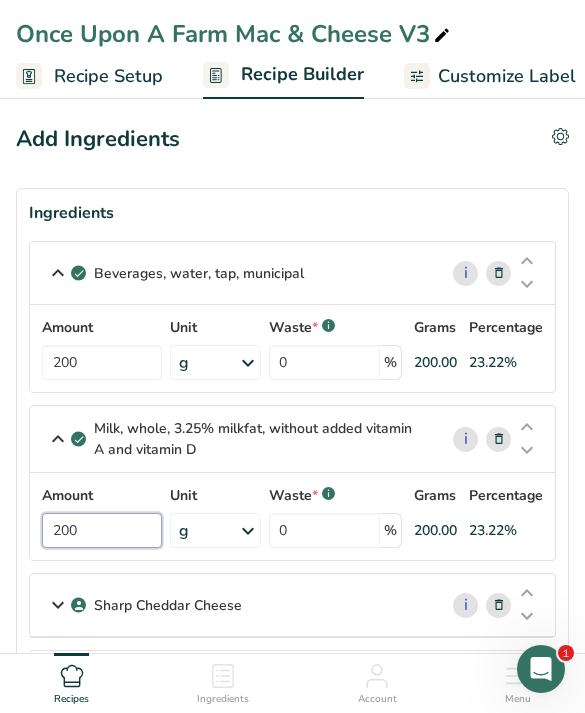 type on "200" 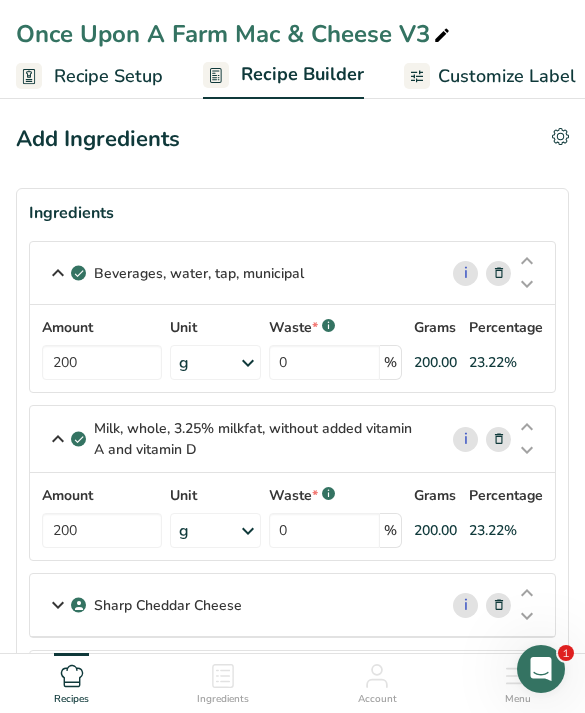 click on "Milk, whole, 3.25% milkfat, without added vitamin A and vitamin D
i
Amount 200   Unit
g
Portions
1 cup
1 tbsp
1 fl oz
See more
Weight Units
g
kg
mg
See more
Volume Units
l
Volume units require a density conversion. If you know your ingredient's density enter it below. Otherwise, click on "RIA" our AI Regulatory bot - she will be able to help you
lb/ft3
g/cm3
Confirm
mL
Volume units require a density conversion. If you know your ingredient's density enter it below. Otherwise, click on "RIA" our AI Regulatory bot - she will be able to help you" at bounding box center (292, 483) 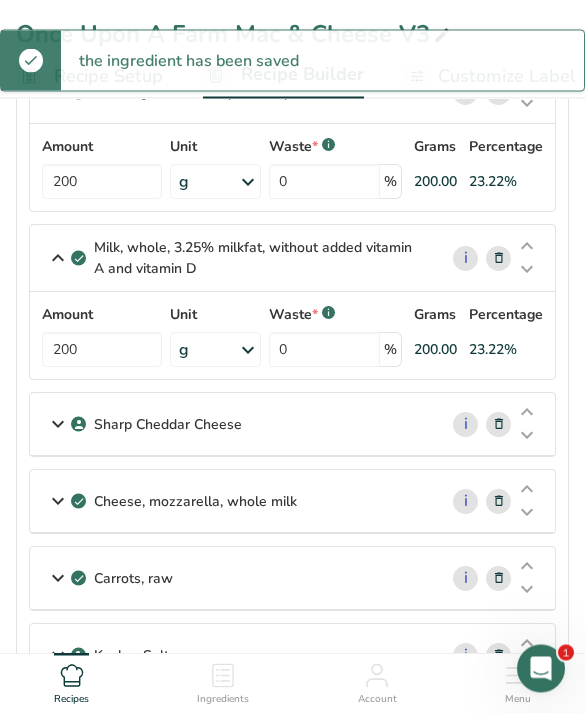 scroll, scrollTop: 181, scrollLeft: 0, axis: vertical 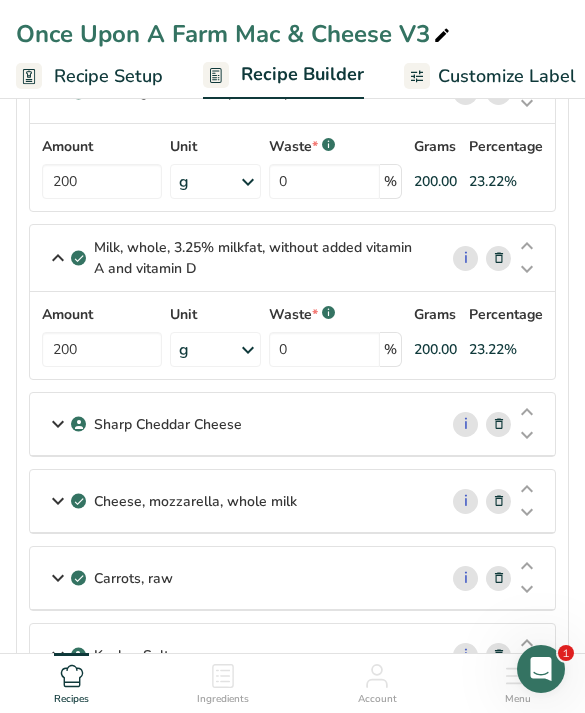 click at bounding box center [58, 424] 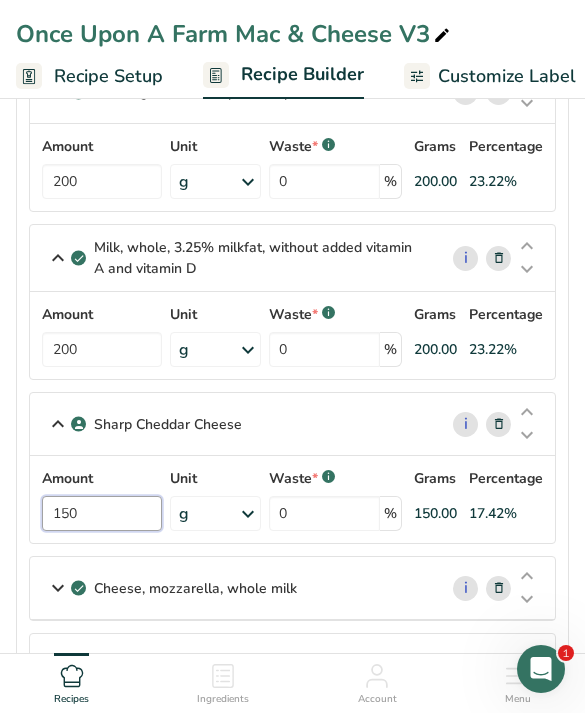 click on "150" at bounding box center [102, 513] 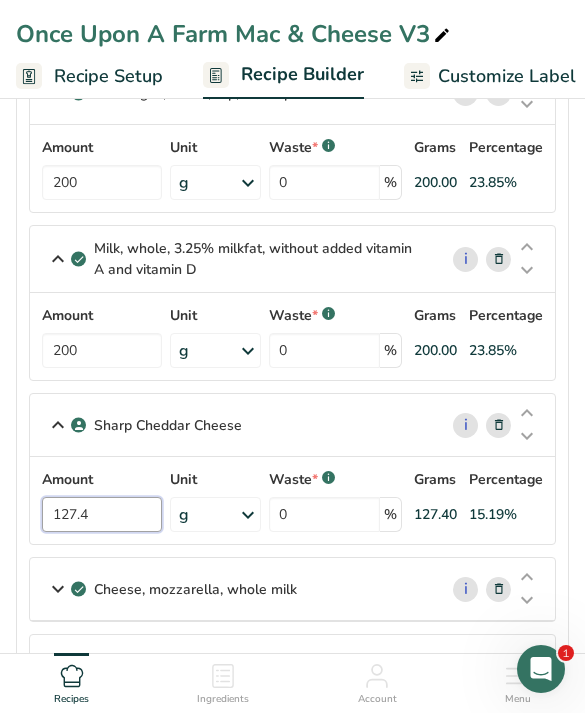 type on "127.4" 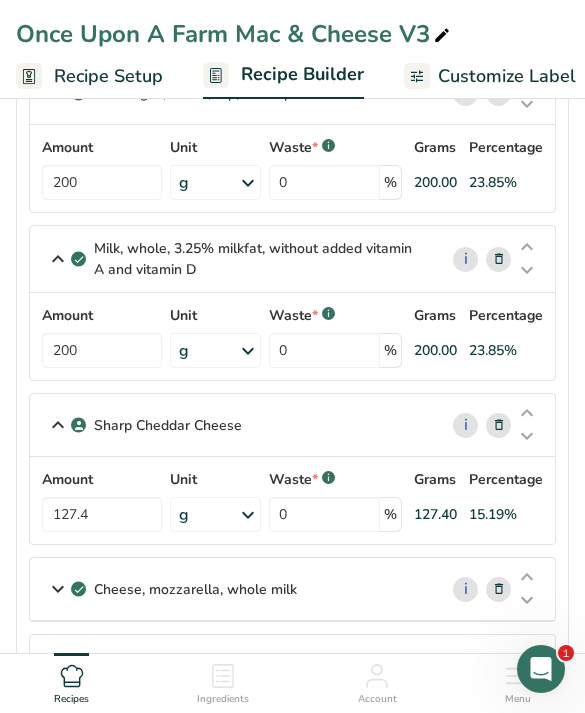 click on "Cheese, mozzarella, whole milk" at bounding box center (195, 589) 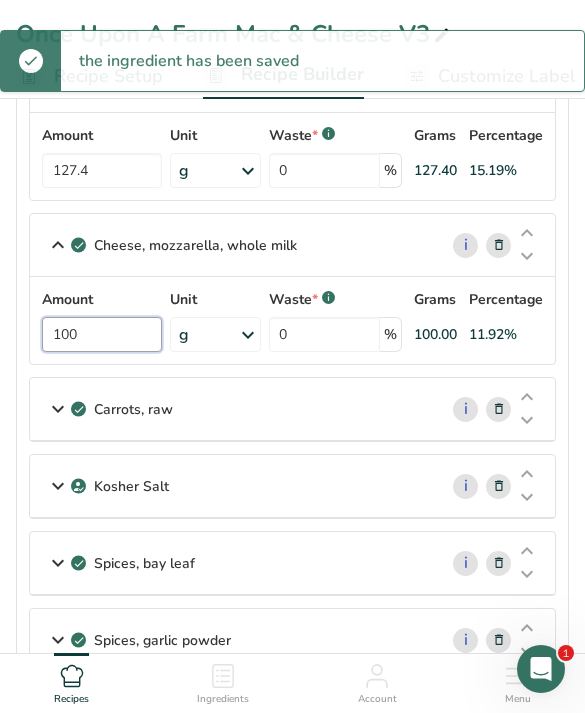 click on "100" at bounding box center (102, 334) 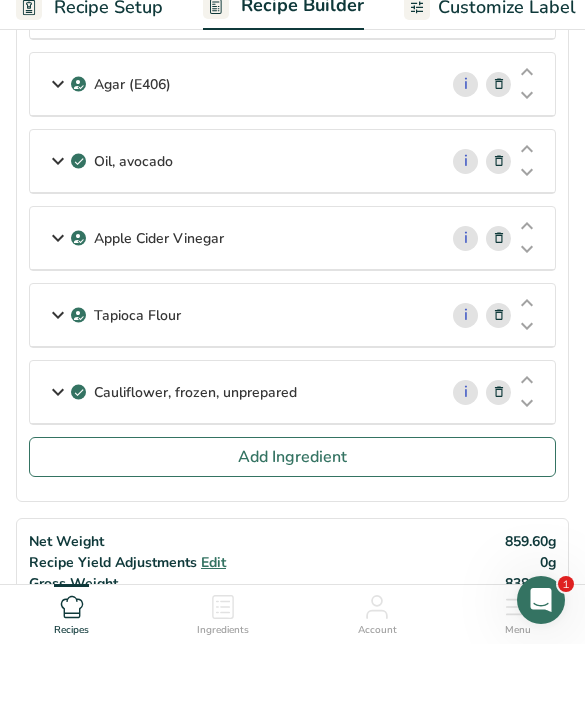 scroll, scrollTop: 1266, scrollLeft: 0, axis: vertical 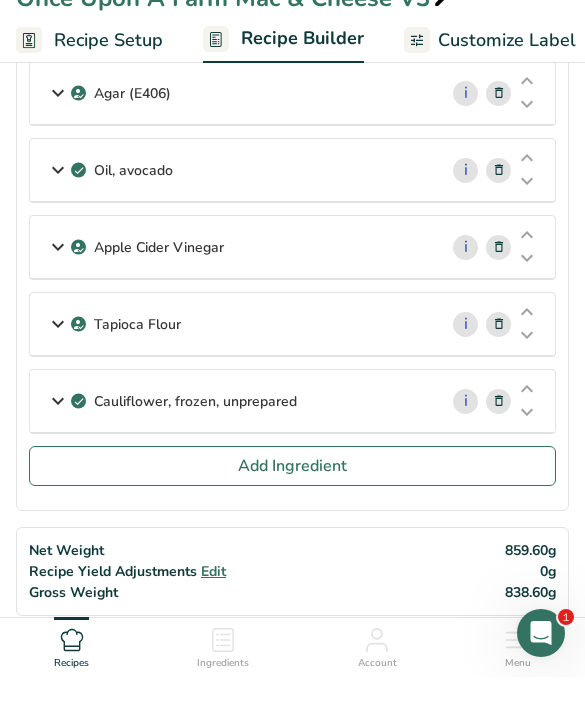 type on "121" 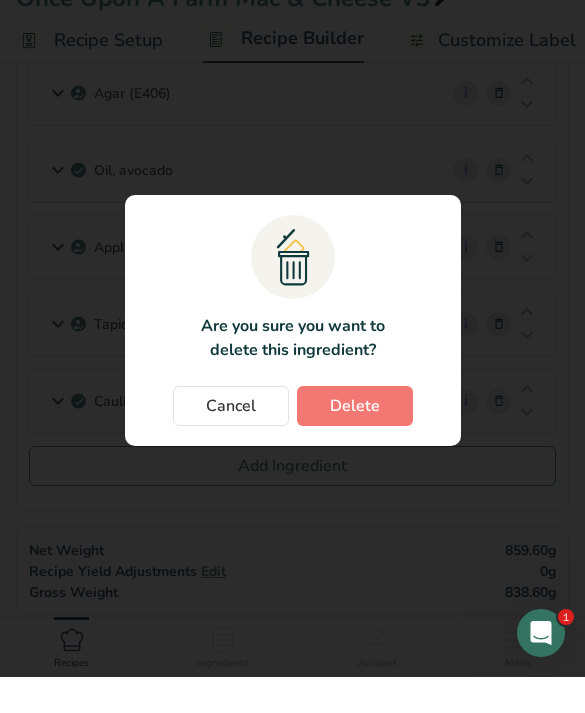 scroll, scrollTop: 1303, scrollLeft: 0, axis: vertical 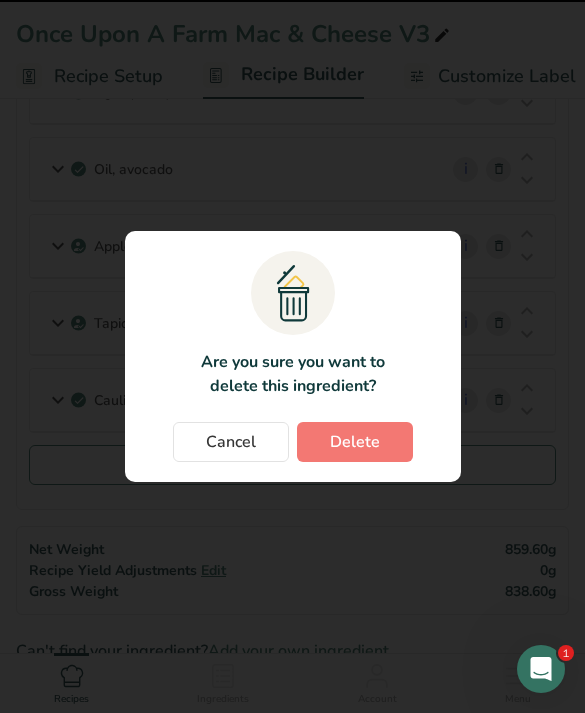 click on ".a{fill:#f5f3ed;}.b,.e{fill:#0f393a;}.c{fill:none;}.d{fill:#f2c549;}.e{stroke:rgba(0,0,0,0);stroke-miterlimit:10;}
Are you sure you want to delete this ingredient?
Cancel
Delete" at bounding box center [293, 356] 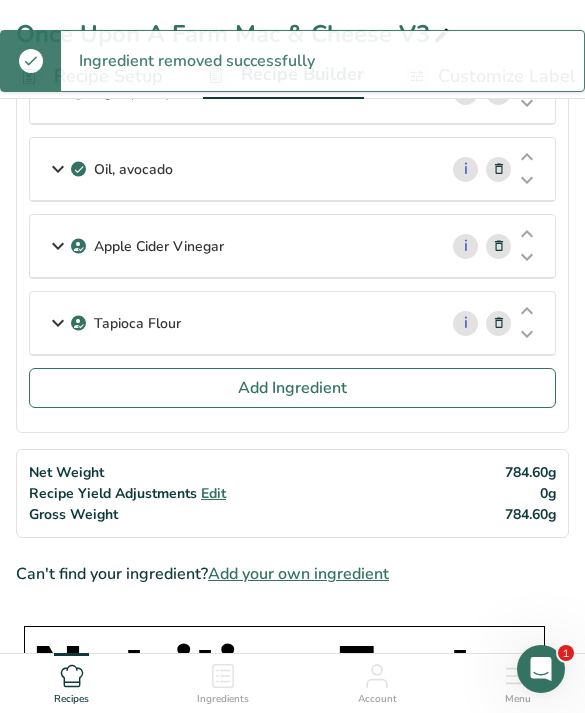 click on "Add Ingredient" at bounding box center [292, 388] 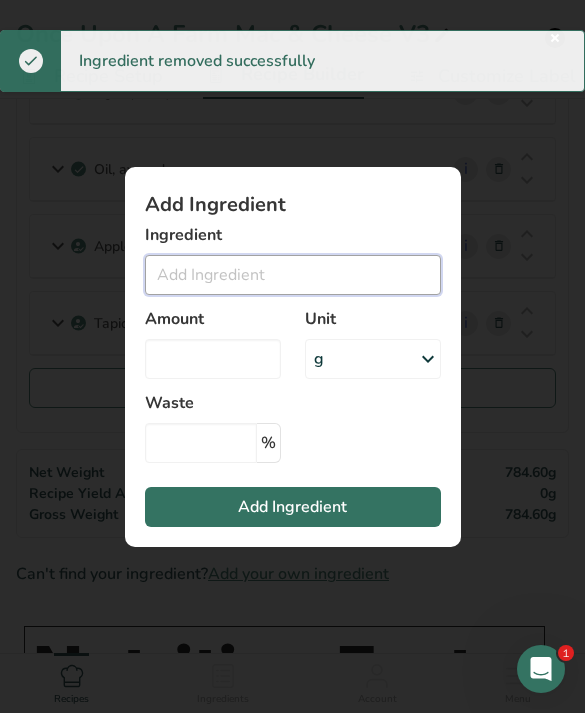 click at bounding box center [293, 275] 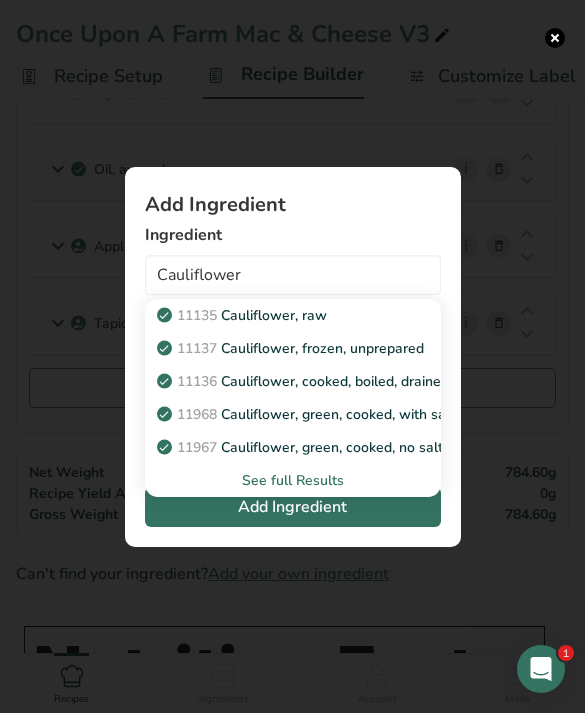 click on "11137
Cauliflower, frozen, unprepared" at bounding box center [292, 348] 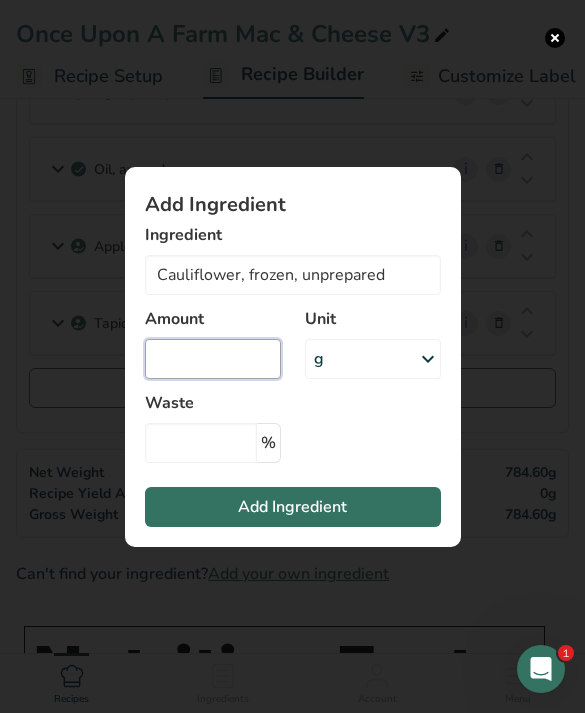 click at bounding box center [213, 359] 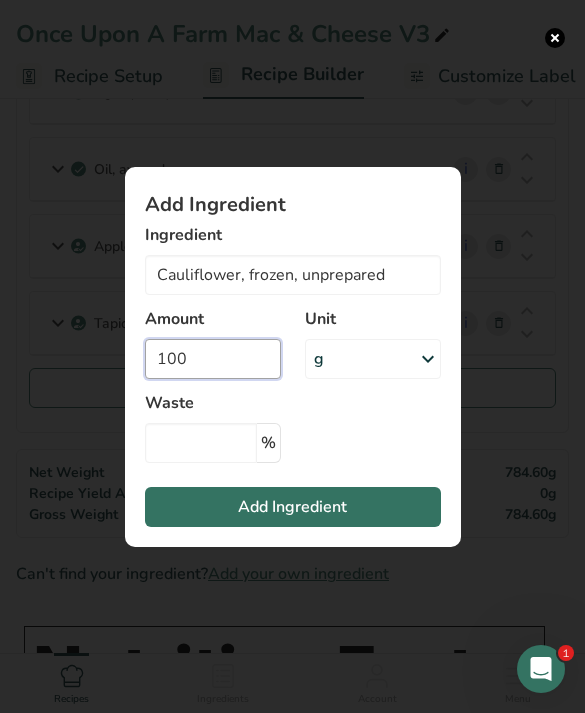 type on "100" 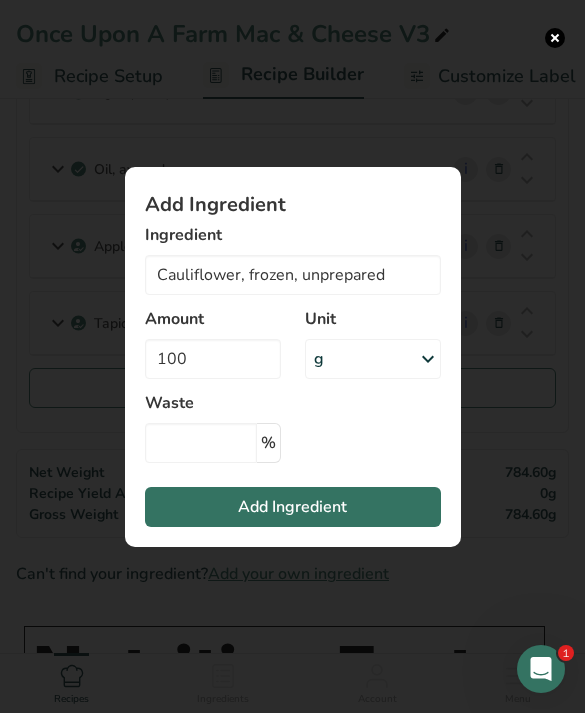 click on "Add Ingredient" at bounding box center (293, 507) 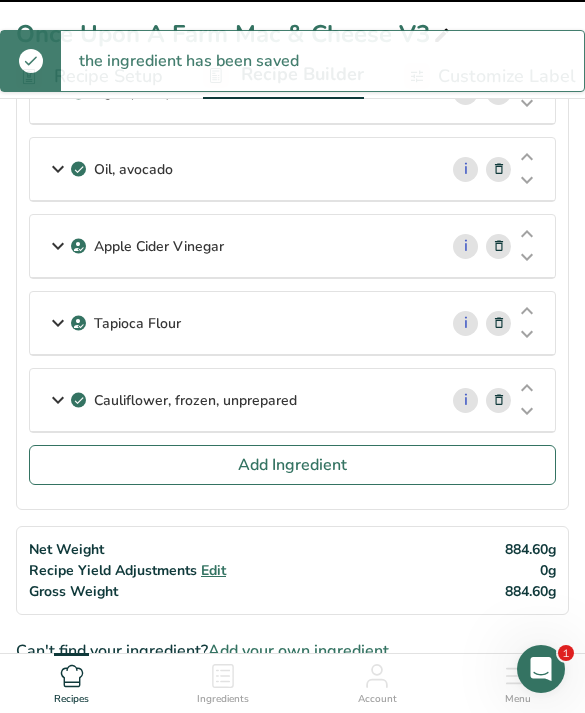 type 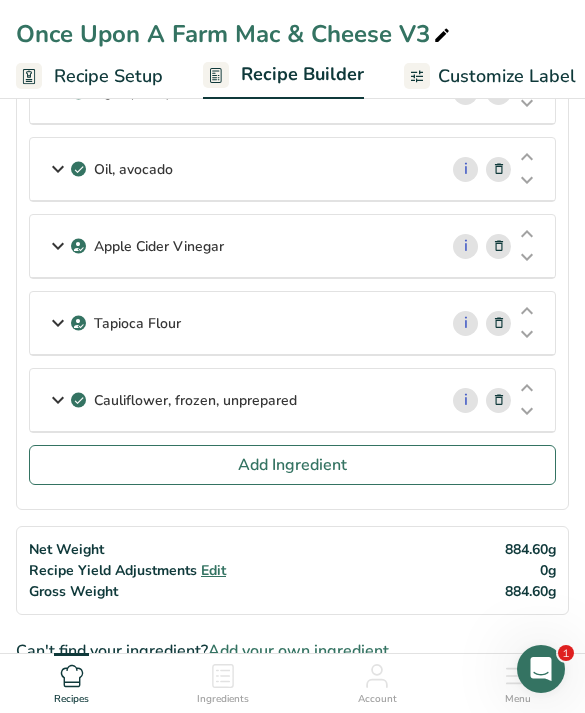 click on "Add Ingredient" at bounding box center (292, 465) 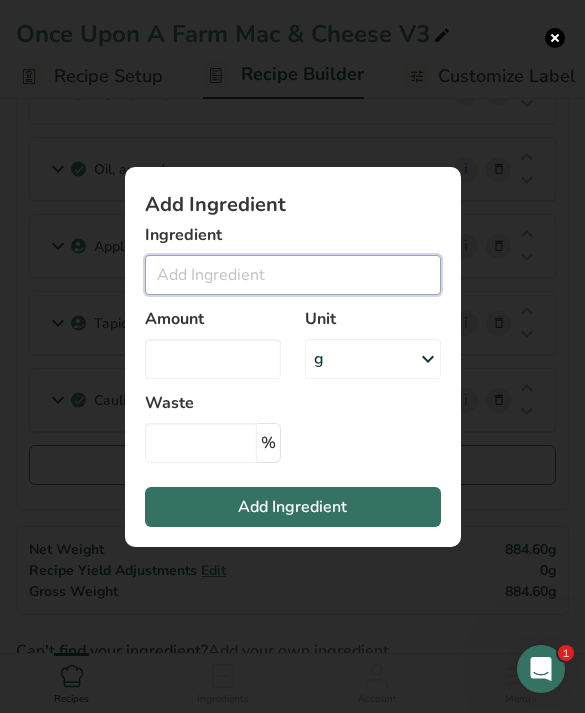 click at bounding box center [293, 275] 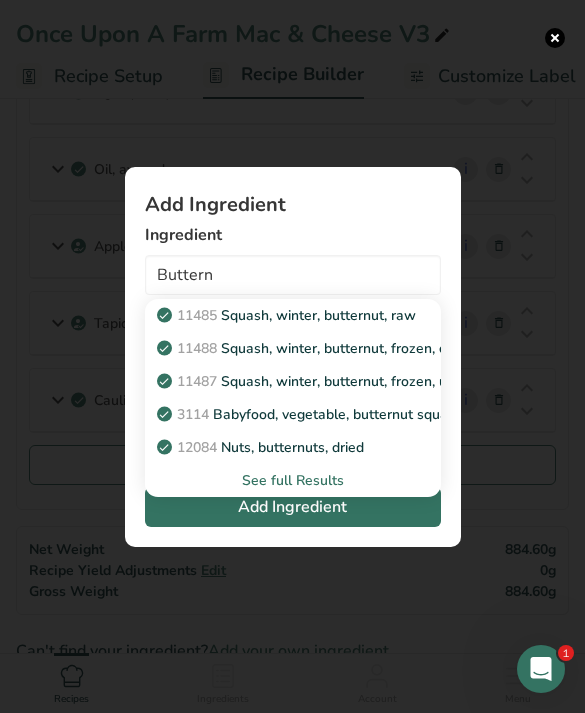 click on "See full Results" at bounding box center [293, 480] 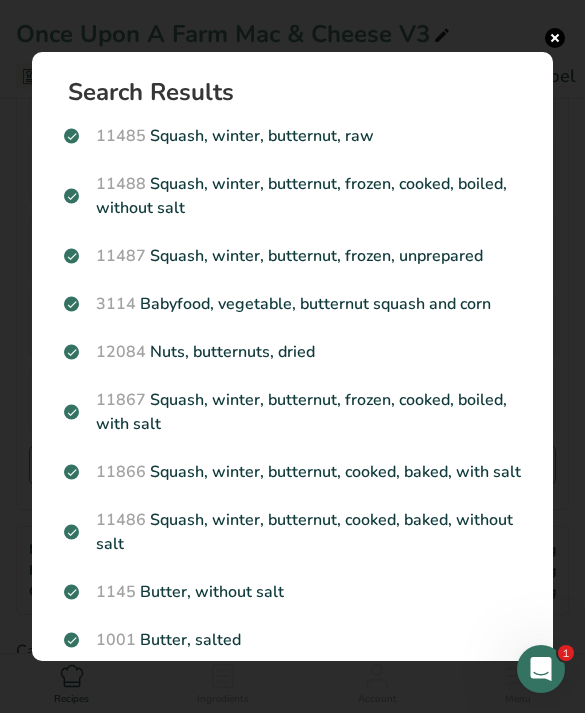 click on "11487" at bounding box center [121, 256] 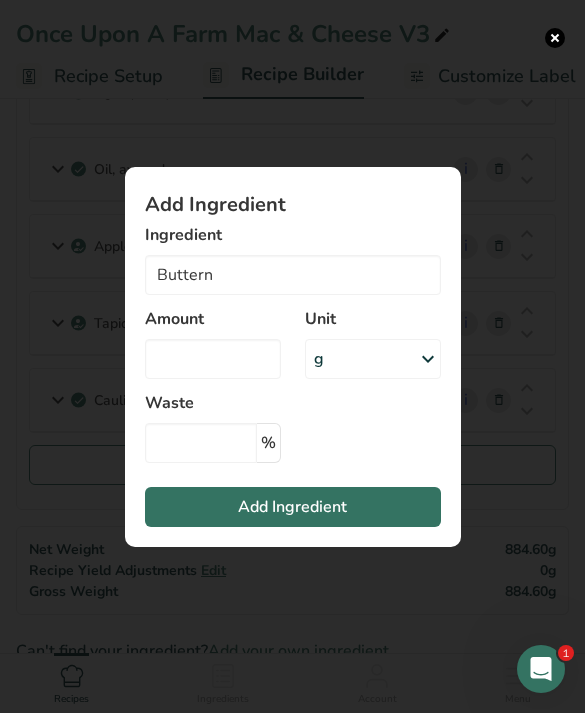 type on "Squash, winter, butternut, frozen, unprepared" 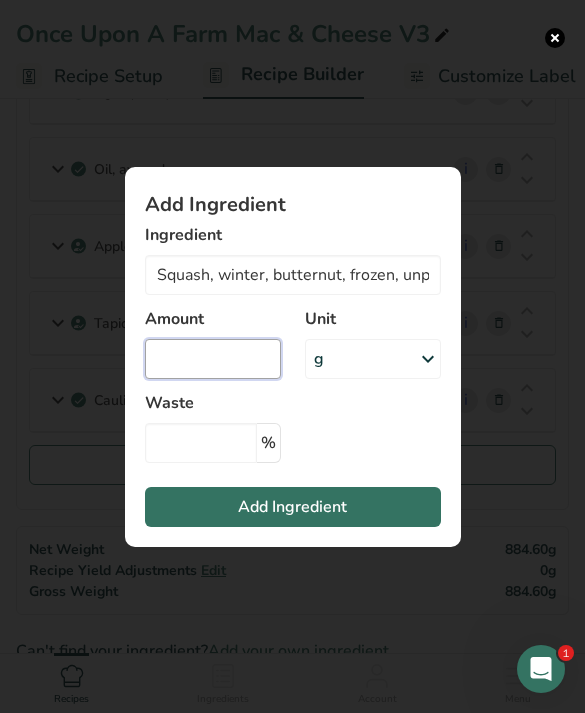 click at bounding box center [213, 359] 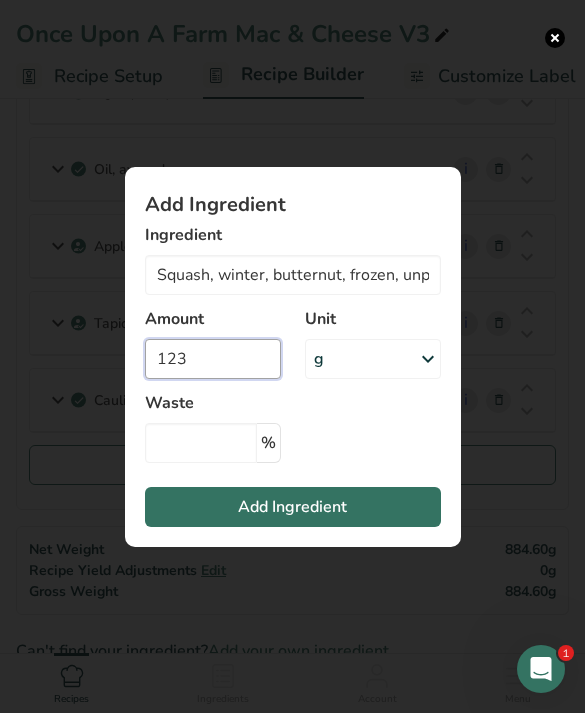 type on "123" 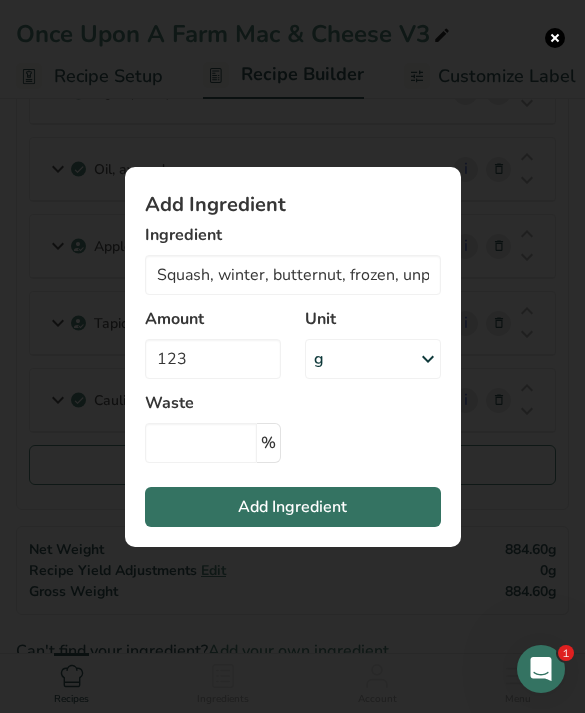 click on "Add Ingredient" at bounding box center (293, 507) 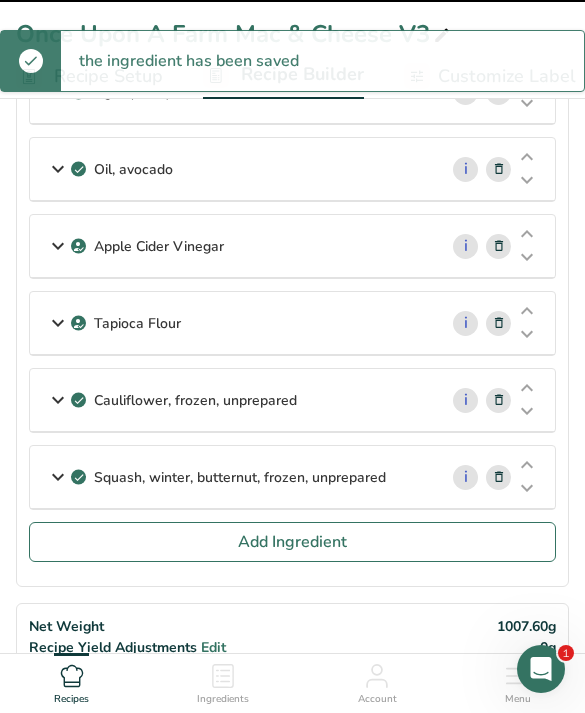 type 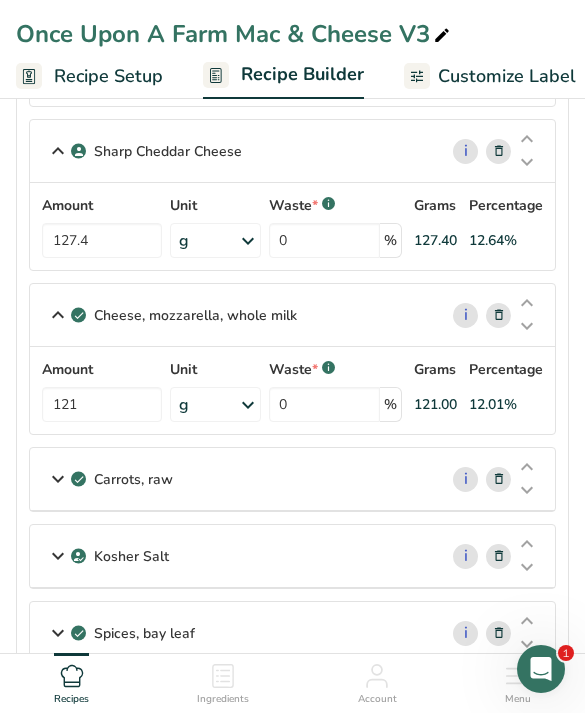 scroll, scrollTop: 453, scrollLeft: 0, axis: vertical 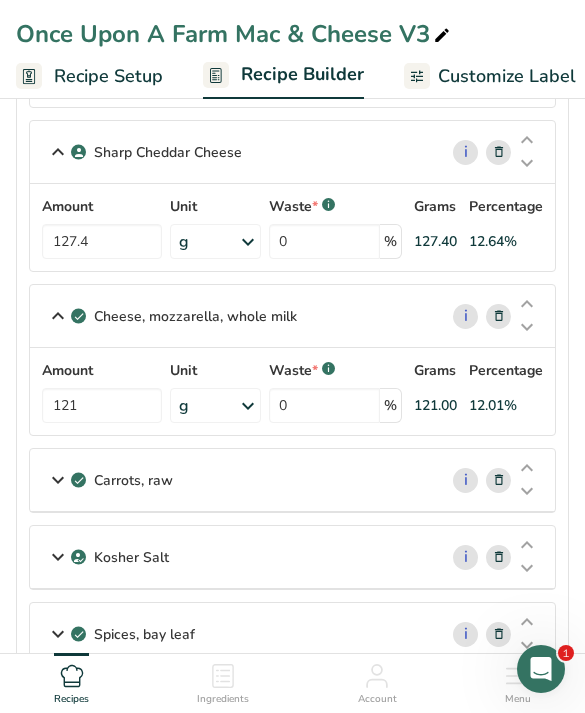 click at bounding box center [58, 480] 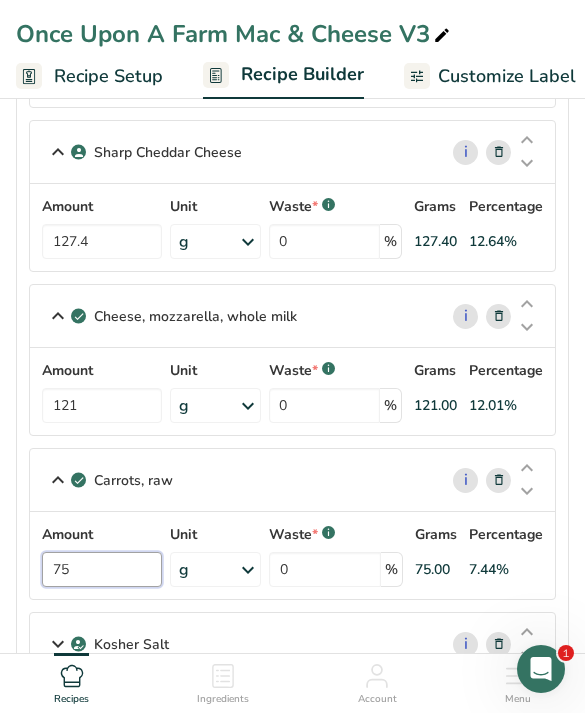 click on "75" at bounding box center (102, 569) 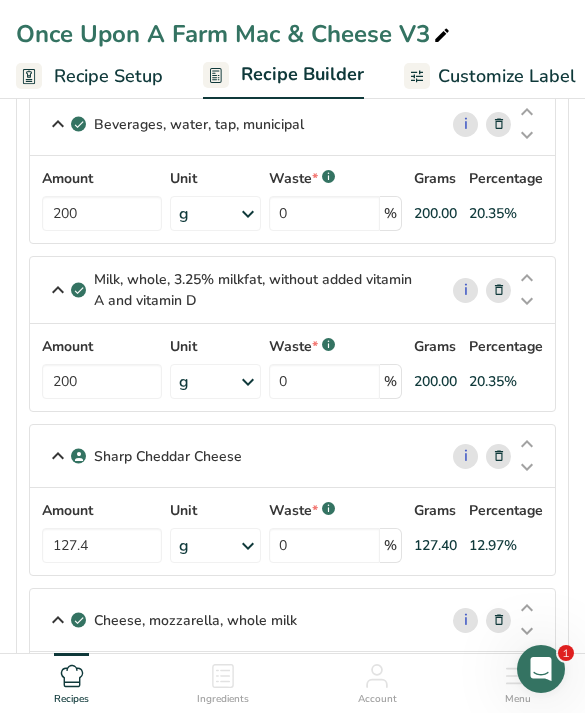 scroll, scrollTop: 147, scrollLeft: 0, axis: vertical 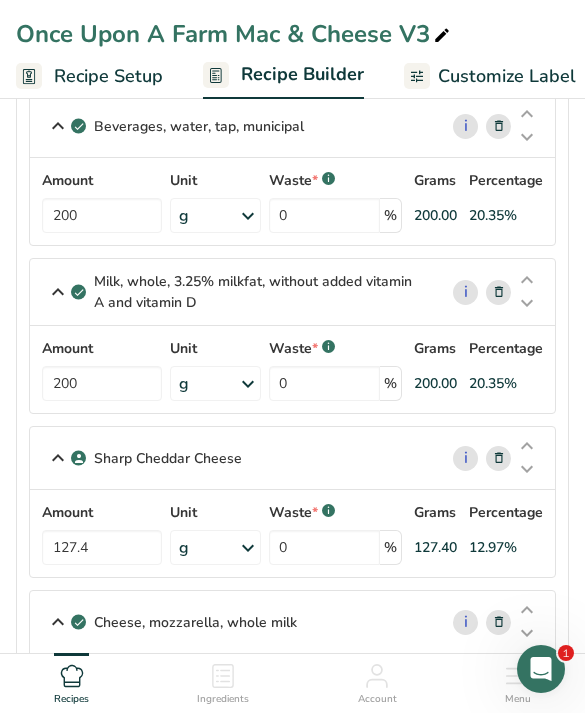 type on "50" 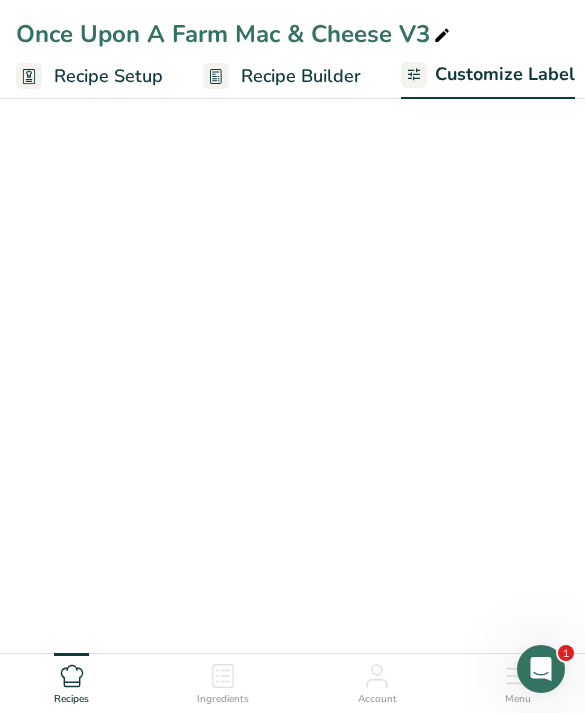 scroll, scrollTop: 0, scrollLeft: 373, axis: horizontal 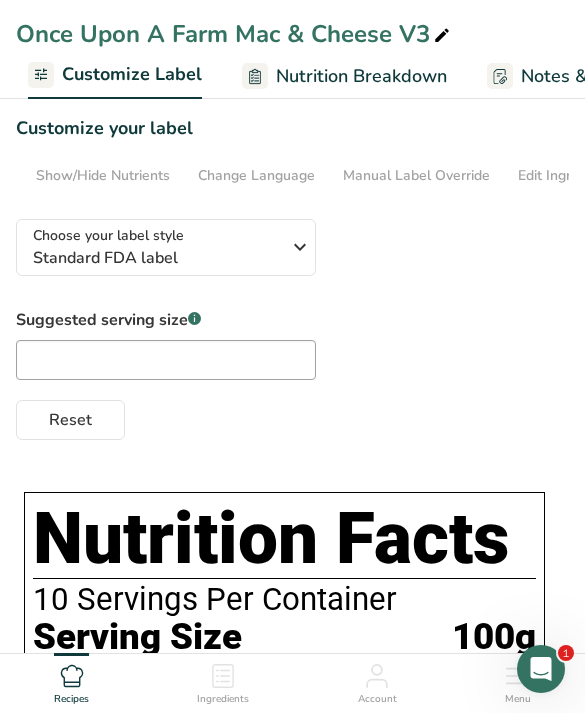 click on "Edit Ingredients/Allergens List" at bounding box center [614, 175] 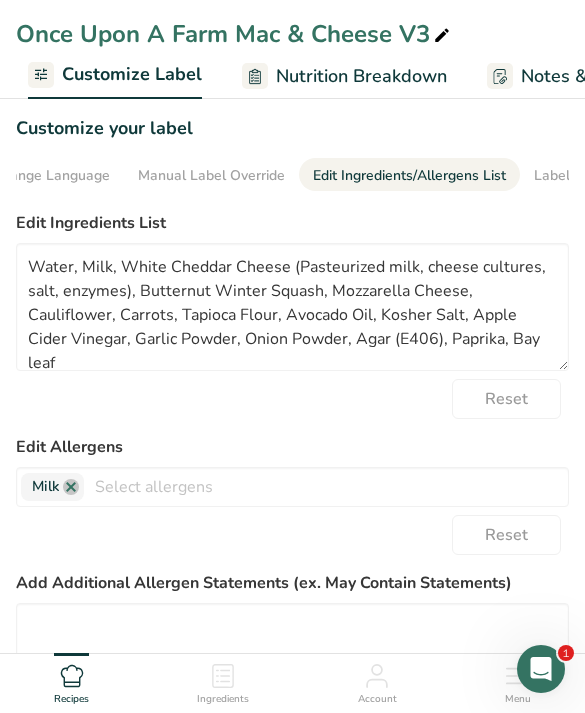scroll, scrollTop: 0, scrollLeft: 577, axis: horizontal 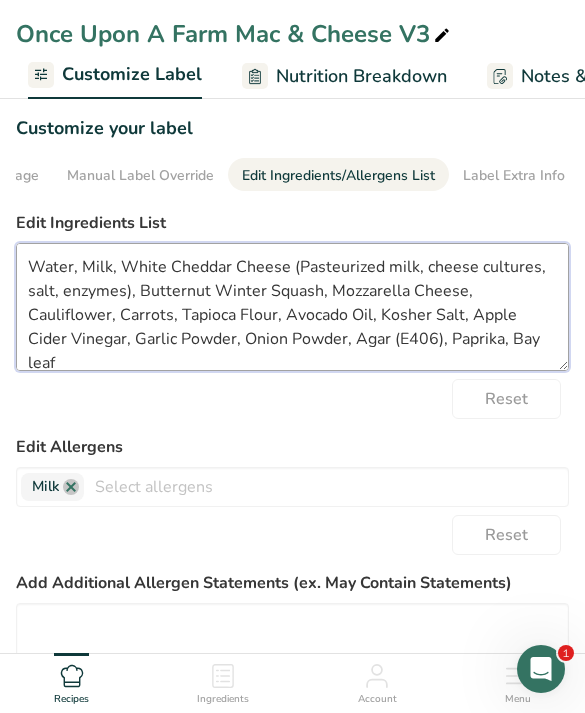 click on "Water, Milk, White Cheddar Cheese (Pasteurized milk, cheese cultures, salt, enzymes), Butternut Winter Squash, Mozzarella Cheese, Cauliflower, Carrots, Tapioca Flour, Avocado Oil, Kosher Salt, Apple Cider Vinegar, Garlic Powder, Onion Powder, Agar (E406), Paprika, Bay leaf" at bounding box center (292, 307) 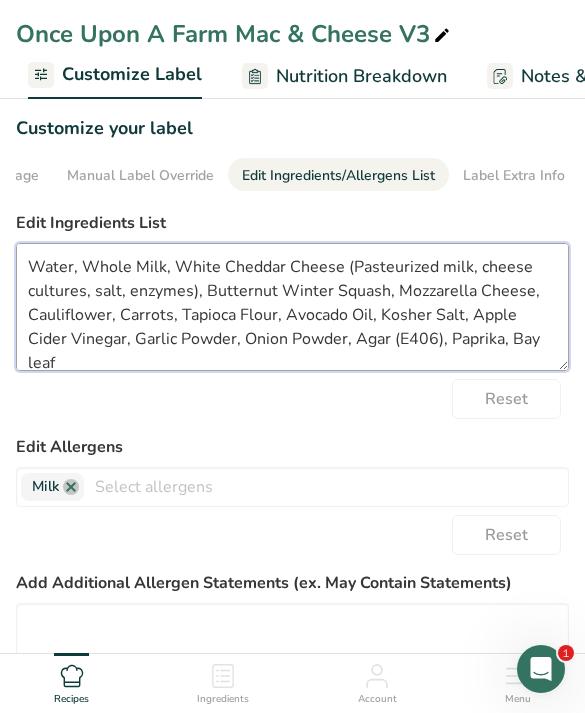 click on "Water, Whole Milk, White Cheddar Cheese (Pasteurized milk, cheese cultures, salt, enzymes), Butternut Winter Squash, Mozzarella Cheese, Cauliflower, Carrots, Tapioca Flour, Avocado Oil, Kosher Salt, Apple Cider Vinegar, Garlic Powder, Onion Powder, Agar (E406), Paprika, Bay leaf" at bounding box center (292, 307) 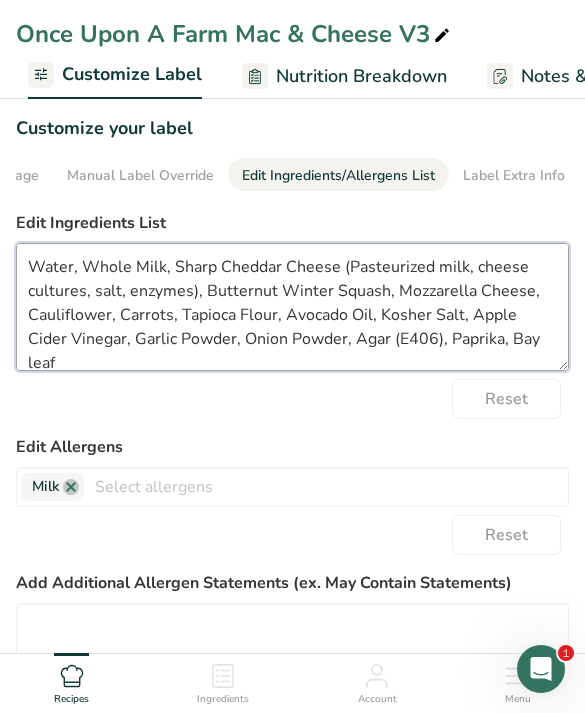 click on "Water, Whole Milk, Sharp Cheddar Cheese (Pasteurized milk, cheese cultures, salt, enzymes), Butternut Winter Squash, Mozzarella Cheese, Cauliflower, Carrots, Tapioca Flour, Avocado Oil, Kosher Salt, Apple Cider Vinegar, Garlic Powder, Onion Powder, Agar (E406), Paprika, Bay leaf" at bounding box center (292, 307) 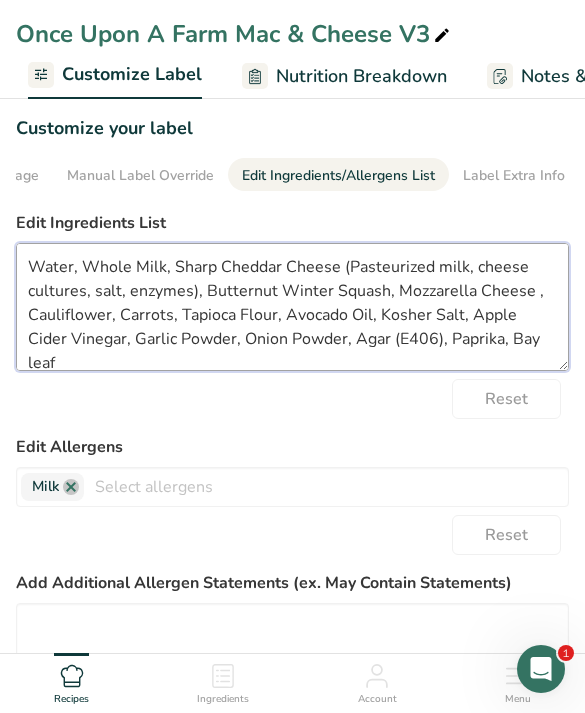 paste on "(Pasteurized Milk, Vinegar, Enzymes, Salt)" 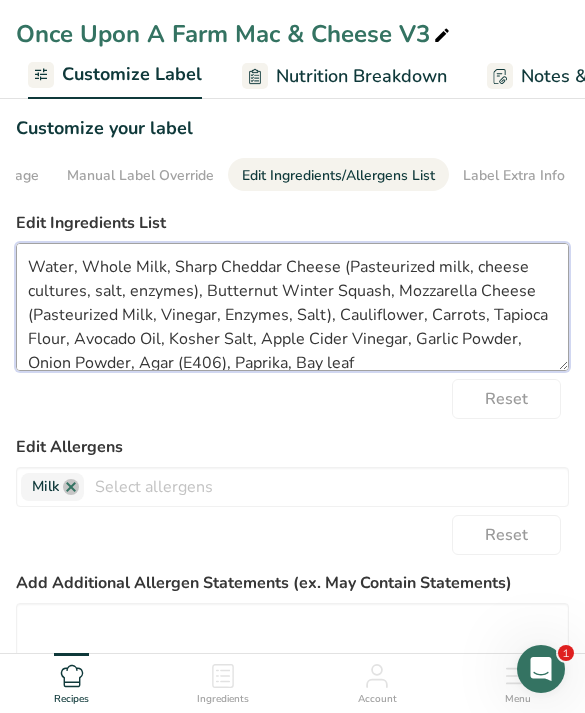 scroll, scrollTop: 5, scrollLeft: 0, axis: vertical 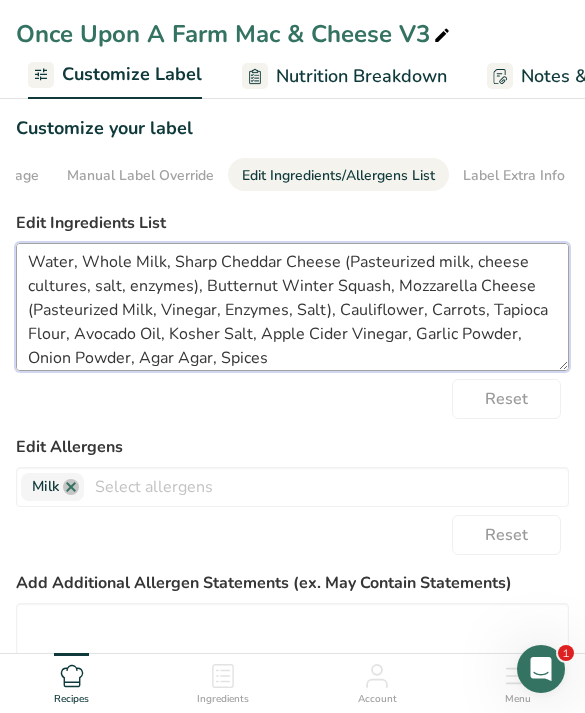 click on "Water, Whole Milk, Sharp Cheddar Cheese (Pasteurized milk, cheese cultures, salt, enzymes), Butternut Winter Squash, Mozzarella Cheese (Pasteurized Milk, Vinegar, Enzymes, Salt), Cauliflower, Carrots, Tapioca Flour, Avocado Oil, Kosher Salt, Apple Cider Vinegar, Garlic Powder, Onion Powder, Agar Agar, Spices" at bounding box center [292, 307] 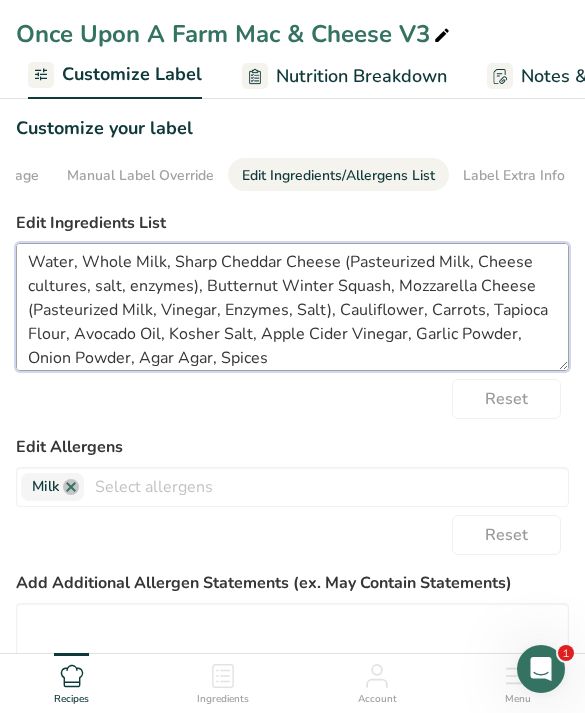 click on "Water, Whole Milk, Sharp Cheddar Cheese (Pasteurized Milk, Cheese cultures, salt, enzymes), Butternut Winter Squash, Mozzarella Cheese (Pasteurized Milk, Vinegar, Enzymes, Salt), Cauliflower, Carrots, Tapioca Flour, Avocado Oil, Kosher Salt, Apple Cider Vinegar, Garlic Powder, Onion Powder, Agar Agar, Spices" at bounding box center [292, 307] 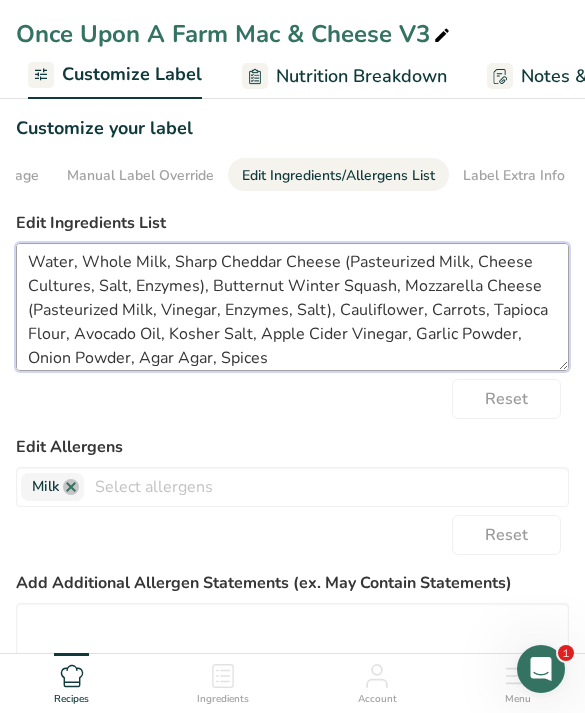 type on "Water, Whole Milk, Sharp Cheddar Cheese (Pasteurized Milk, Cheese Cultures, Salt, Enzymes), Butternut Winter Squash, Mozzarella Cheese (Pasteurized Milk, Vinegar, Enzymes, Salt), Cauliflower, Carrots, Tapioca Flour, Avocado Oil, Kosher Salt, Apple Cider Vinegar, Garlic Powder, Onion Powder, Agar Agar, Spices" 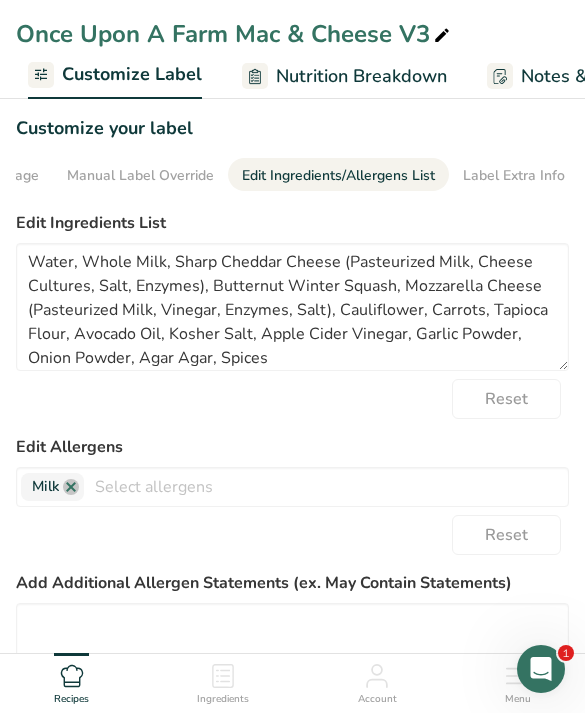 click on "Edit Ingredients List Water, Whole Milk, Sharp Cheddar Cheese (Pasteurized Milk, Cheese Cultures, Salt, Enzymes), Butternut Winter Squash, Mozzarella Cheese (Pasteurized Milk, Vinegar, Enzymes, Salt), Cauliflower, Carrots, Tapioca Flour, Avocado Oil, Kosher Salt, Apple Cider Vinegar, Garlic Powder, Onion Powder, Agar Agar, Spices
Reset
Edit Allergens
Milk
Soy
Tree Nuts
Wheat
Eggs
Fish
Peanuts
Sesame
Crustaceans
Sulphites
Celery
Mustard
Lupins
Mollusks
Gluten
Almond
Beech nut
Brazil nut
Butternut
Cashew
Chestnut
Chinquapin
Coconut" at bounding box center [292, 539] 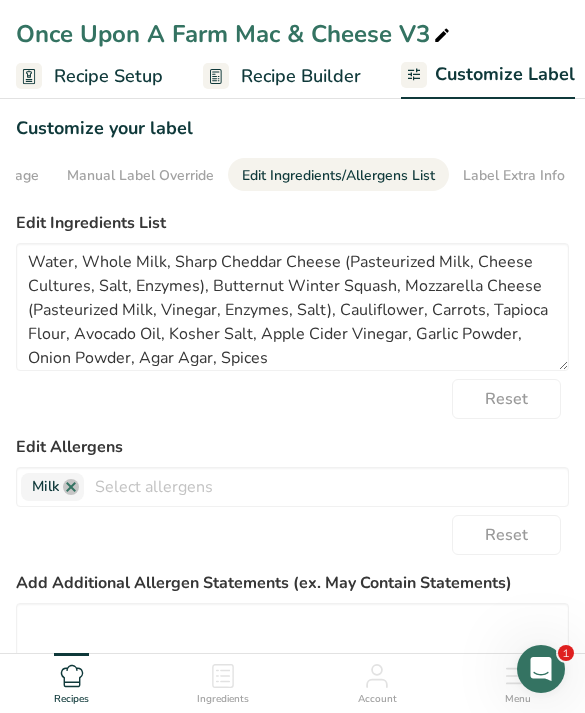 scroll, scrollTop: 0, scrollLeft: 0, axis: both 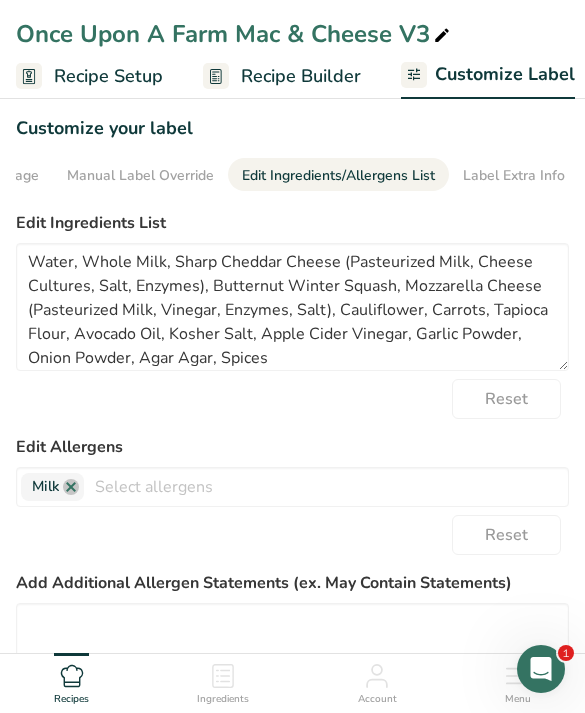 click on "Recipe Builder" at bounding box center (301, 76) 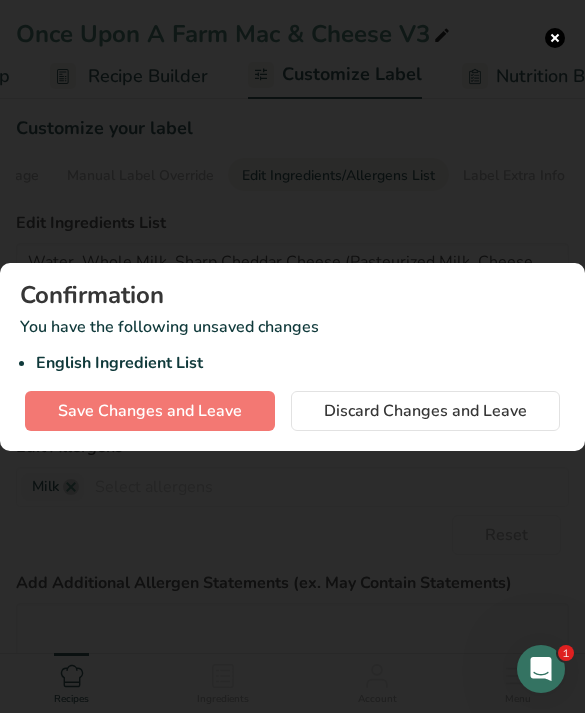 scroll, scrollTop: 0, scrollLeft: 177, axis: horizontal 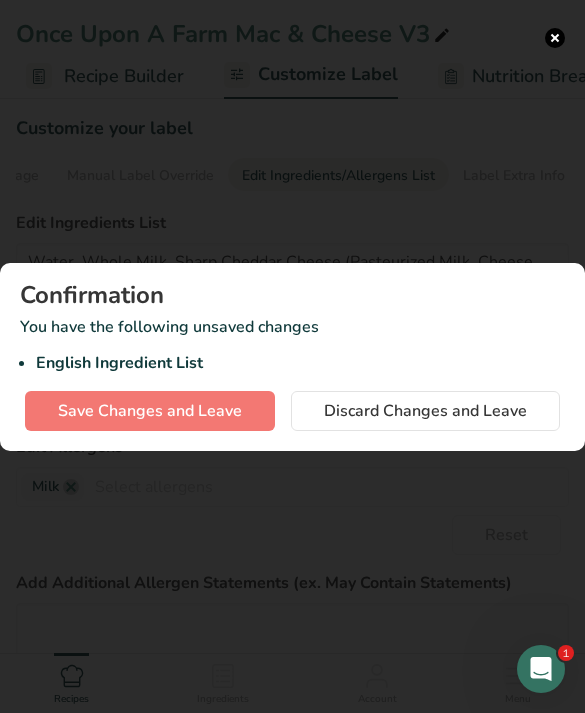 click on "Save Changes and Leave" at bounding box center (150, 411) 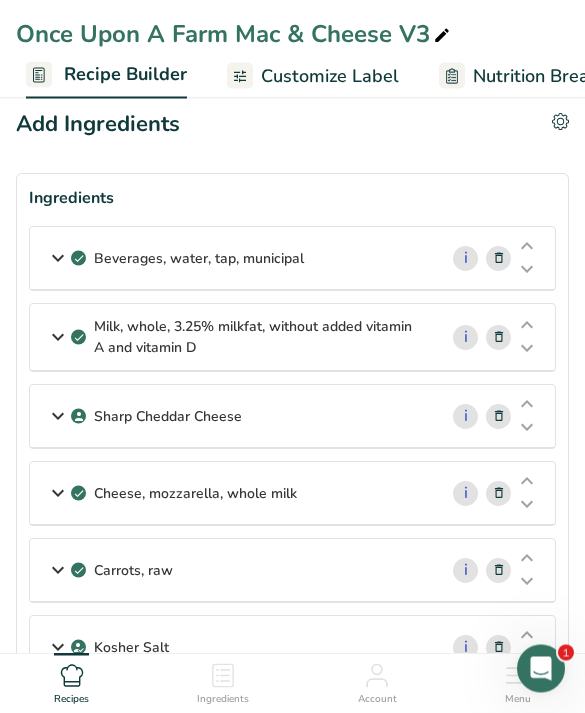 scroll, scrollTop: 15, scrollLeft: 0, axis: vertical 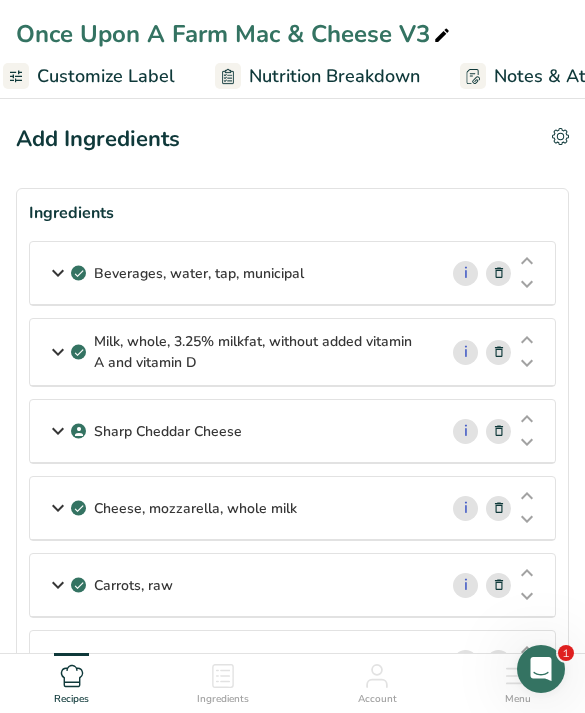 click on "Customize Label" at bounding box center (106, 76) 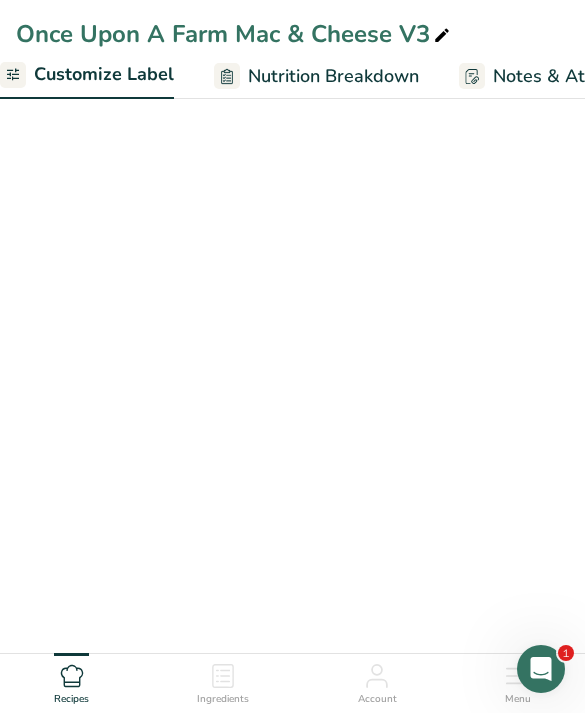 scroll, scrollTop: 0, scrollLeft: 373, axis: horizontal 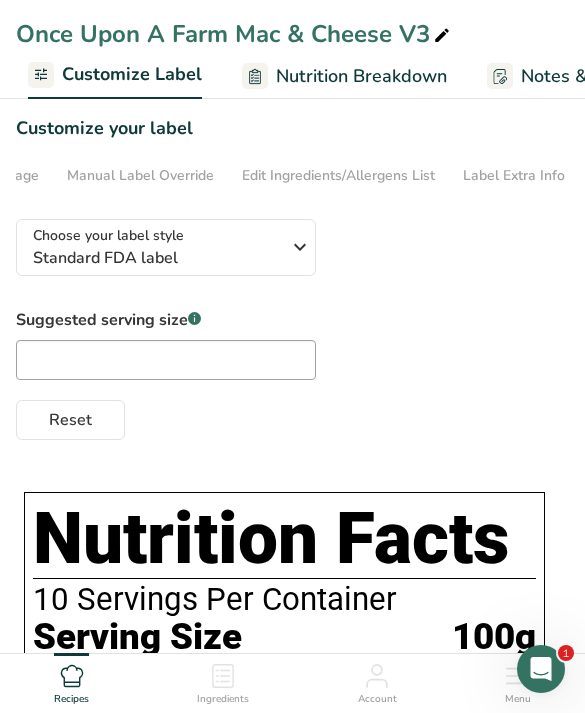 click on "Edit Ingredients/Allergens List" at bounding box center [338, 175] 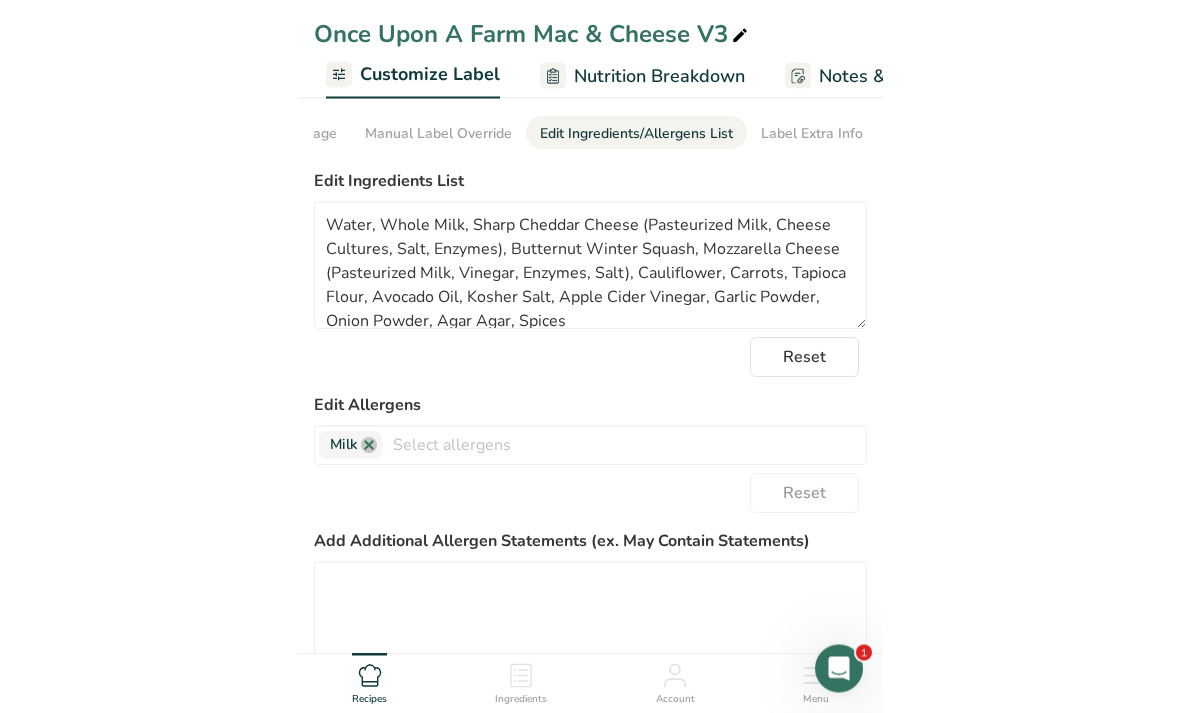 scroll, scrollTop: 0, scrollLeft: 0, axis: both 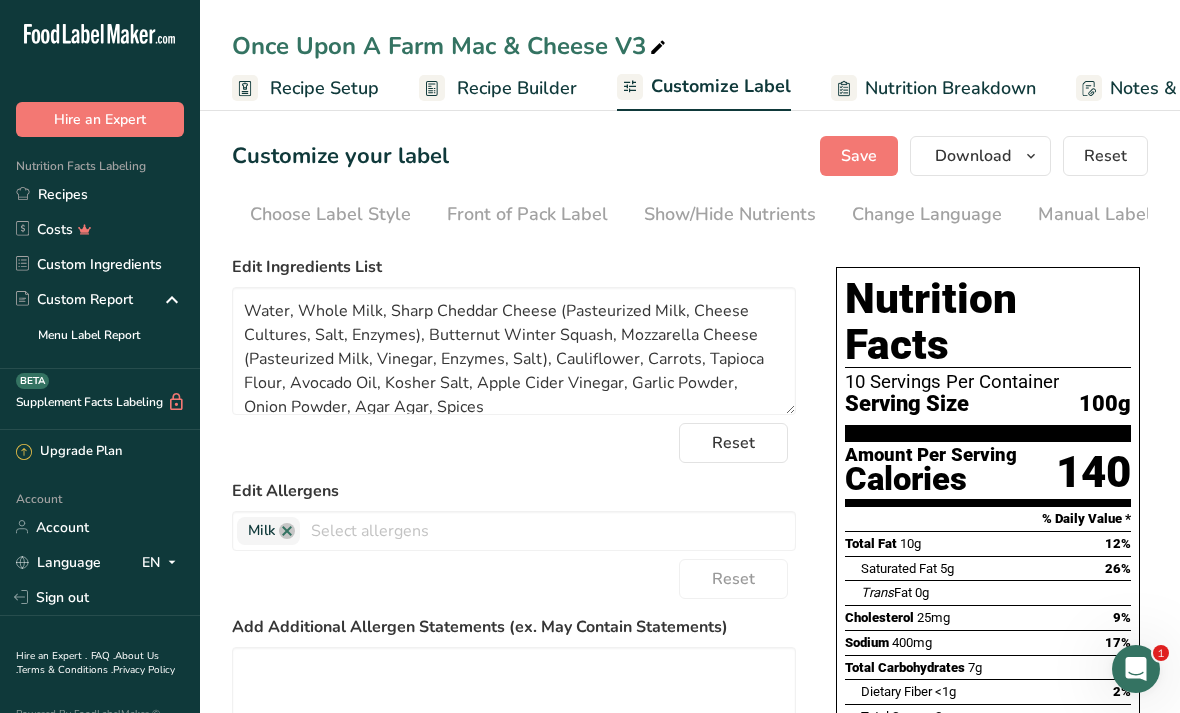 click on "Download" at bounding box center (980, 156) 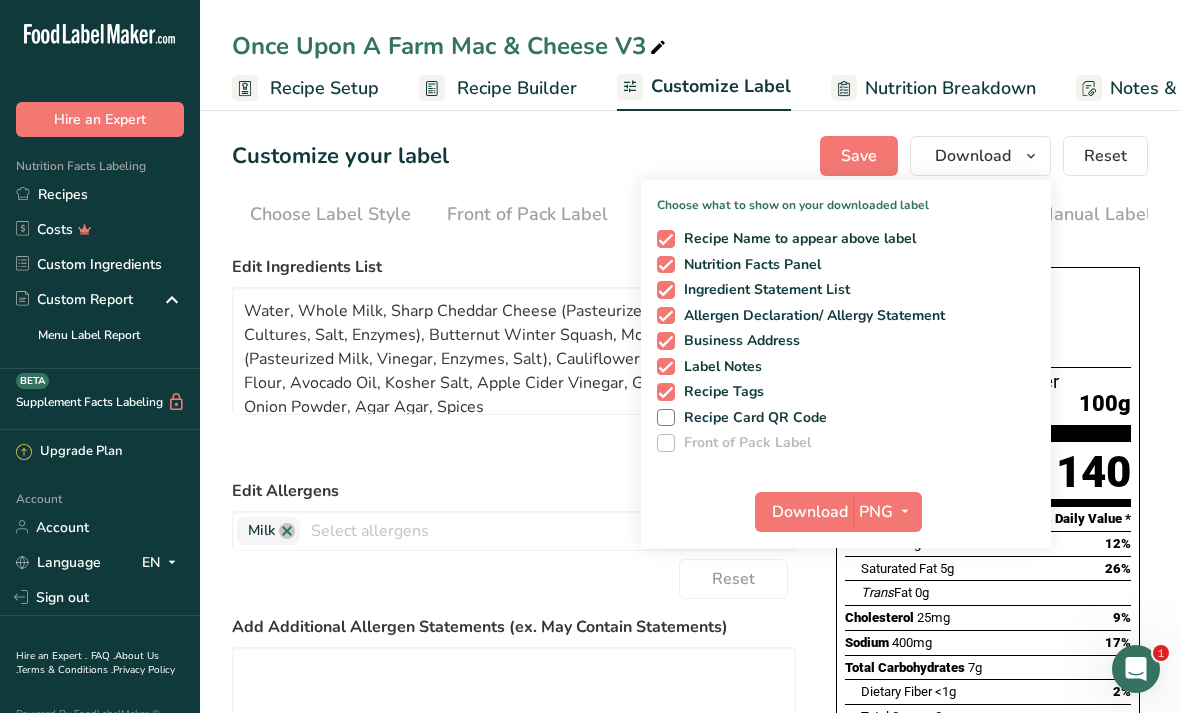 click on "PNG" at bounding box center (876, 512) 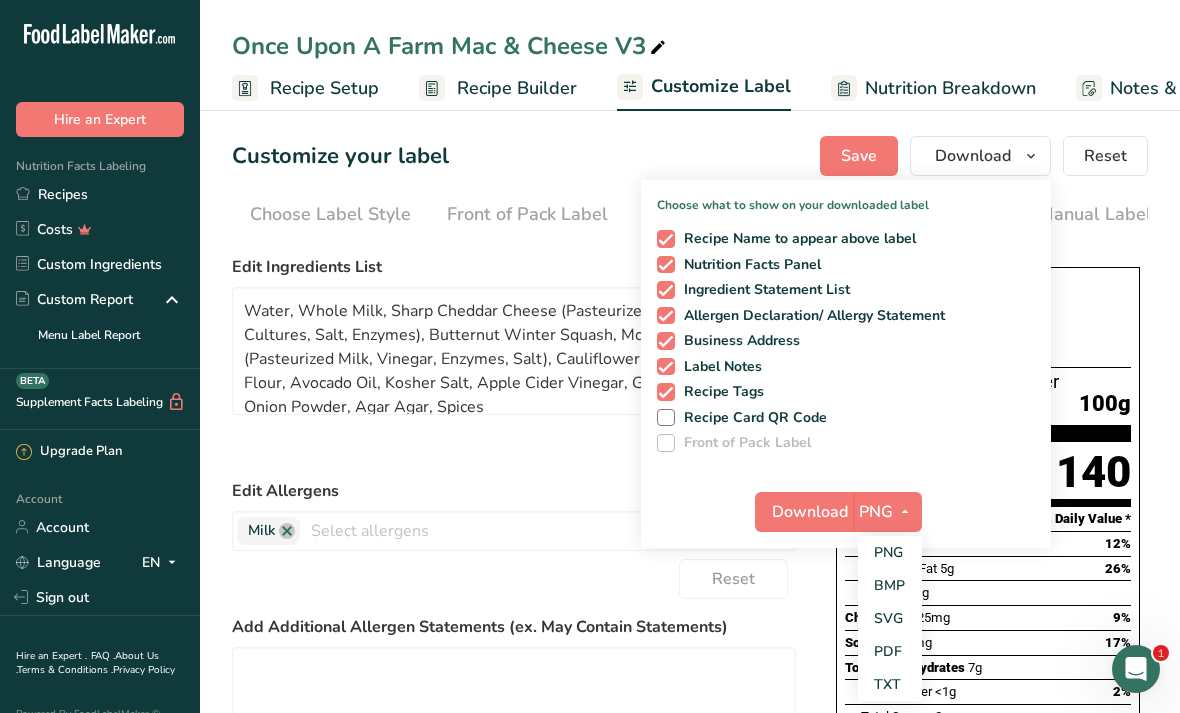 click on "PDF" at bounding box center [890, 651] 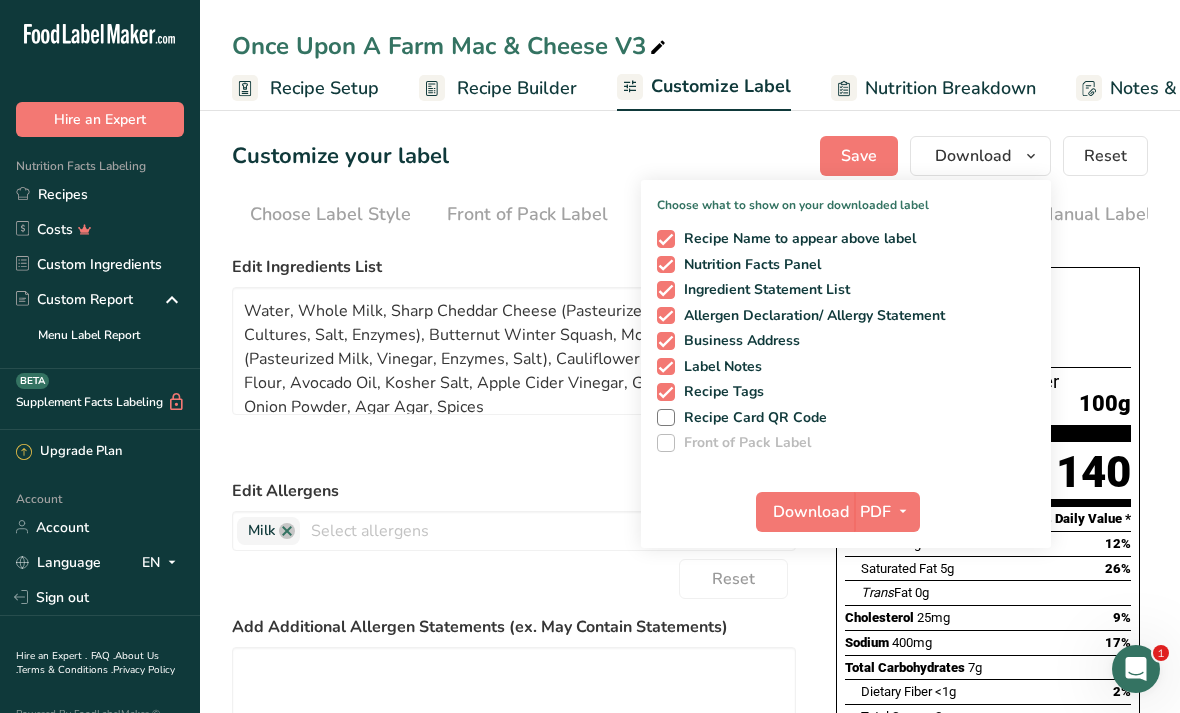 click on "Download" at bounding box center (805, 512) 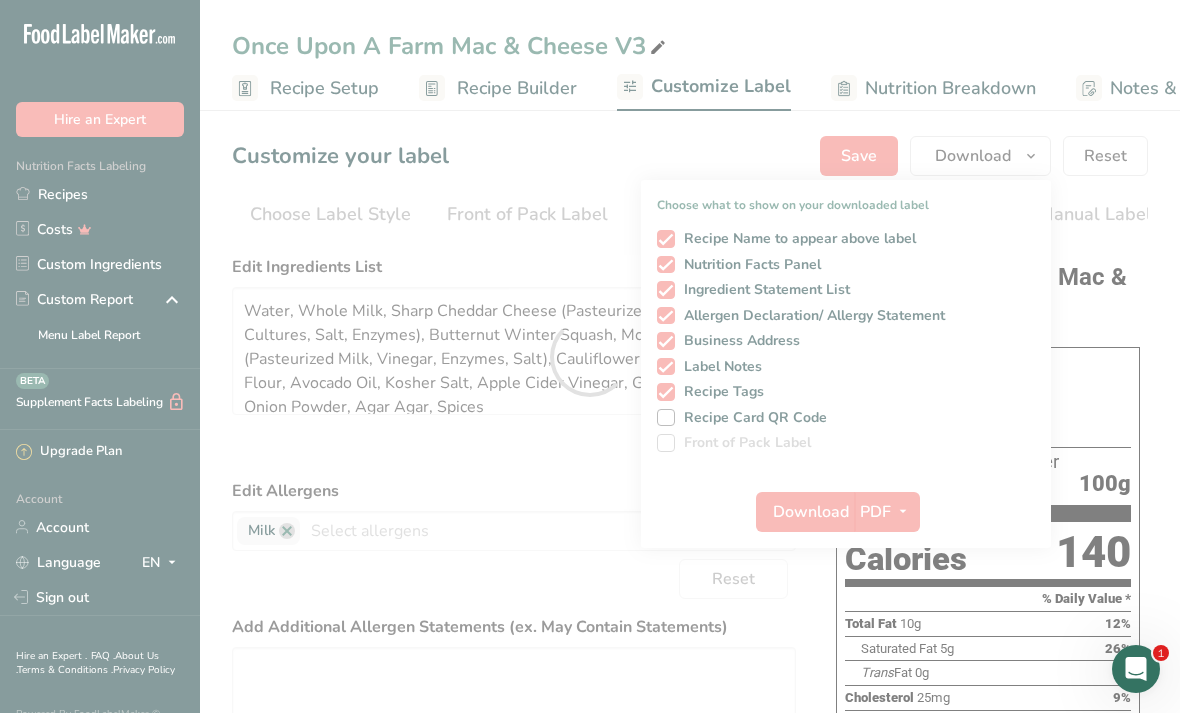 scroll, scrollTop: 0, scrollLeft: 0, axis: both 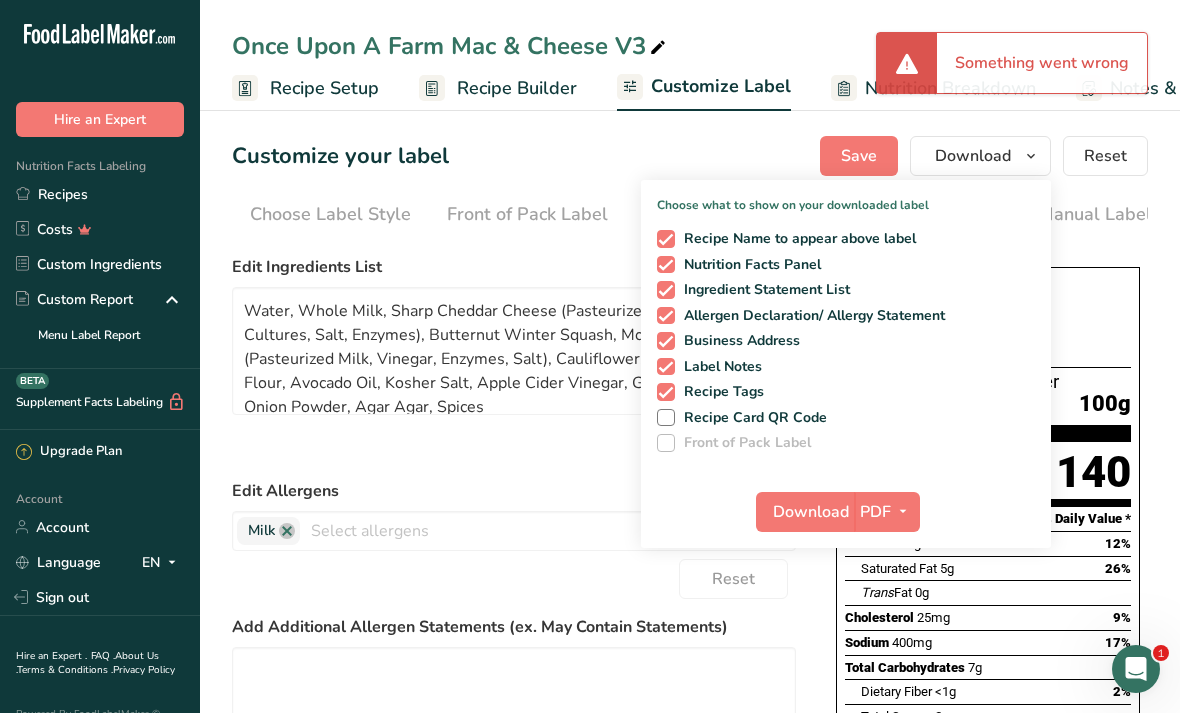click on "Recipes" at bounding box center (100, 194) 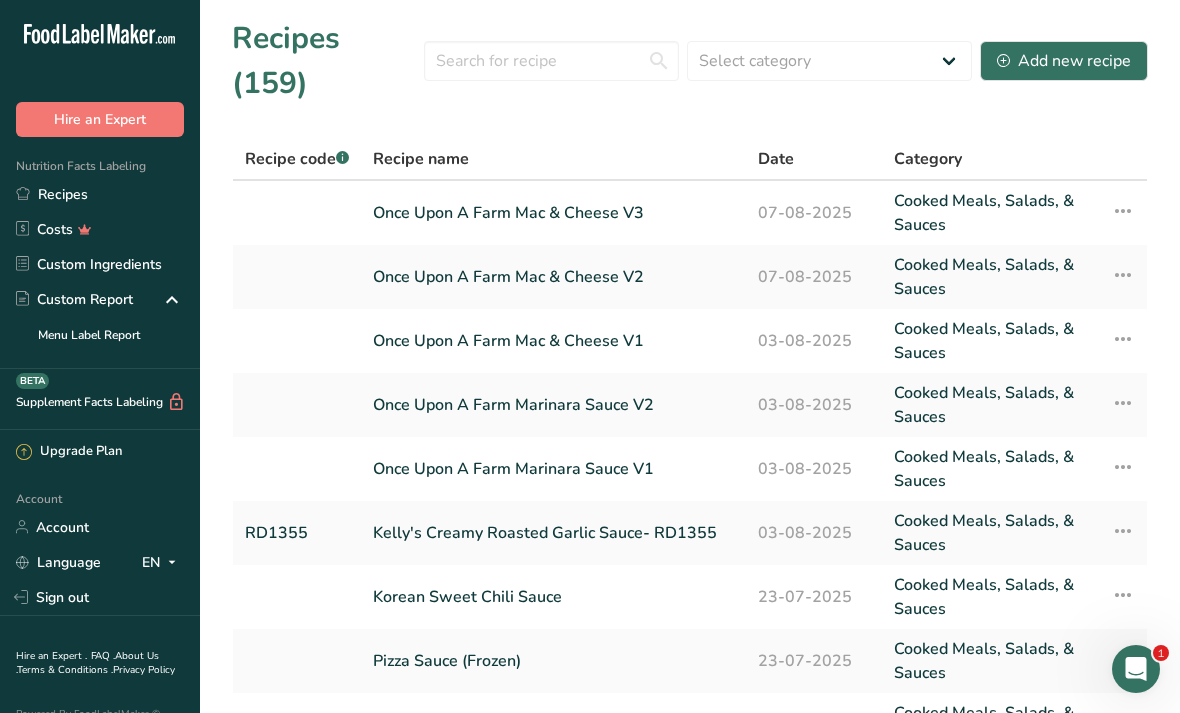click on "Once Upon A Farm Mac & Cheese V2" at bounding box center [553, 277] 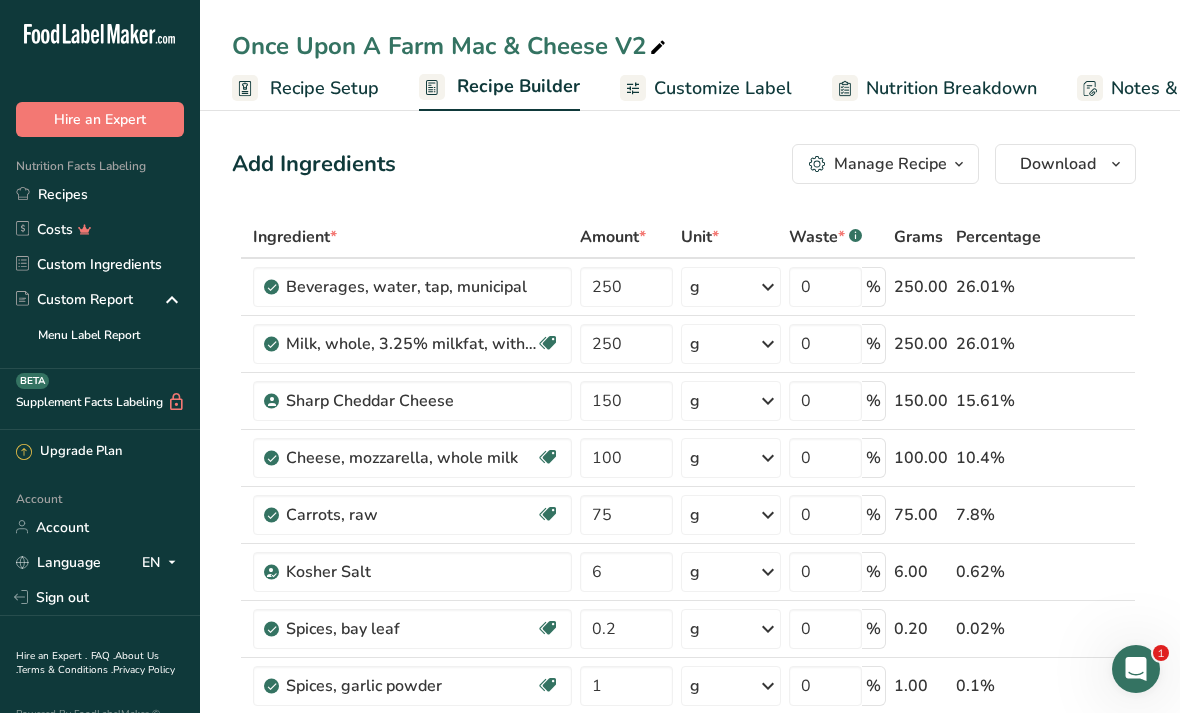click on "Customize Label" at bounding box center (723, 88) 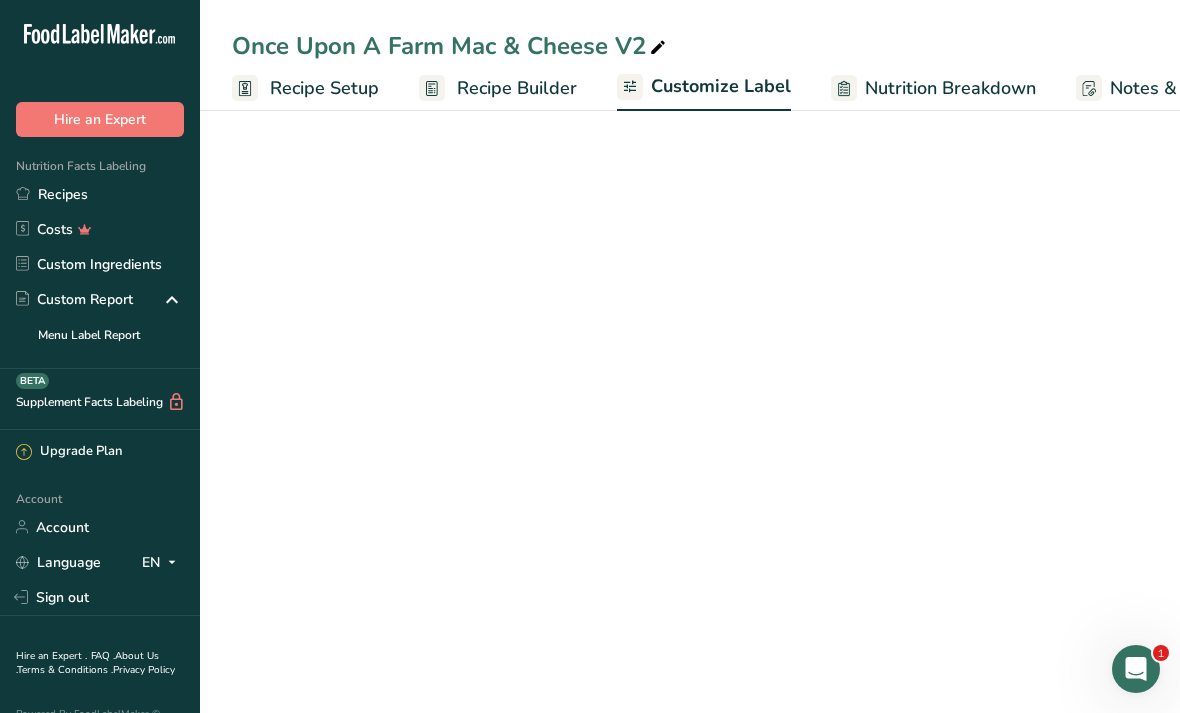 scroll, scrollTop: 0, scrollLeft: 360, axis: horizontal 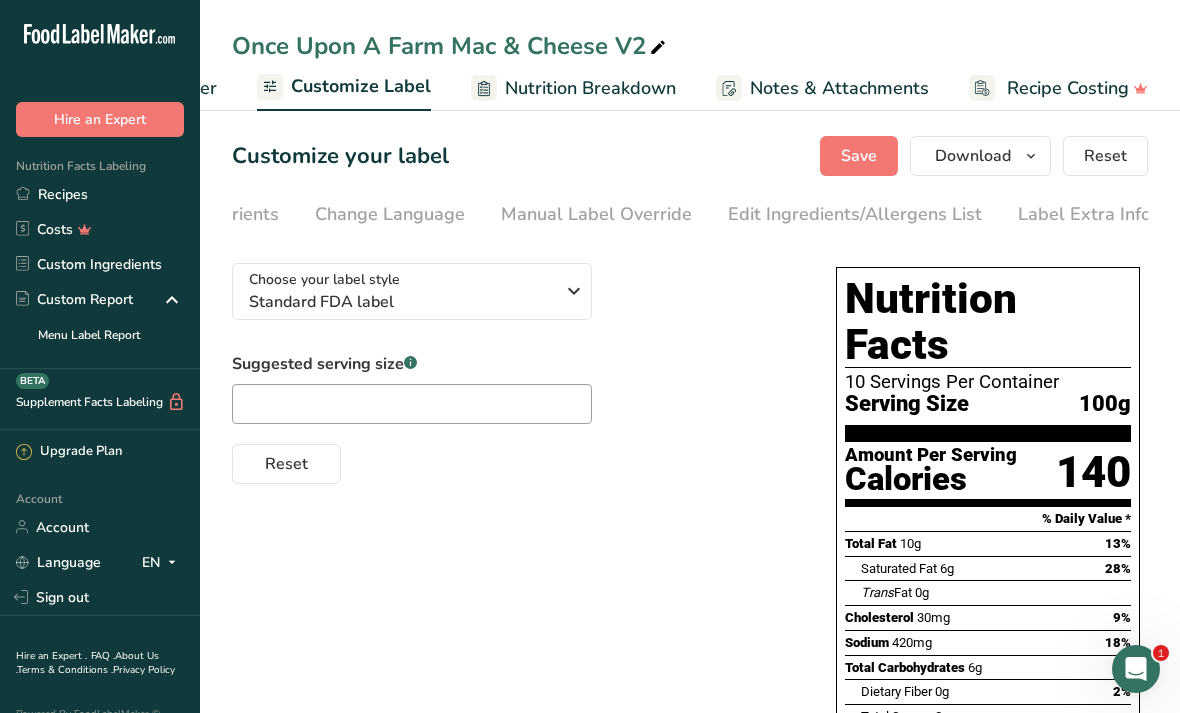 click on "Edit Ingredients/Allergens List" at bounding box center (855, 214) 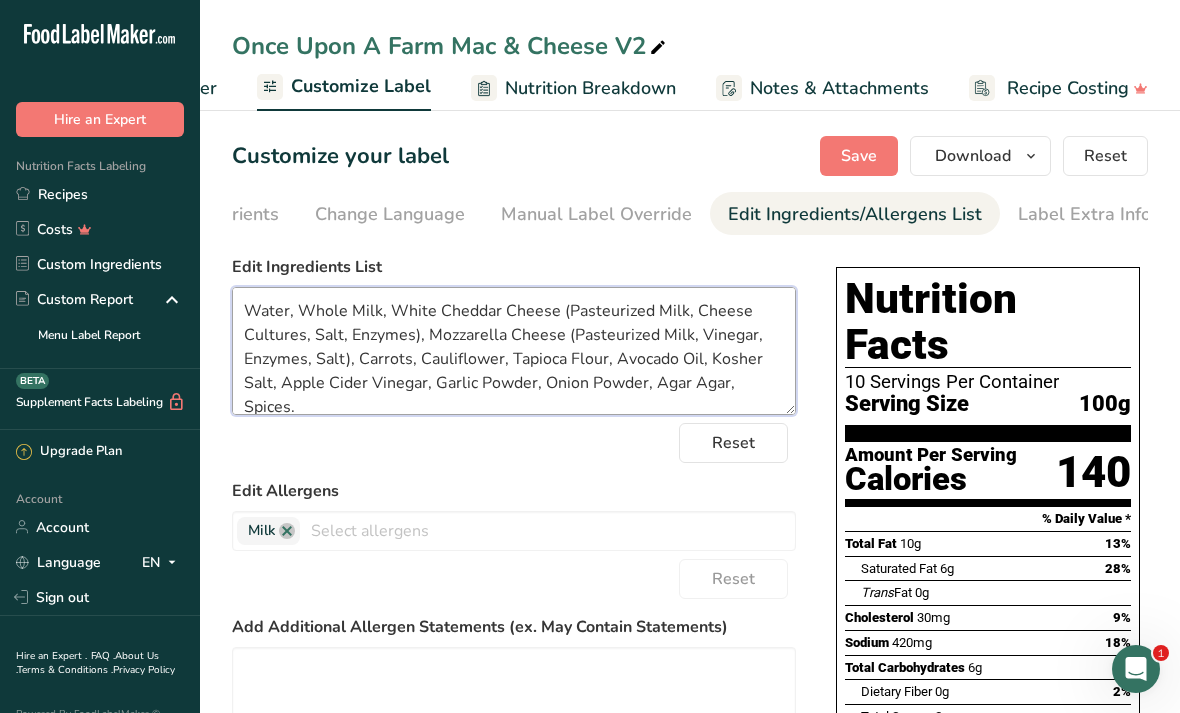 click on "Water, Whole Milk, White Cheddar Cheese (Pasteurized Milk, Cheese Cultures, Salt, Enzymes), Mozzarella Cheese (Pasteurized Milk, Vinegar, Enzymes, Salt), Carrots, Cauliflower, Tapioca Flour, Avocado Oil, Kosher Salt, Apple Cider Vinegar, Garlic Powder, Onion Powder, Agar Agar, Spices." at bounding box center [514, 351] 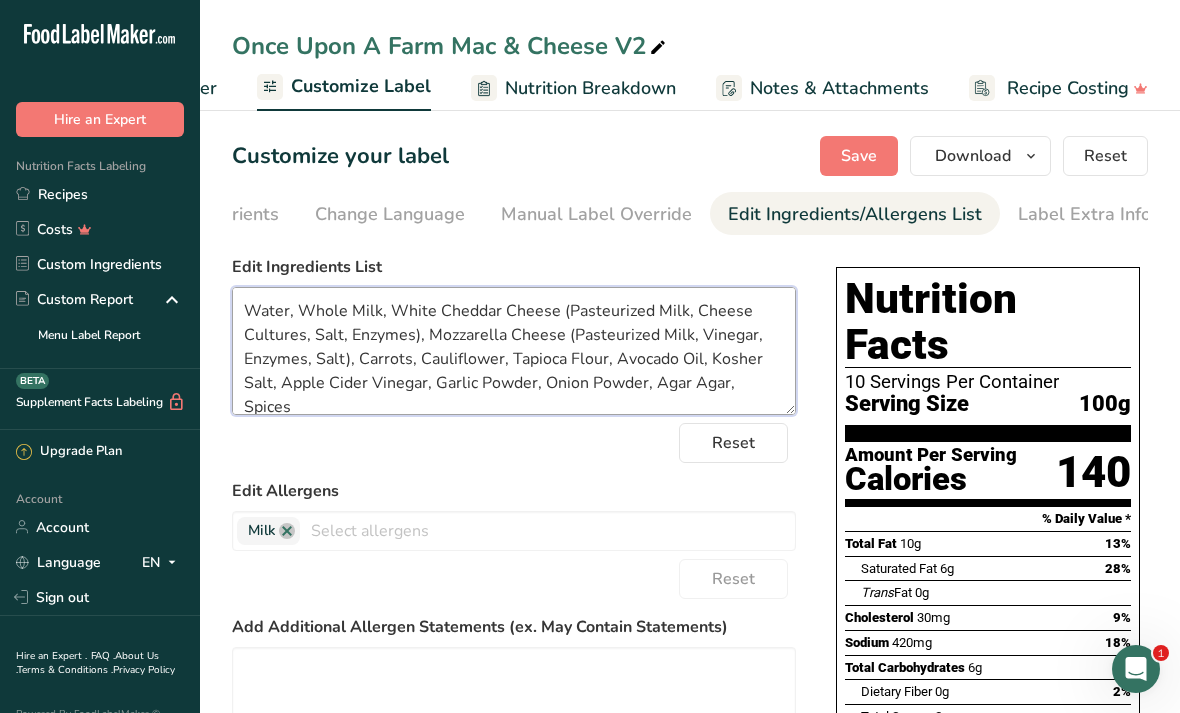 scroll, scrollTop: 4, scrollLeft: 0, axis: vertical 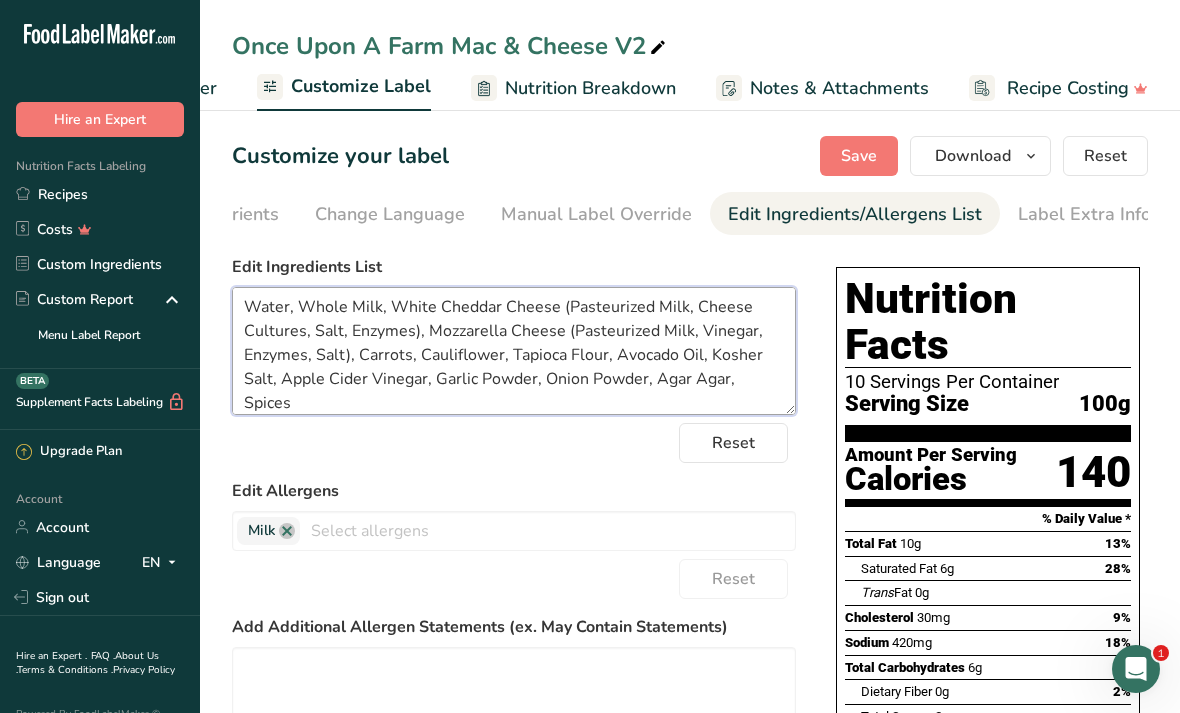 type on "Water, Whole Milk, White Cheddar Cheese (Pasteurized Milk, Cheese Cultures, Salt, Enzymes), Mozzarella Cheese (Pasteurized Milk, Vinegar, Enzymes, Salt), Carrots, Cauliflower, Tapioca Flour, Avocado Oil, Kosher Salt, Apple Cider Vinegar, Garlic Powder, Onion Powder, Agar Agar, Spices" 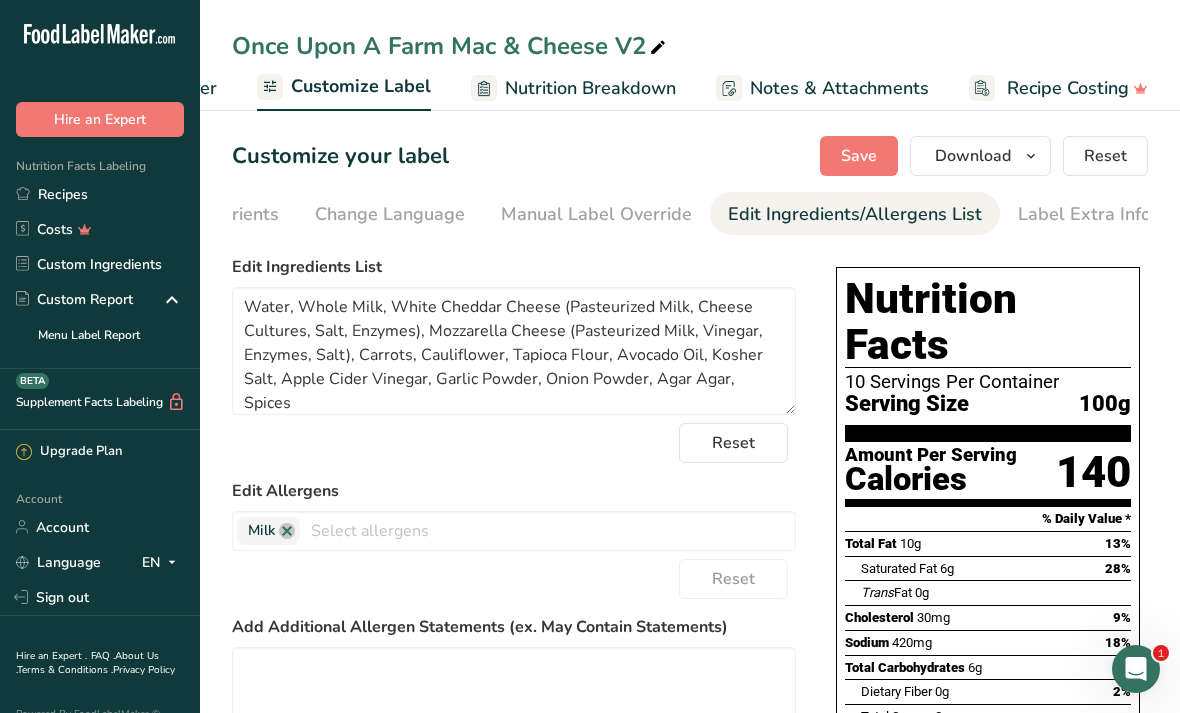 click on "Save" at bounding box center [859, 156] 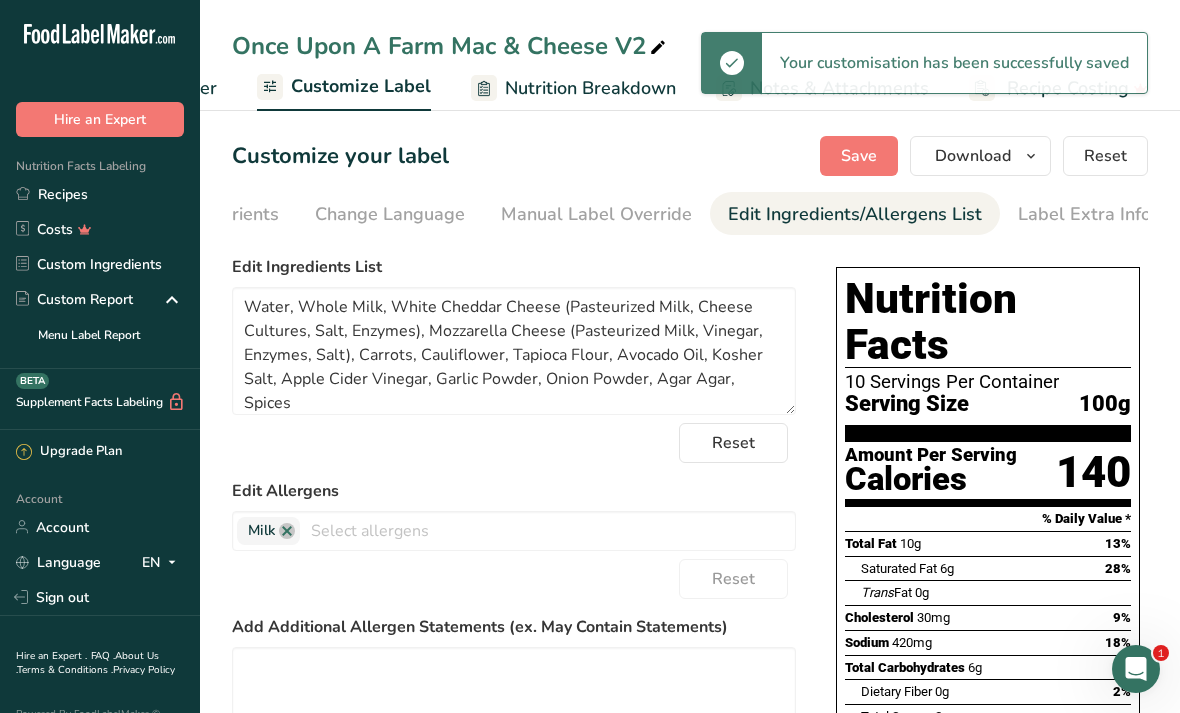 click at bounding box center [1031, 156] 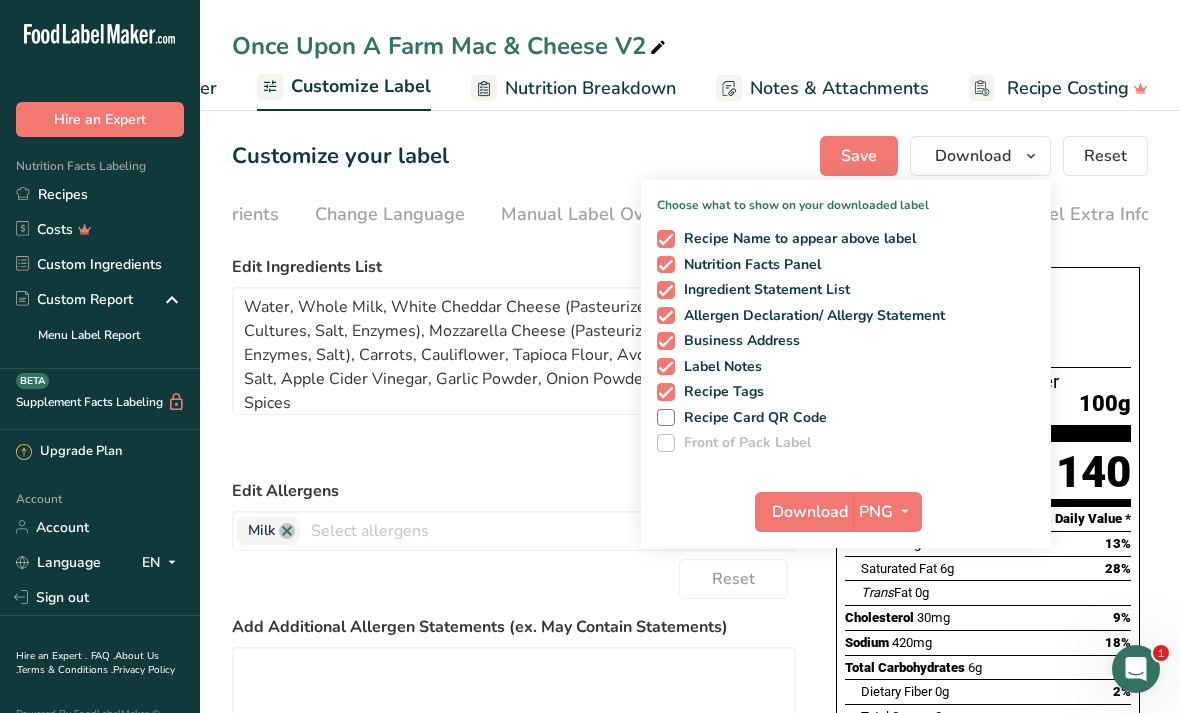 click on "PNG" at bounding box center (876, 512) 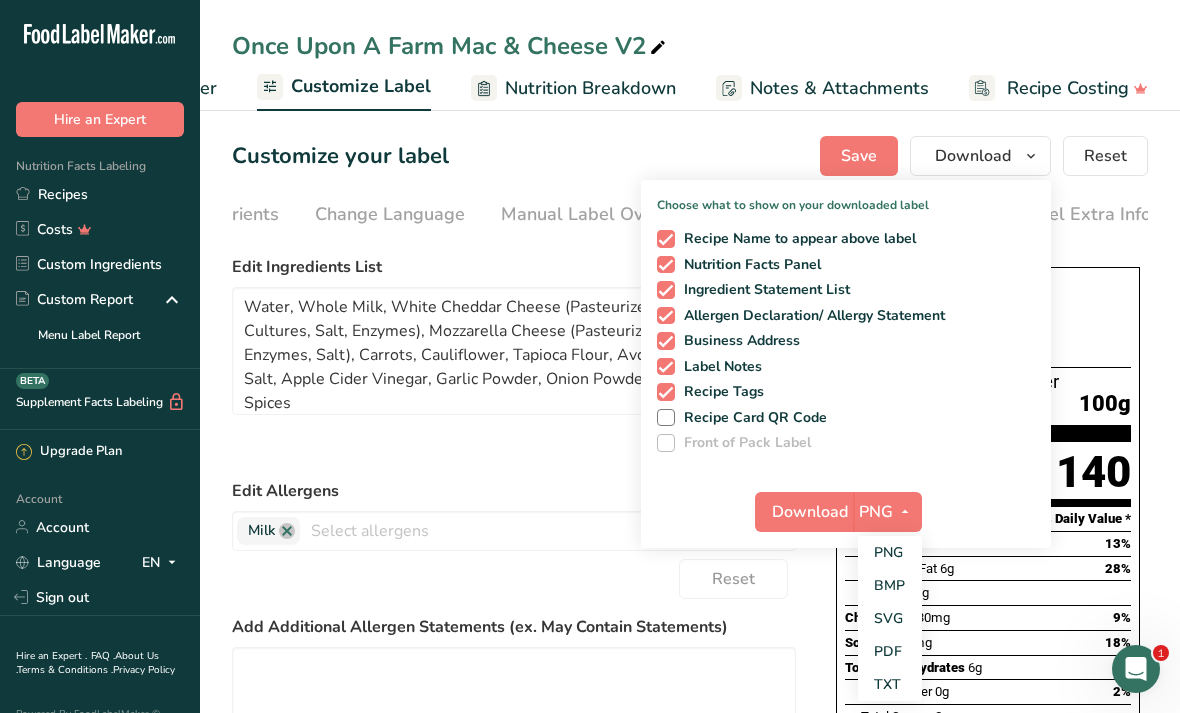 click on "PDF" at bounding box center [890, 651] 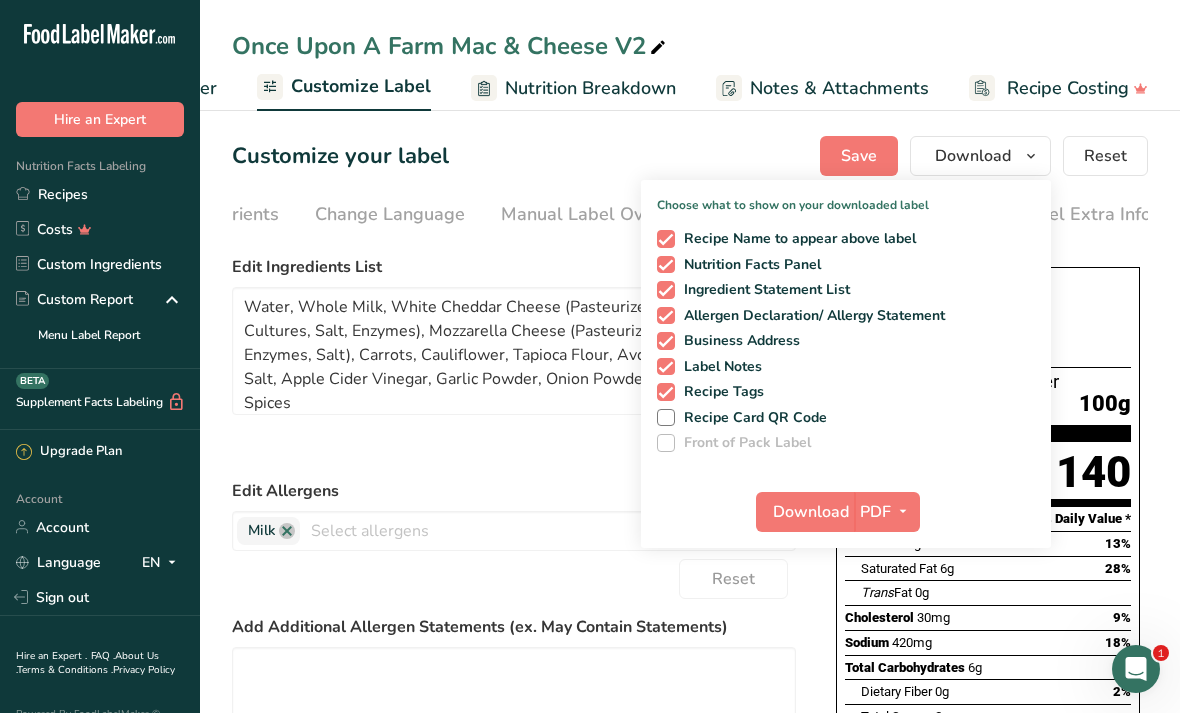 click on "Download" at bounding box center [811, 512] 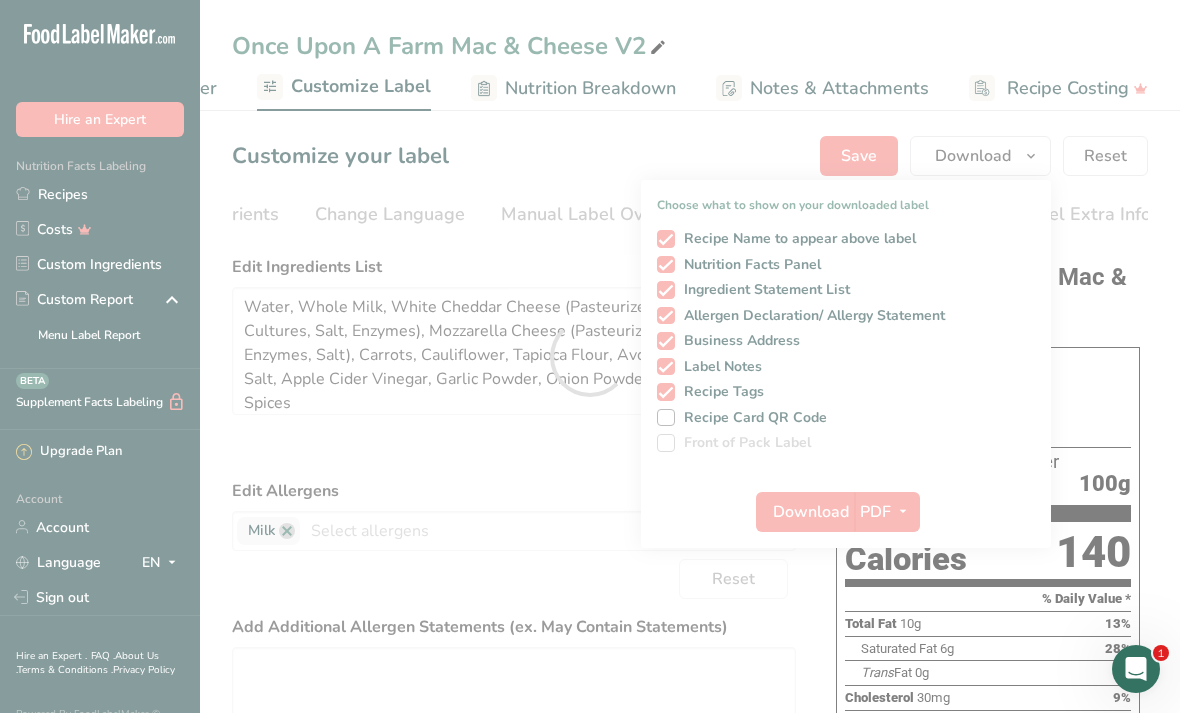scroll, scrollTop: 0, scrollLeft: 0, axis: both 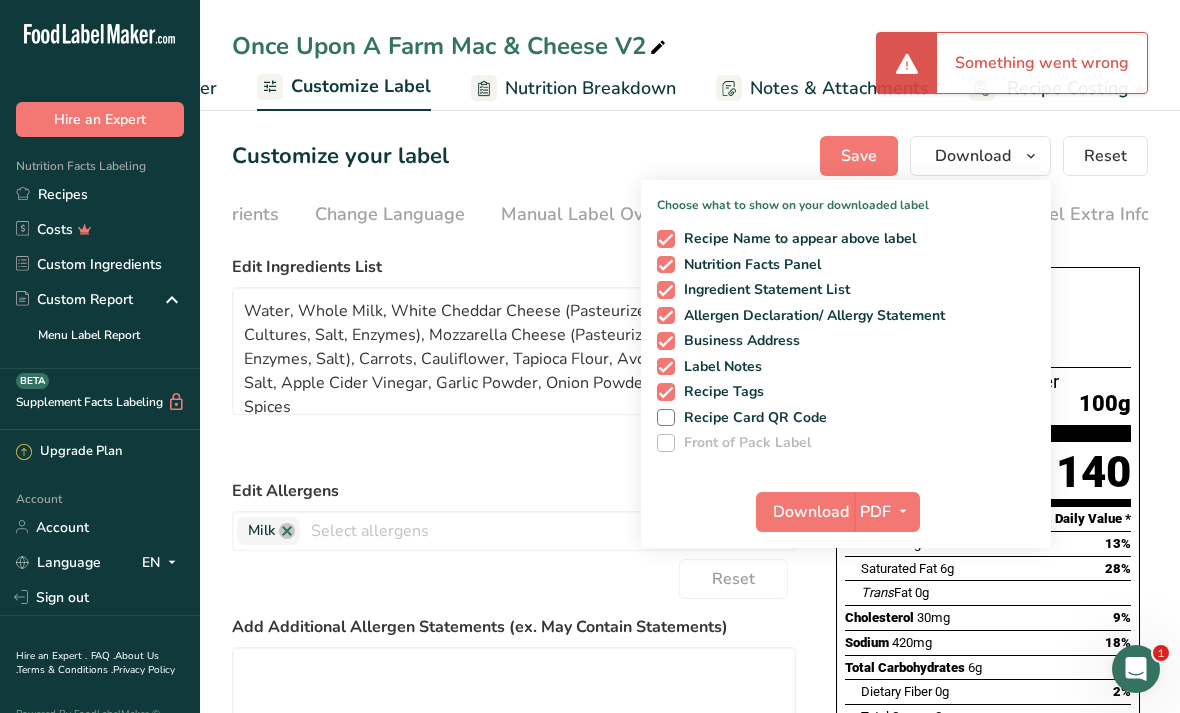 click on "Recipes" at bounding box center [100, 194] 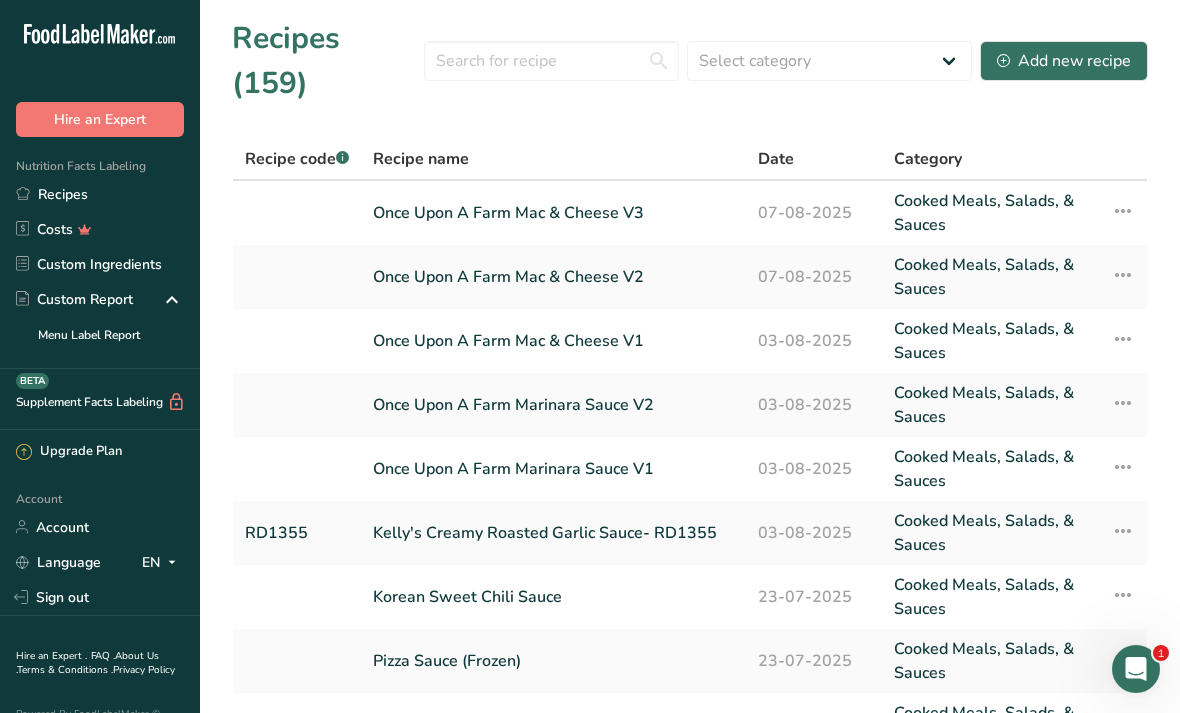 click on "Once Upon A Farm Mac & Cheese V1" at bounding box center (553, 341) 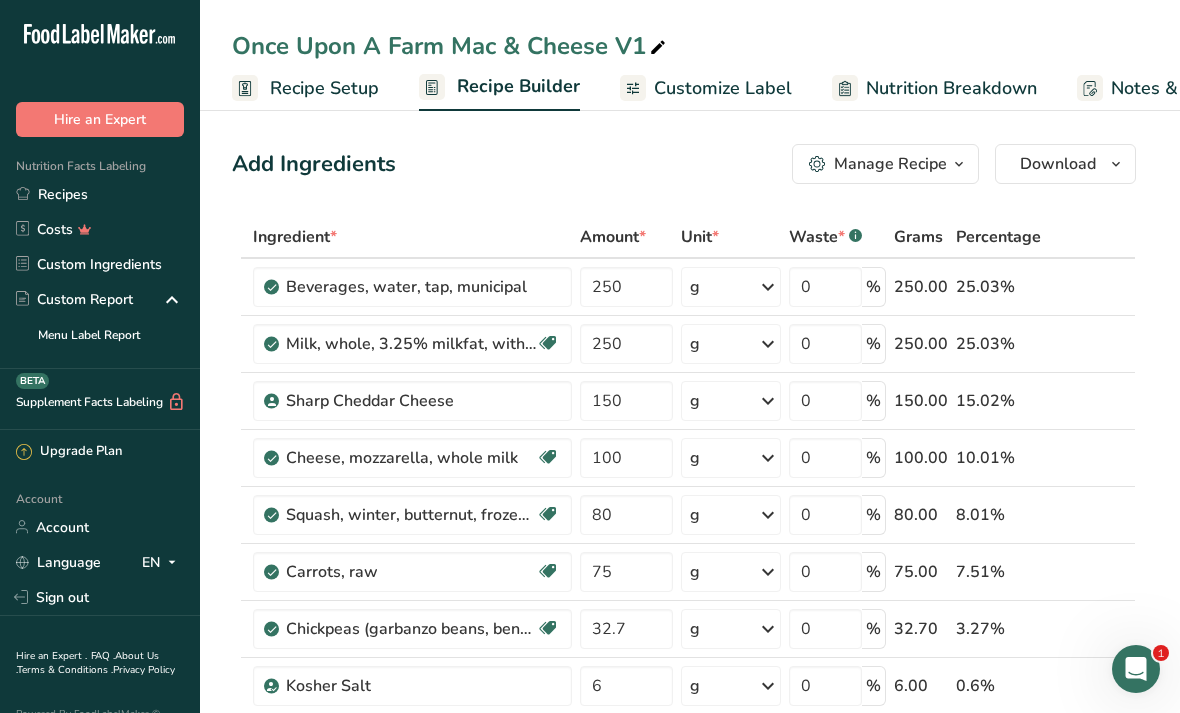 click on "Customize Label" at bounding box center [723, 88] 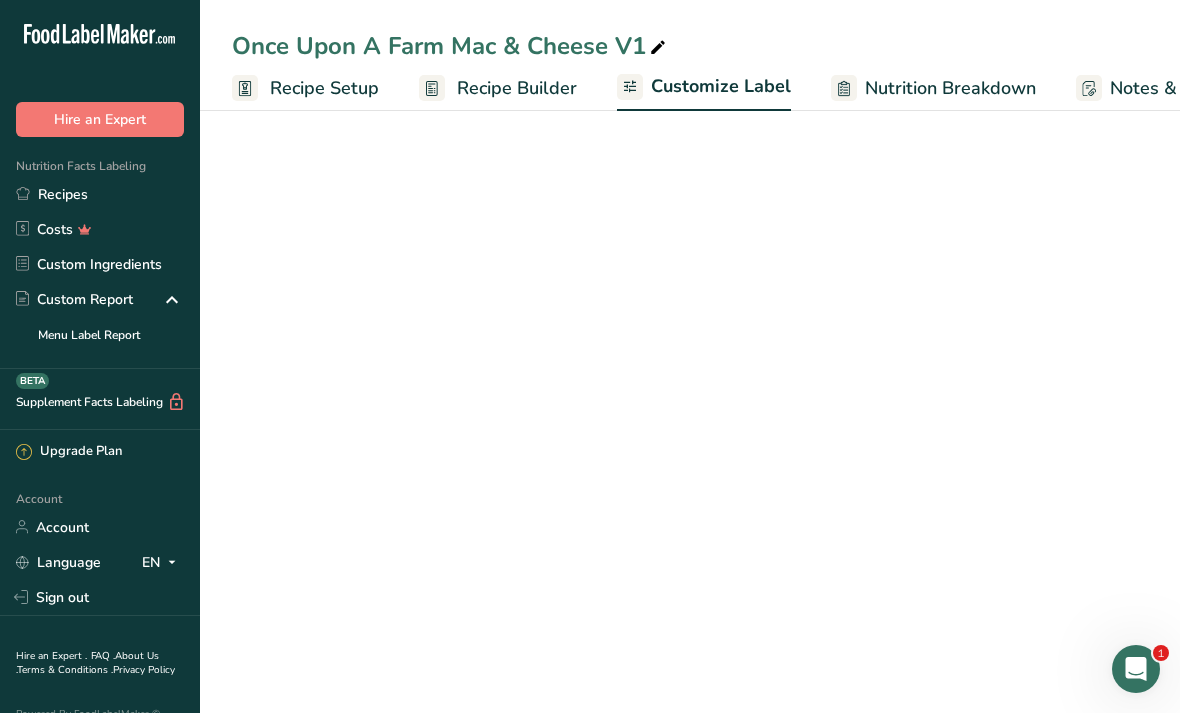 scroll, scrollTop: 0, scrollLeft: 360, axis: horizontal 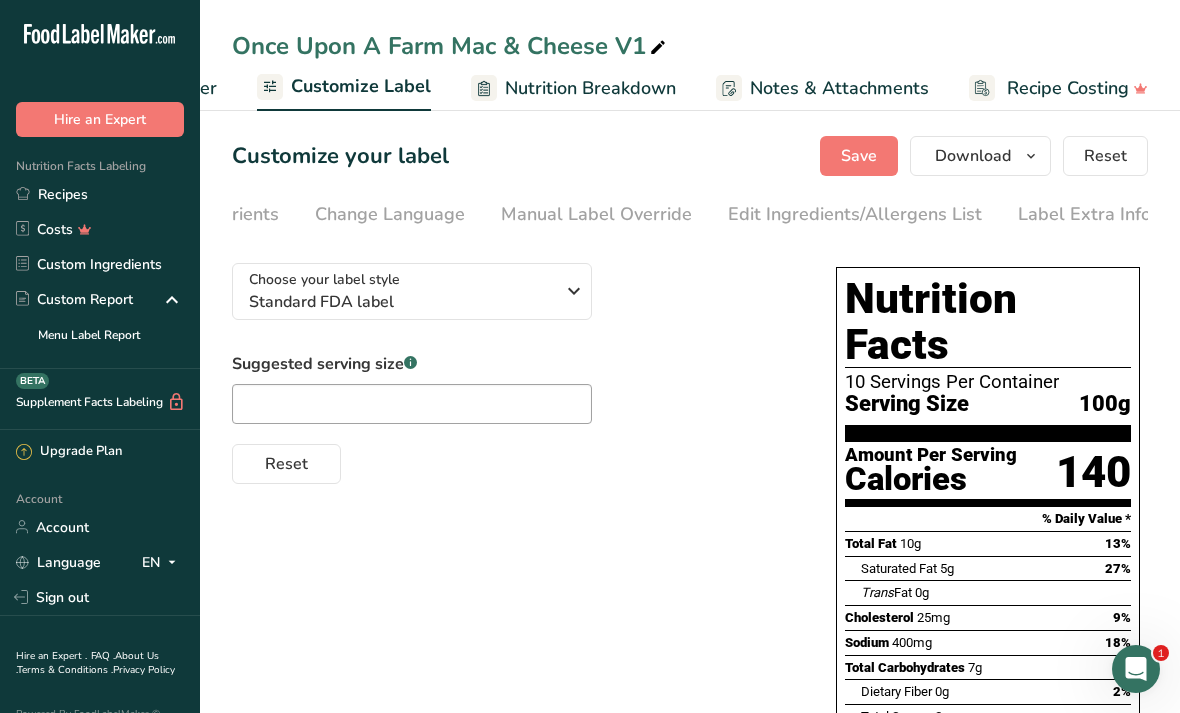 click on "Edit Ingredients/Allergens List" at bounding box center [855, 214] 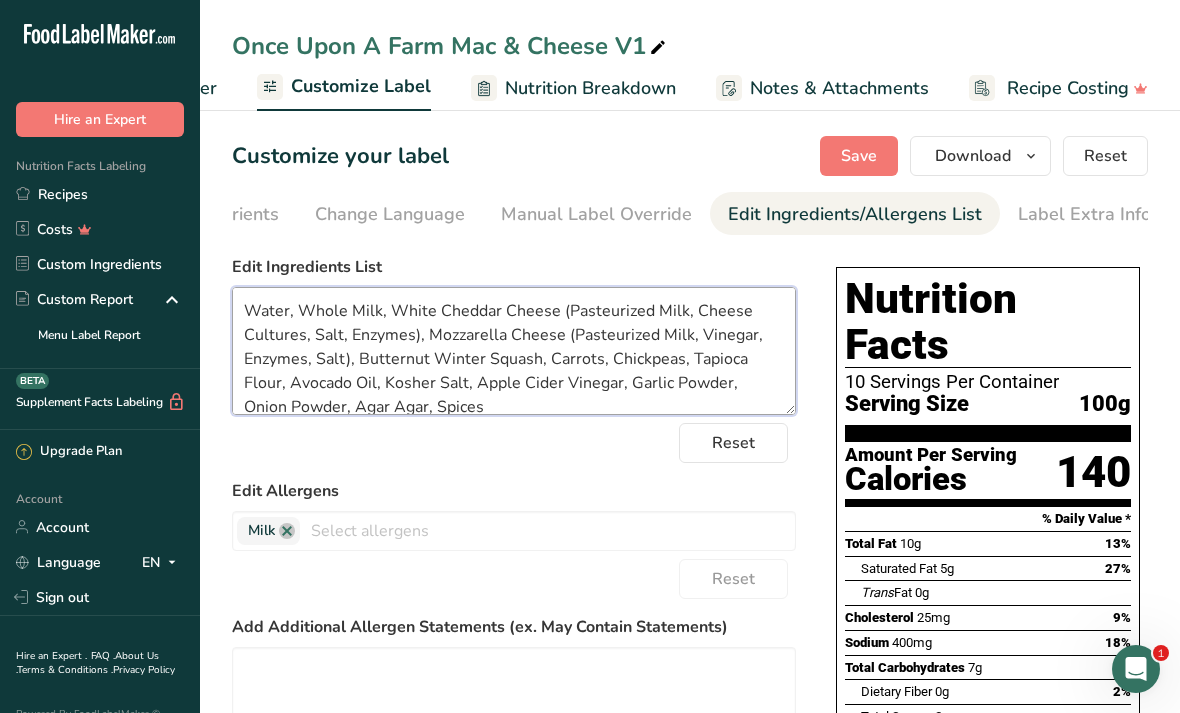 click on "Water, Whole Milk, White Cheddar Cheese (Pasteurized Milk, Cheese Cultures, Salt, Enzymes), Mozzarella Cheese (Pasteurized Milk, Vinegar, Enzymes, Salt), Butternut Winter Squash, Carrots, Chickpeas, Tapioca Flour, Avocado Oil, Kosher Salt, Apple Cider Vinegar, Garlic Powder, Onion Powder, Agar Agar, Spices" at bounding box center (514, 351) 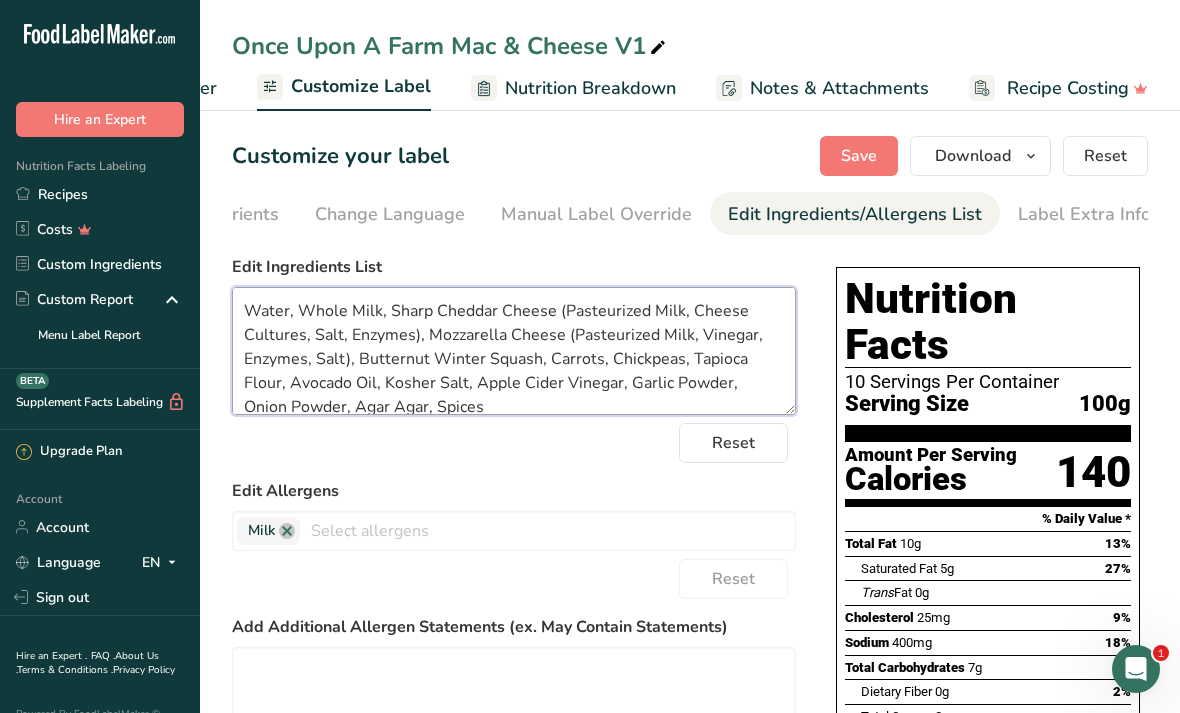 type on "Water, Whole Milk, Sharp Cheddar Cheese (Pasteurized Milk, Cheese Cultures, Salt, Enzymes), Mozzarella Cheese (Pasteurized Milk, Vinegar, Enzymes, Salt), Butternut Winter Squash, Carrots, Chickpeas, Tapioca Flour, Avocado Oil, Kosher Salt, Apple Cider Vinegar, Garlic Powder, Onion Powder, Agar Agar, Spices" 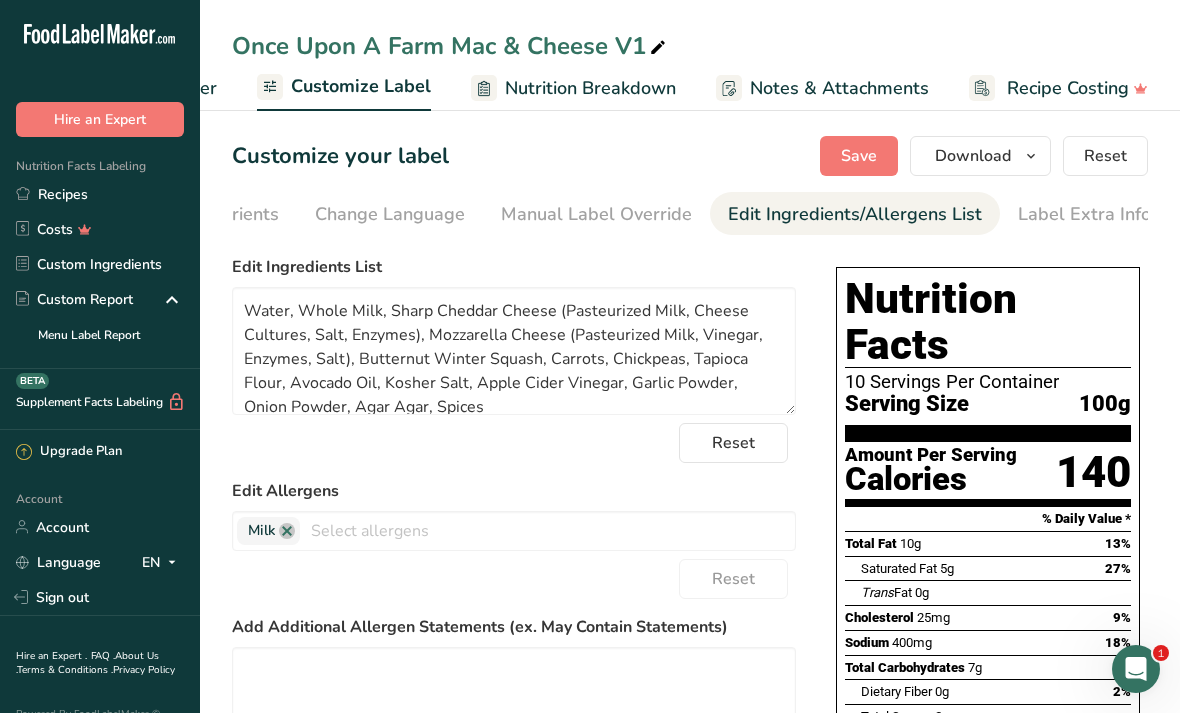 click on "Save" at bounding box center [859, 156] 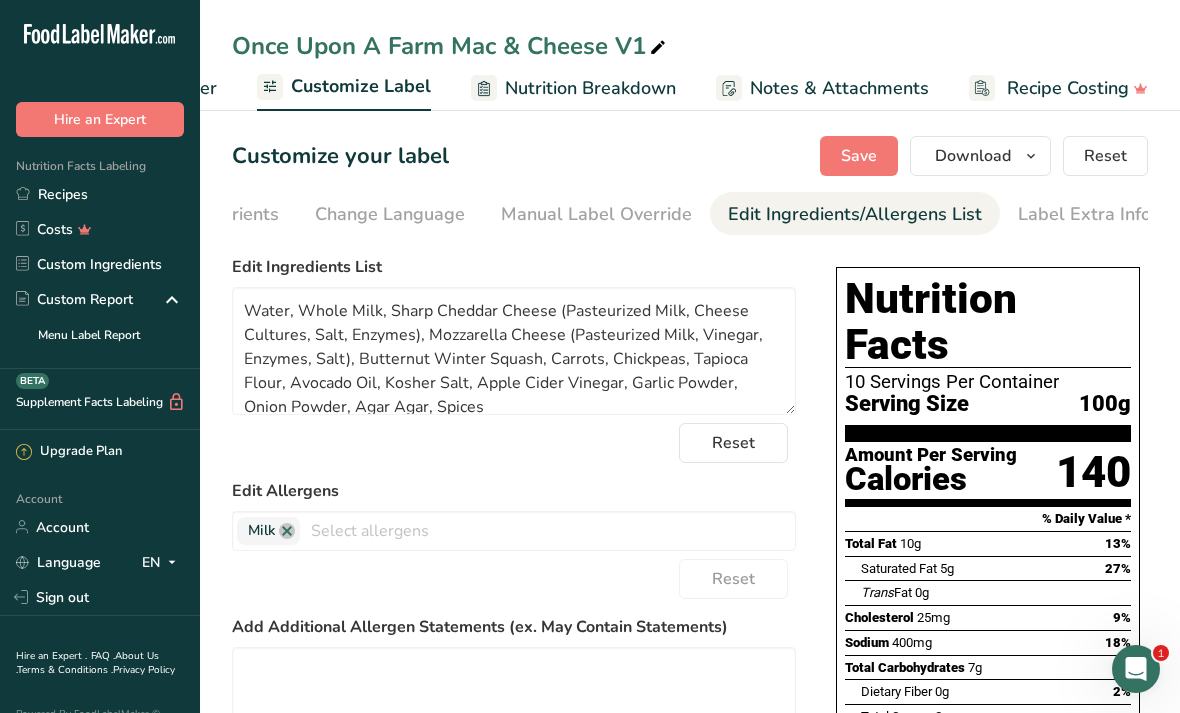 click on "Download" at bounding box center [973, 156] 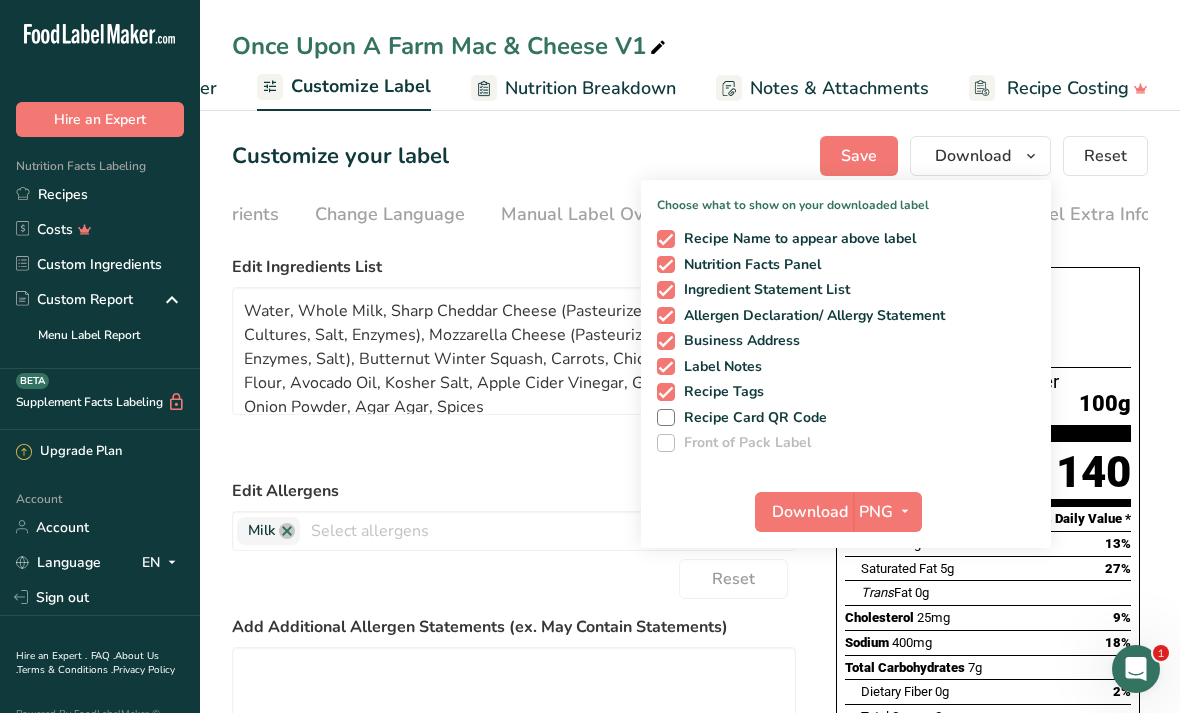 click on "PNG" at bounding box center (876, 512) 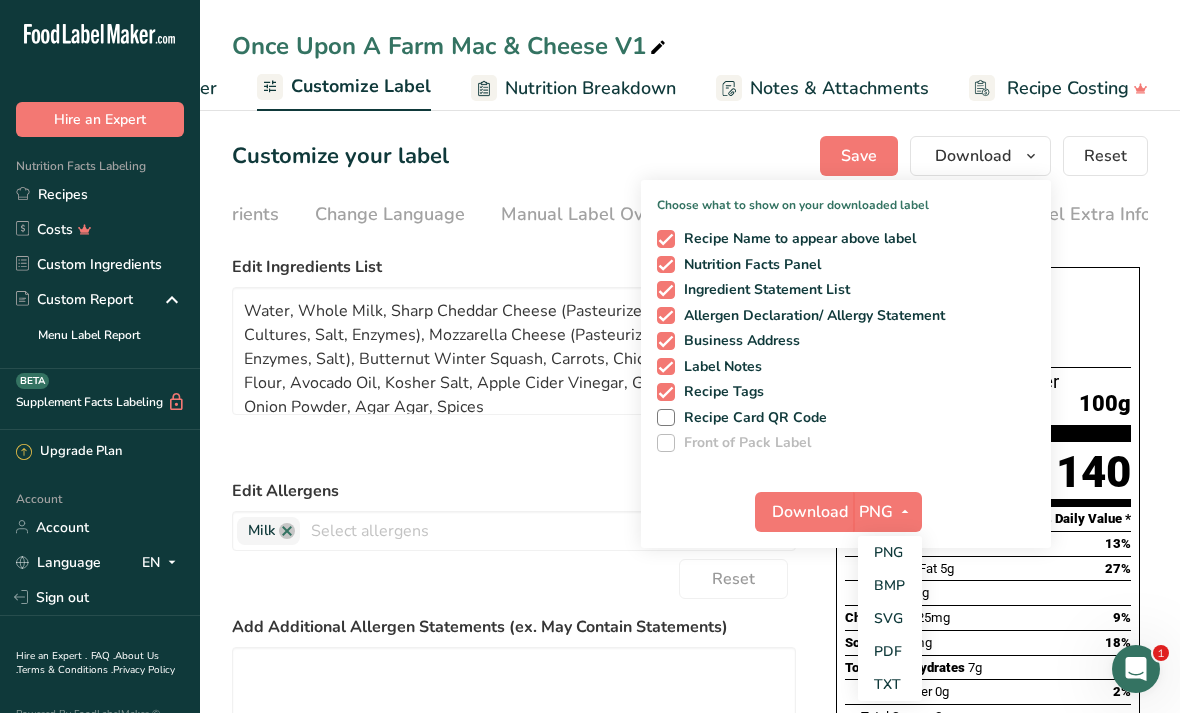 click on "PDF" at bounding box center [890, 651] 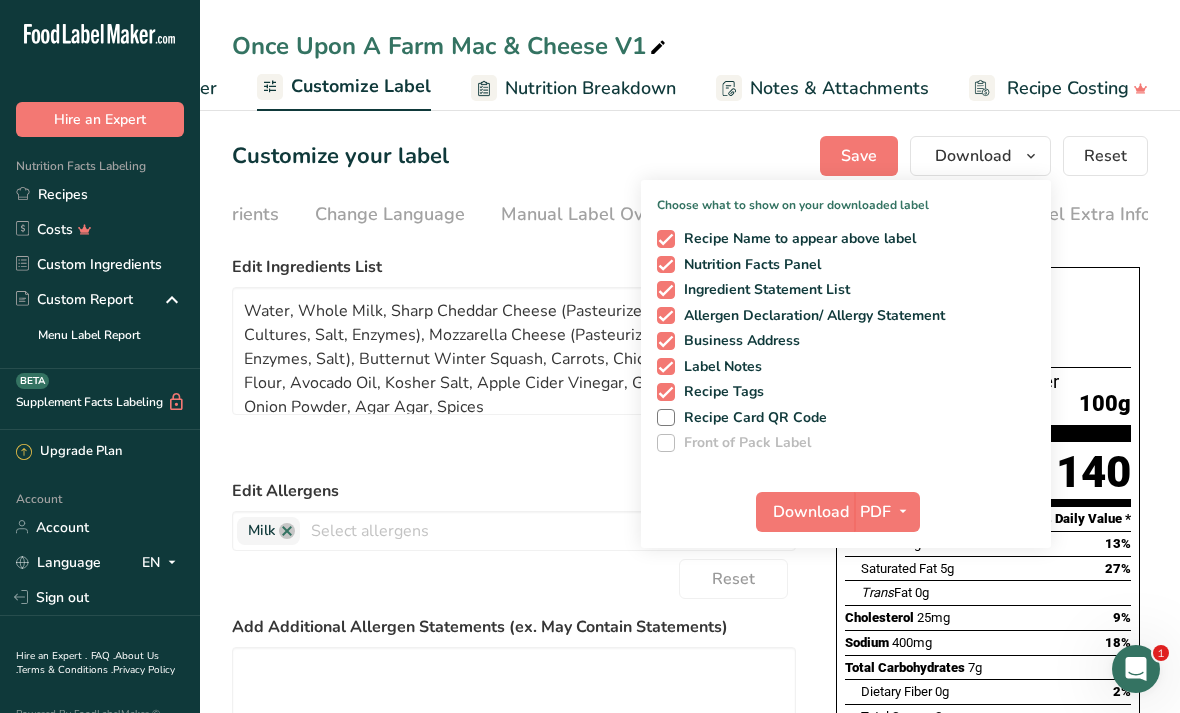 click on "Download" at bounding box center [811, 512] 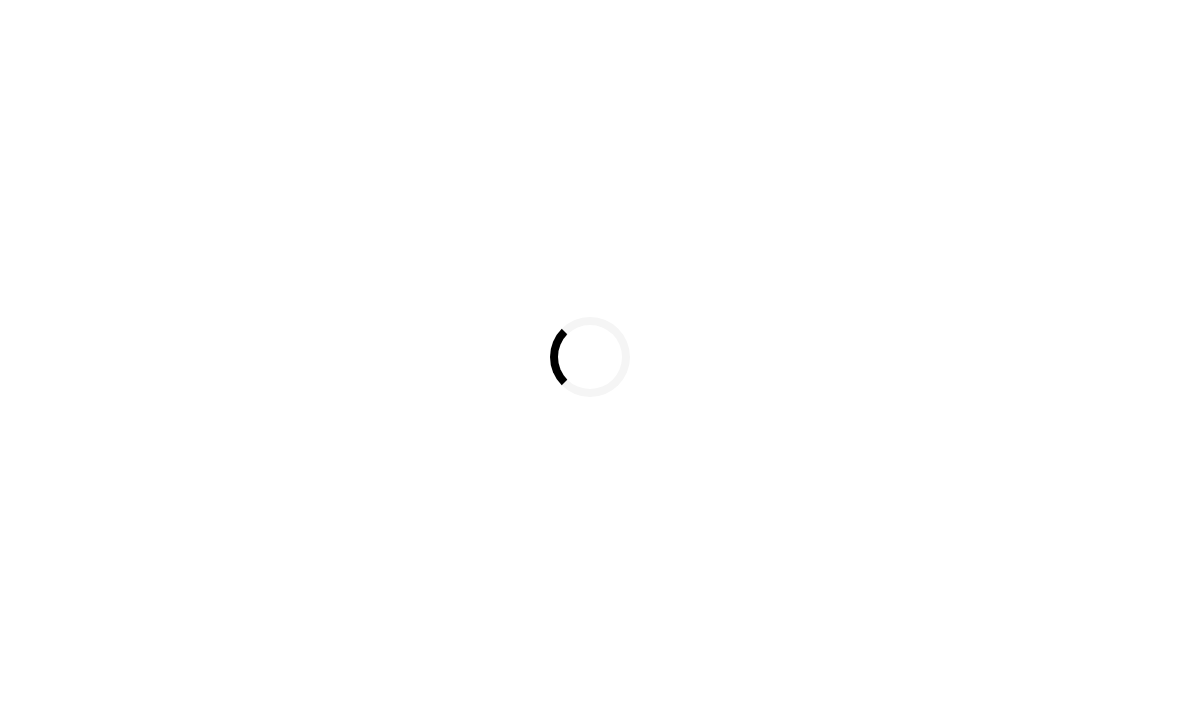 scroll, scrollTop: 0, scrollLeft: 0, axis: both 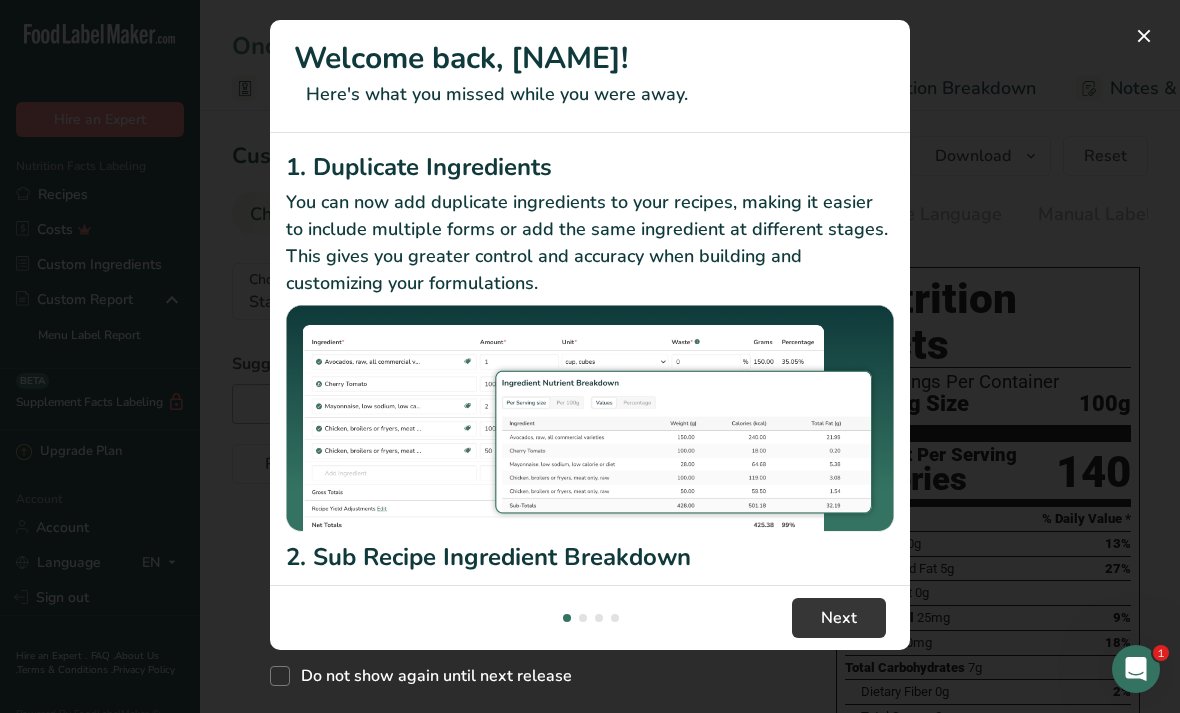 click at bounding box center (590, 356) 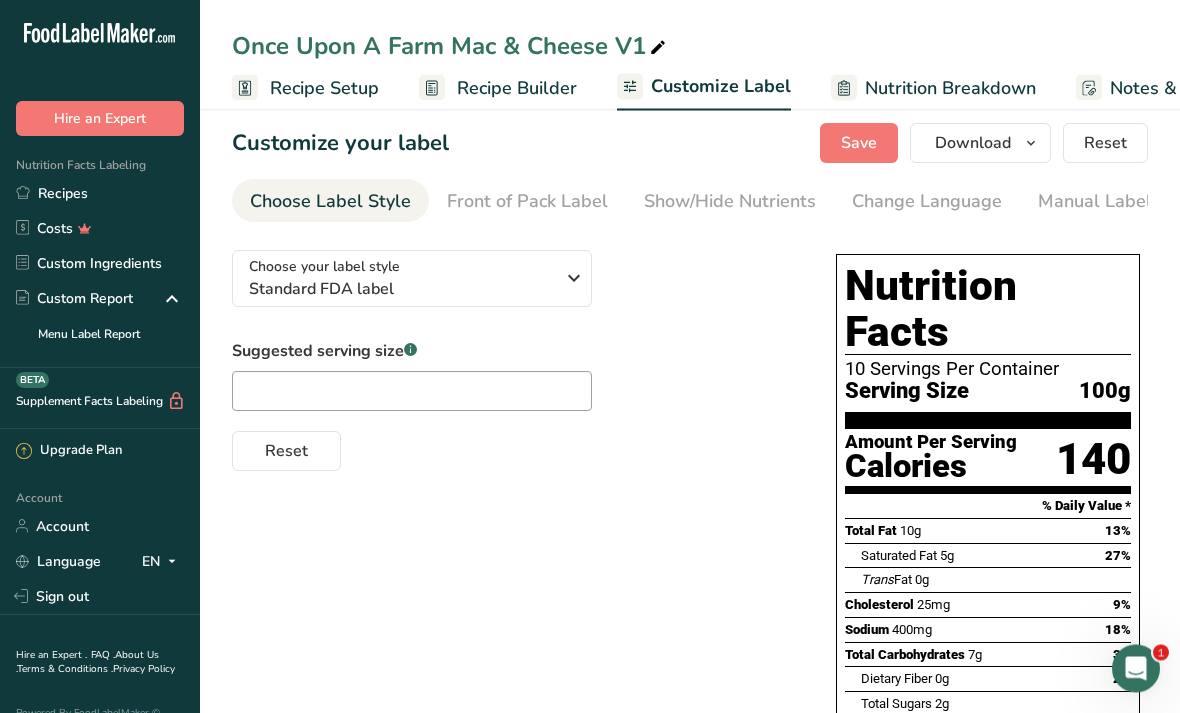 scroll, scrollTop: 0, scrollLeft: 0, axis: both 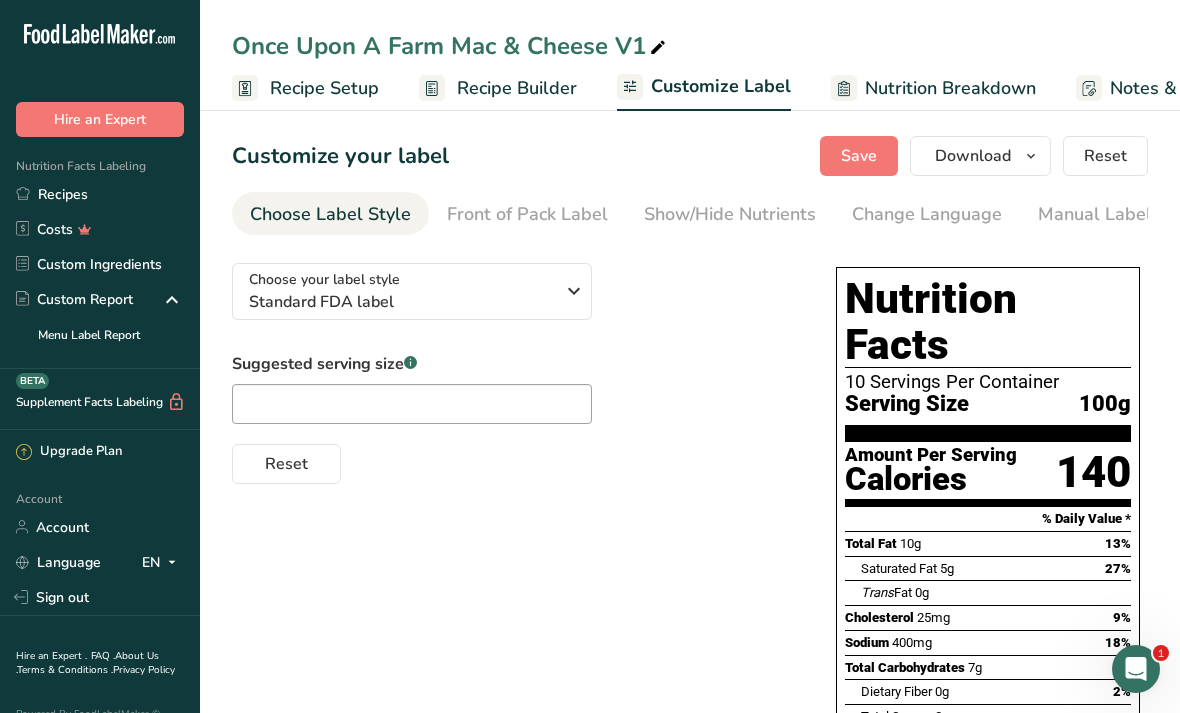 click at bounding box center (1031, 156) 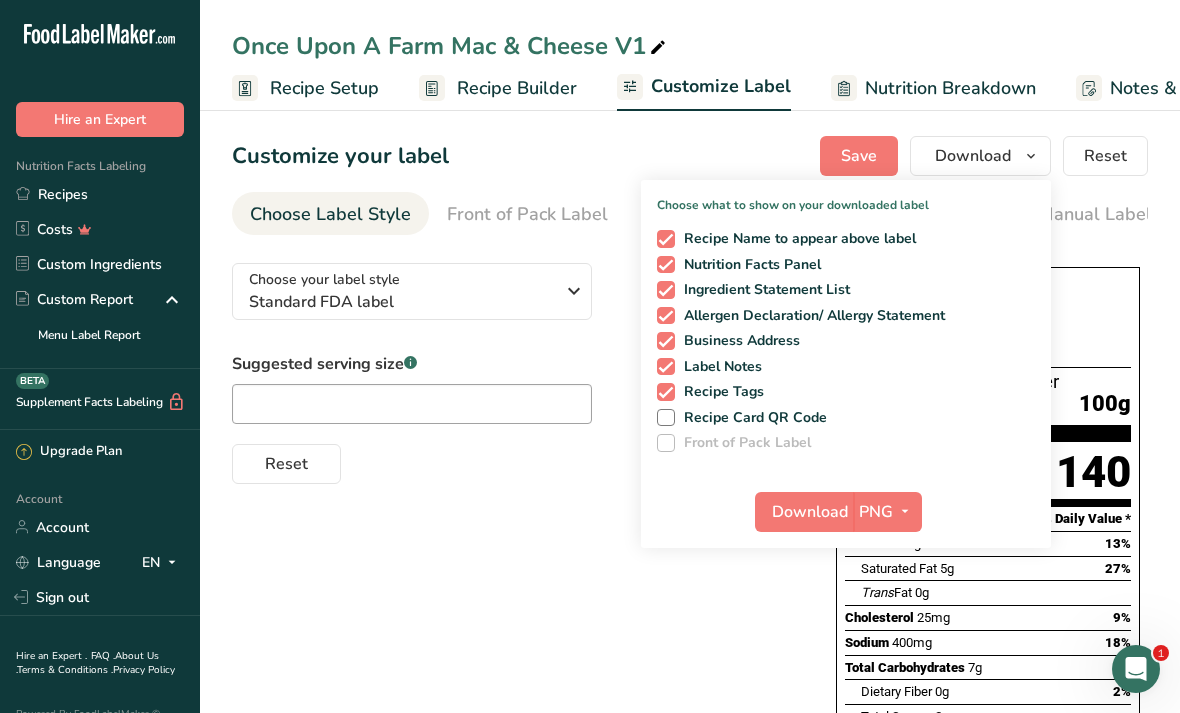 click on "PNG" at bounding box center [887, 512] 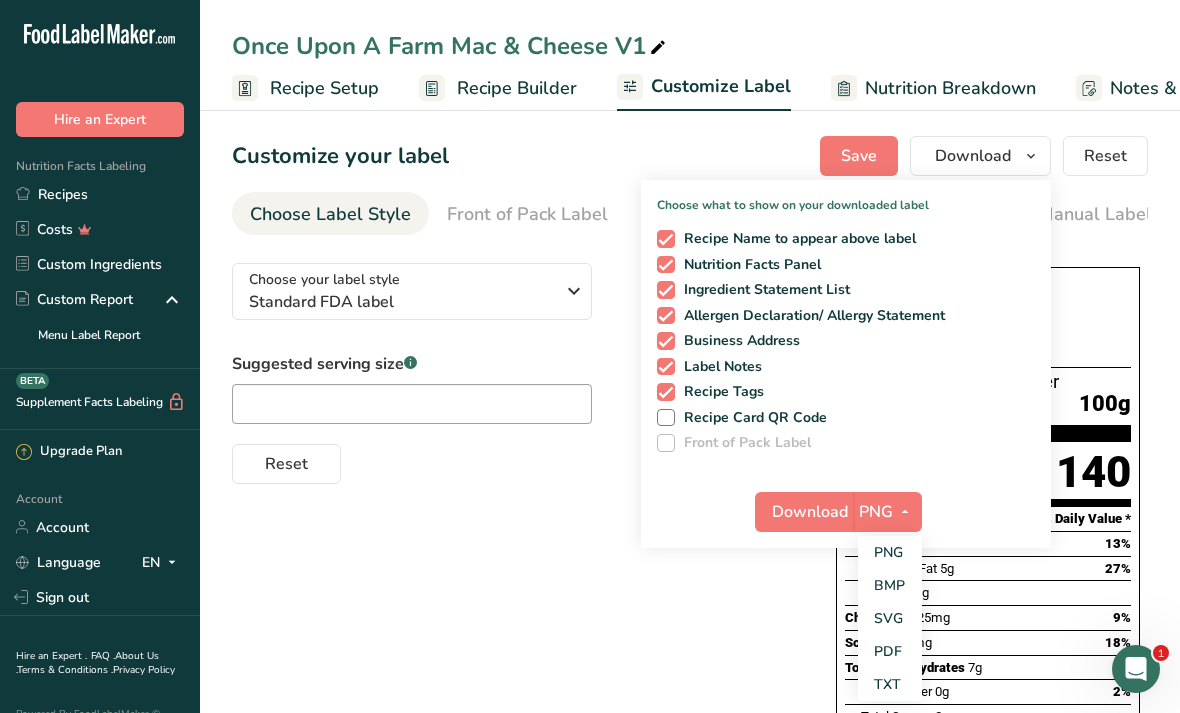 click on "PDF" at bounding box center (890, 651) 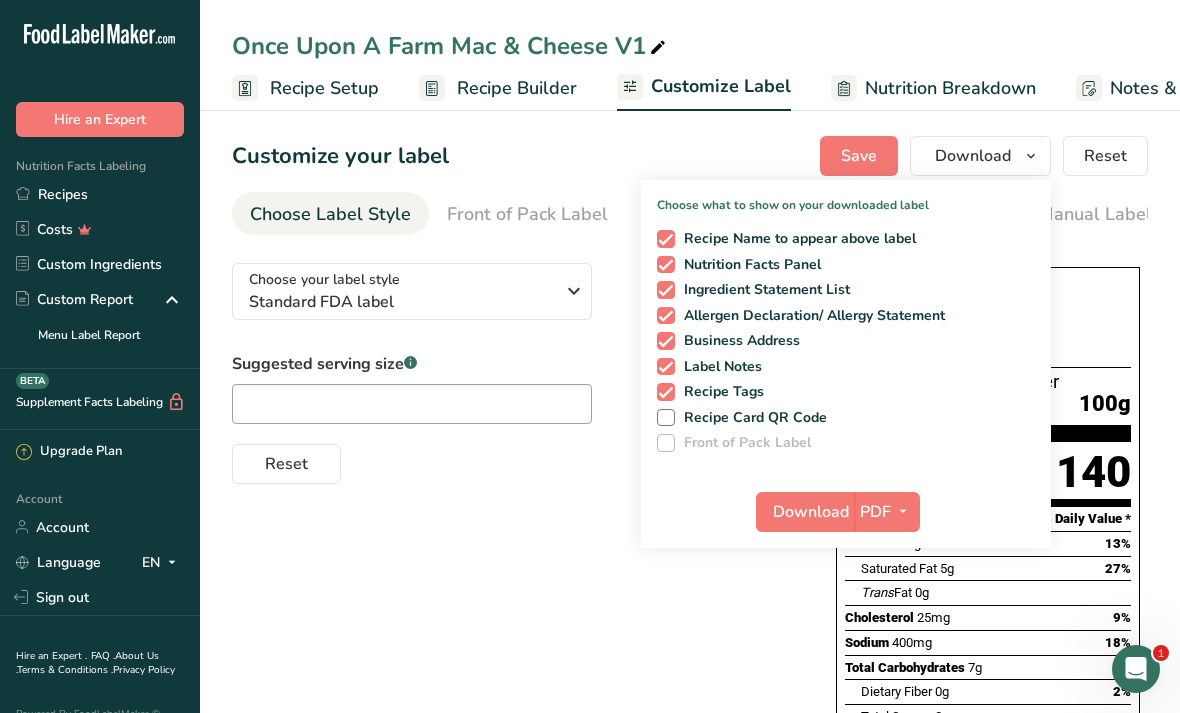 click on "Download" at bounding box center (811, 512) 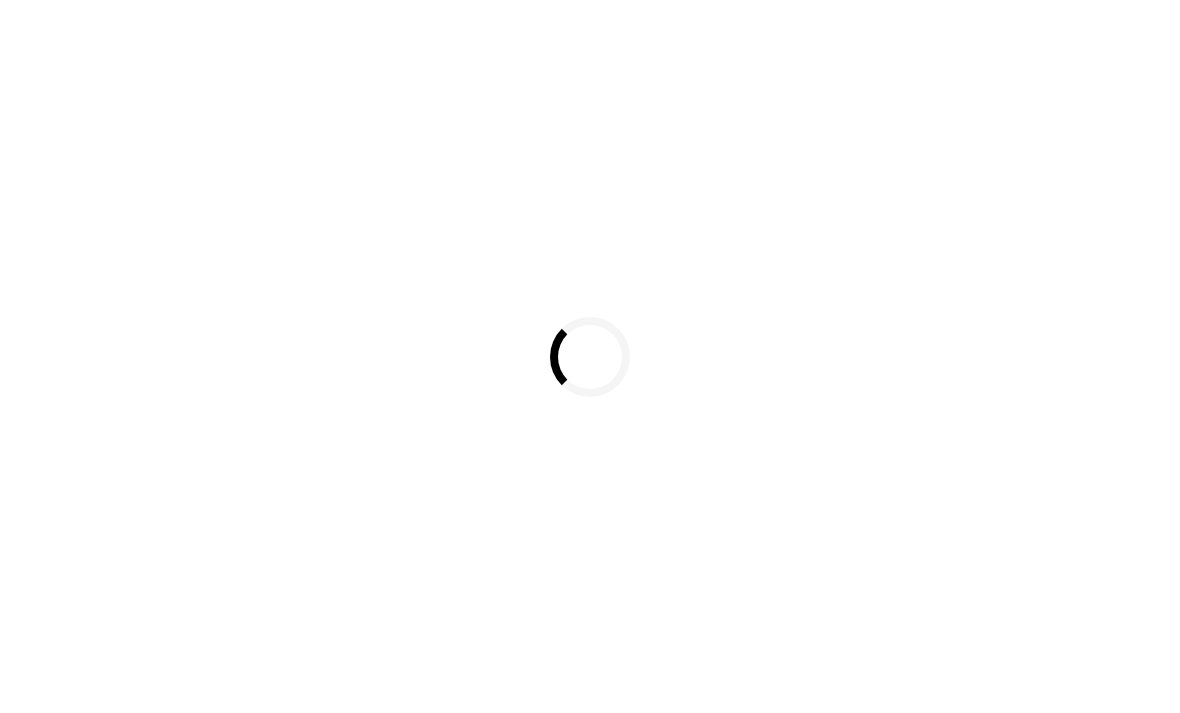scroll, scrollTop: 0, scrollLeft: 0, axis: both 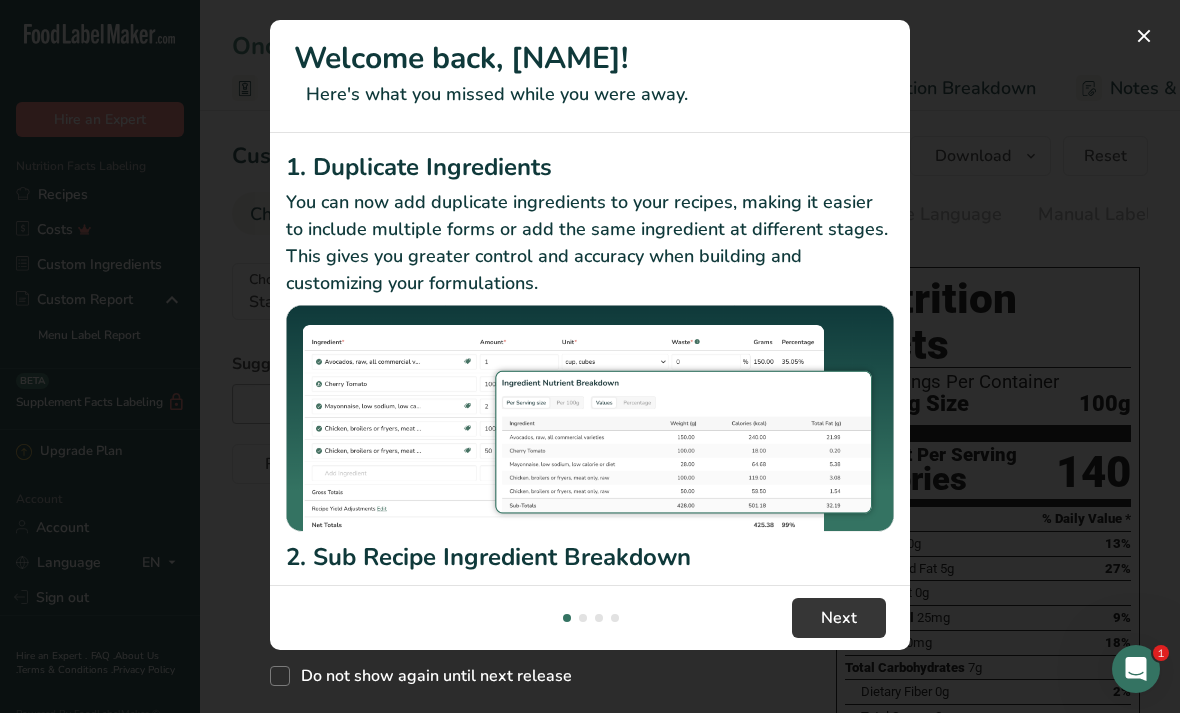 click at bounding box center (1144, 36) 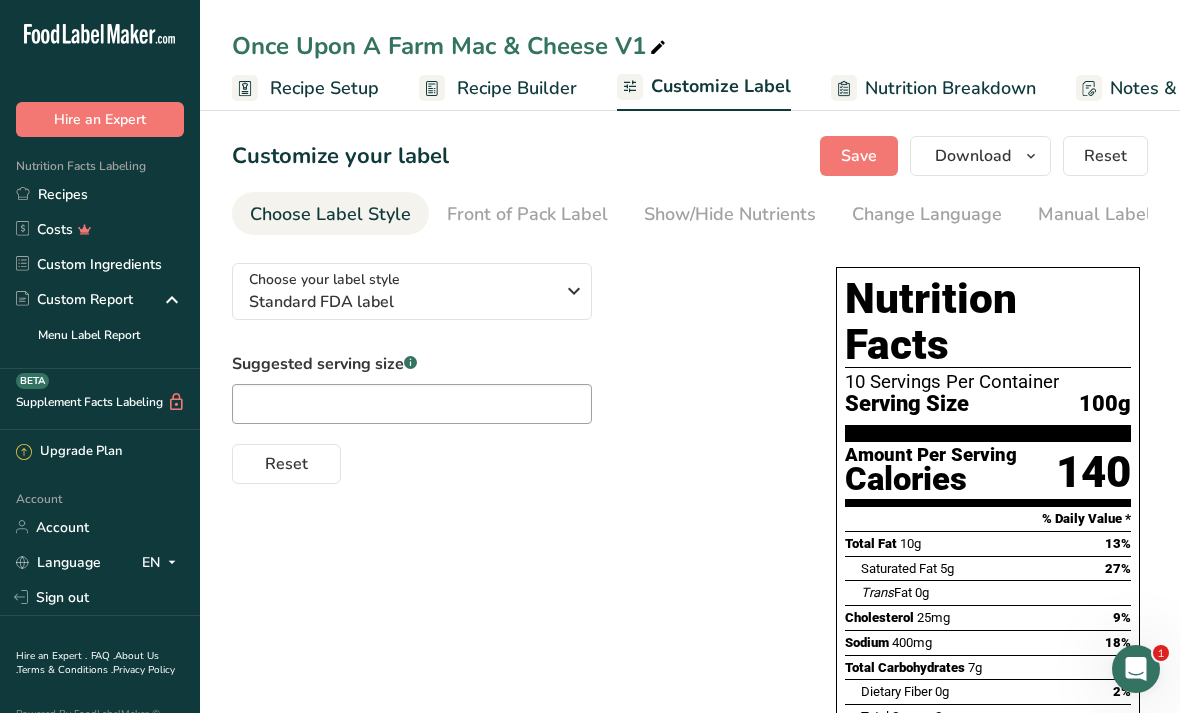 click on "Recipes" at bounding box center [100, 194] 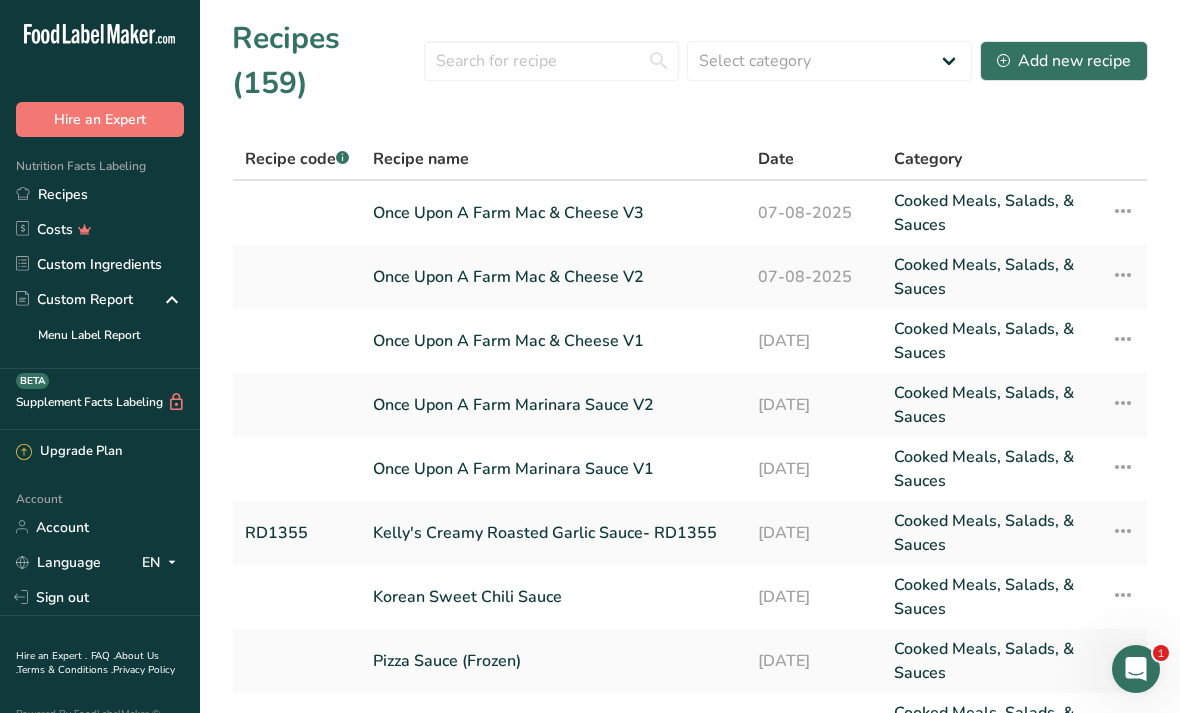 click on "Once Upon A Farm Marinara Sauce V2" at bounding box center (553, 405) 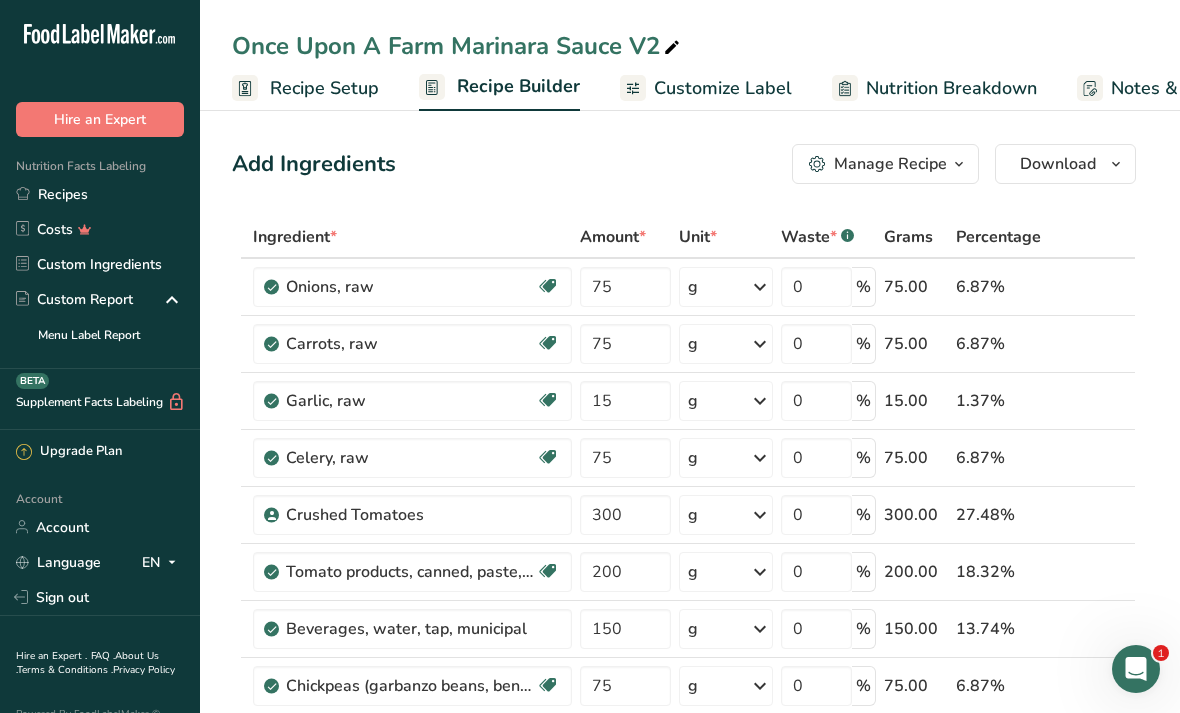 click on "Customize Label" at bounding box center [723, 88] 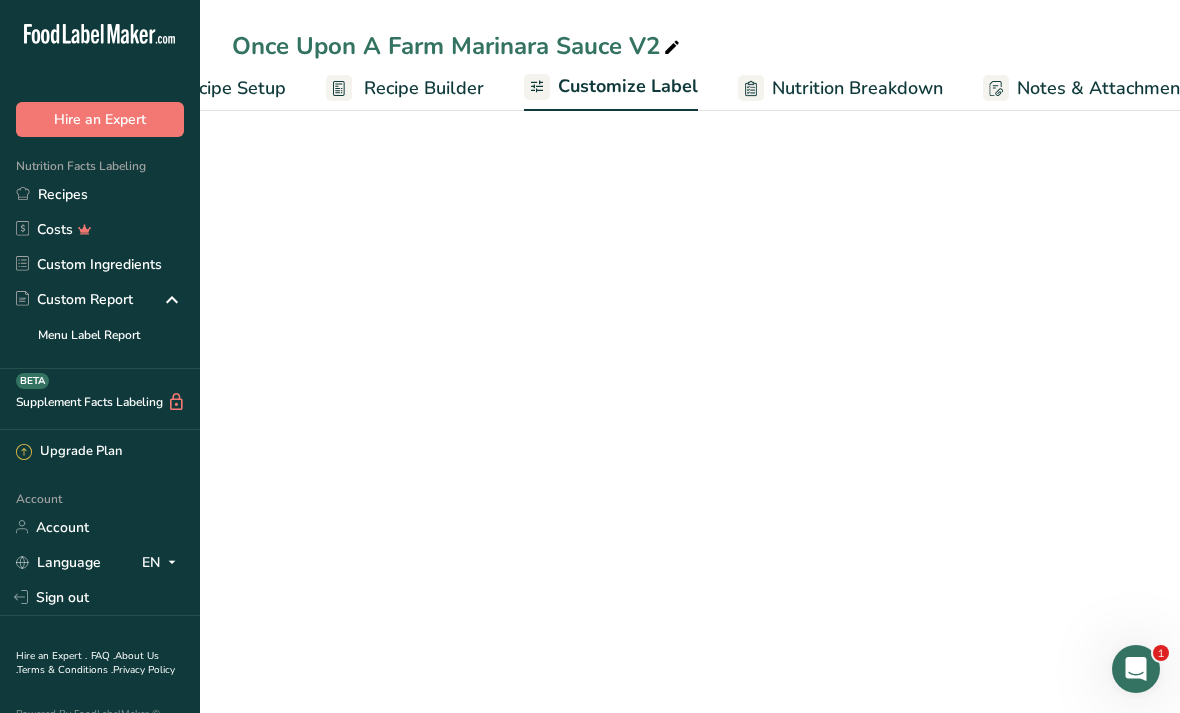 scroll, scrollTop: 0, scrollLeft: 360, axis: horizontal 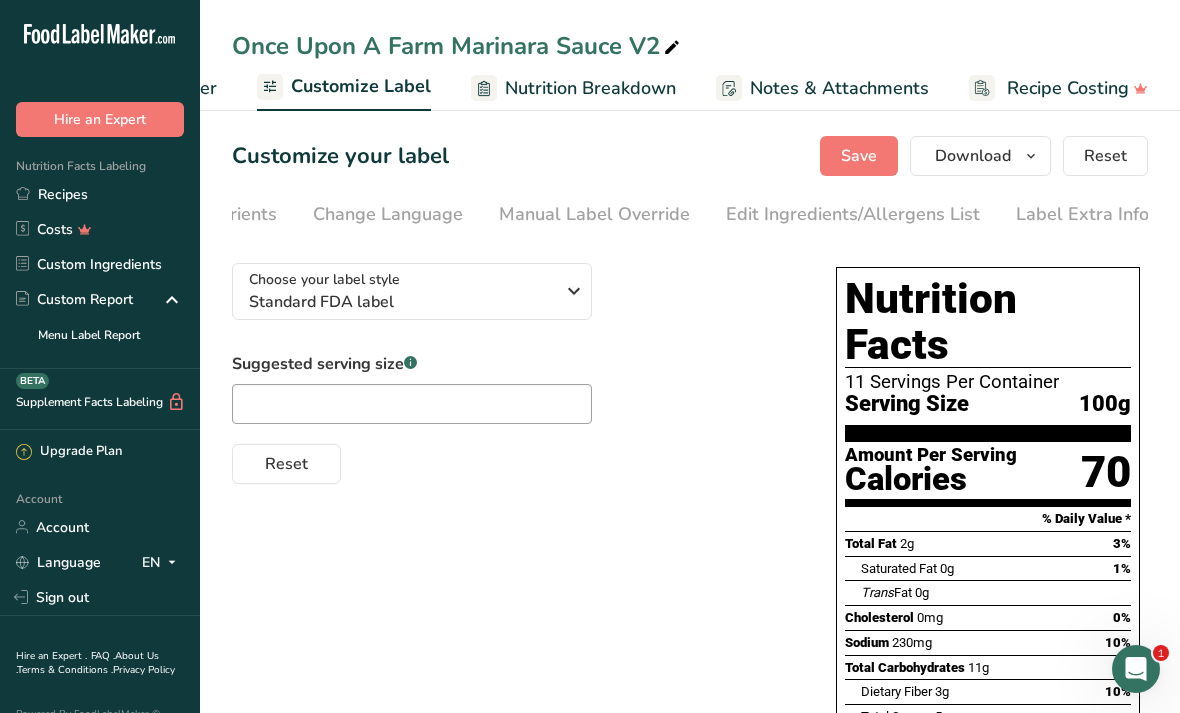 click on "Edit Ingredients/Allergens List" at bounding box center [853, 214] 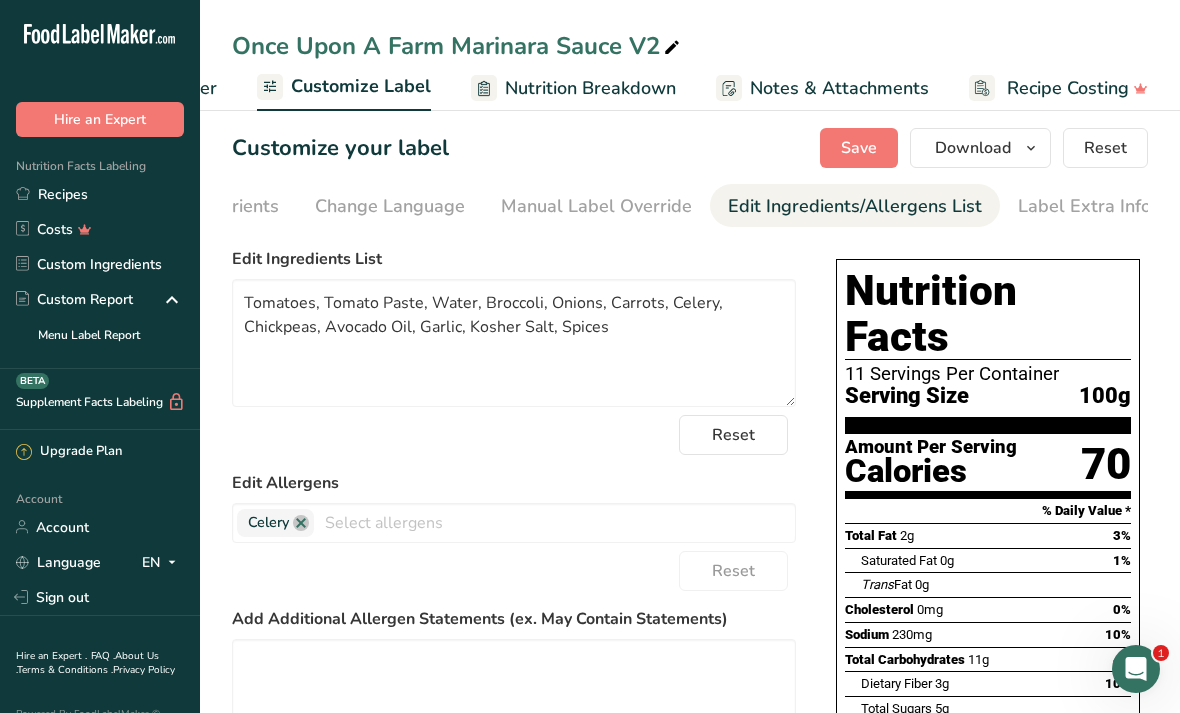 scroll, scrollTop: 0, scrollLeft: 0, axis: both 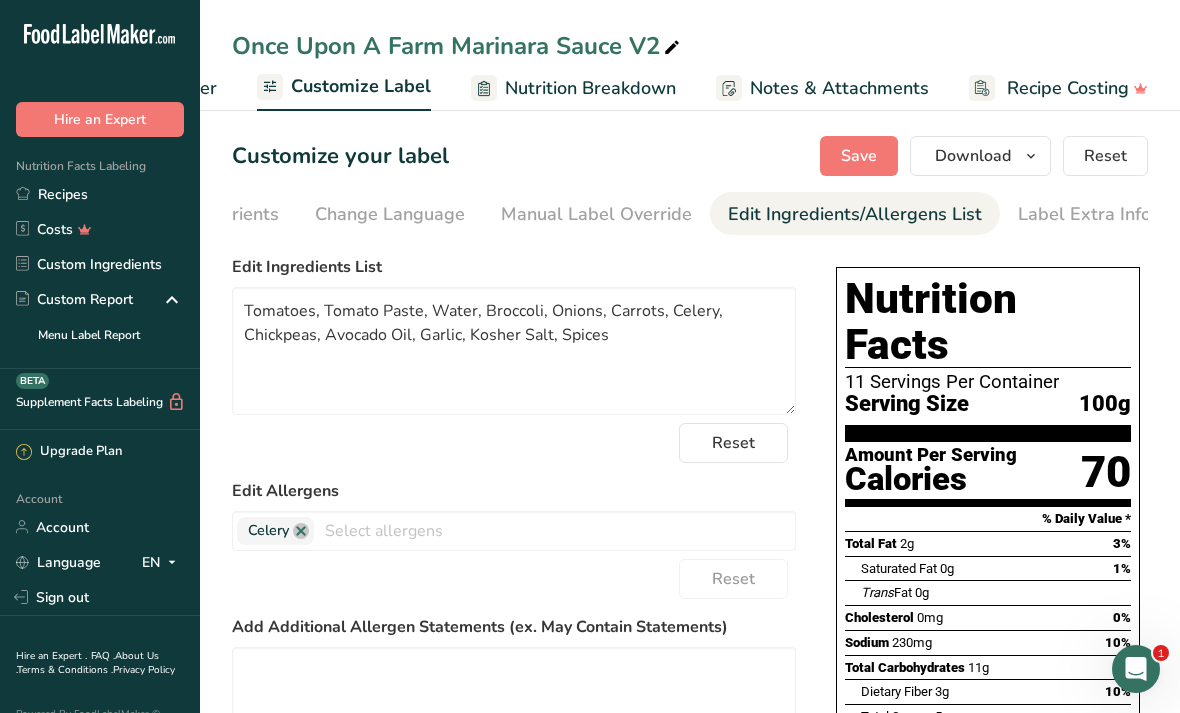 click at bounding box center (1031, 156) 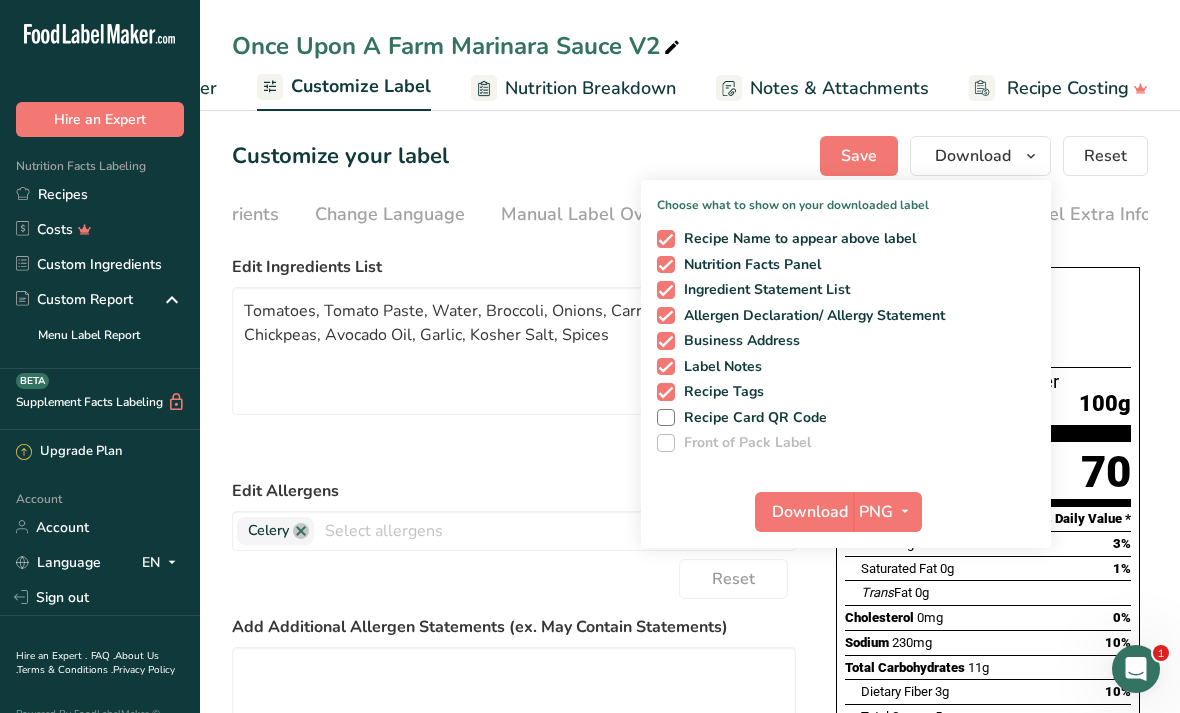 click on "PNG" at bounding box center (887, 512) 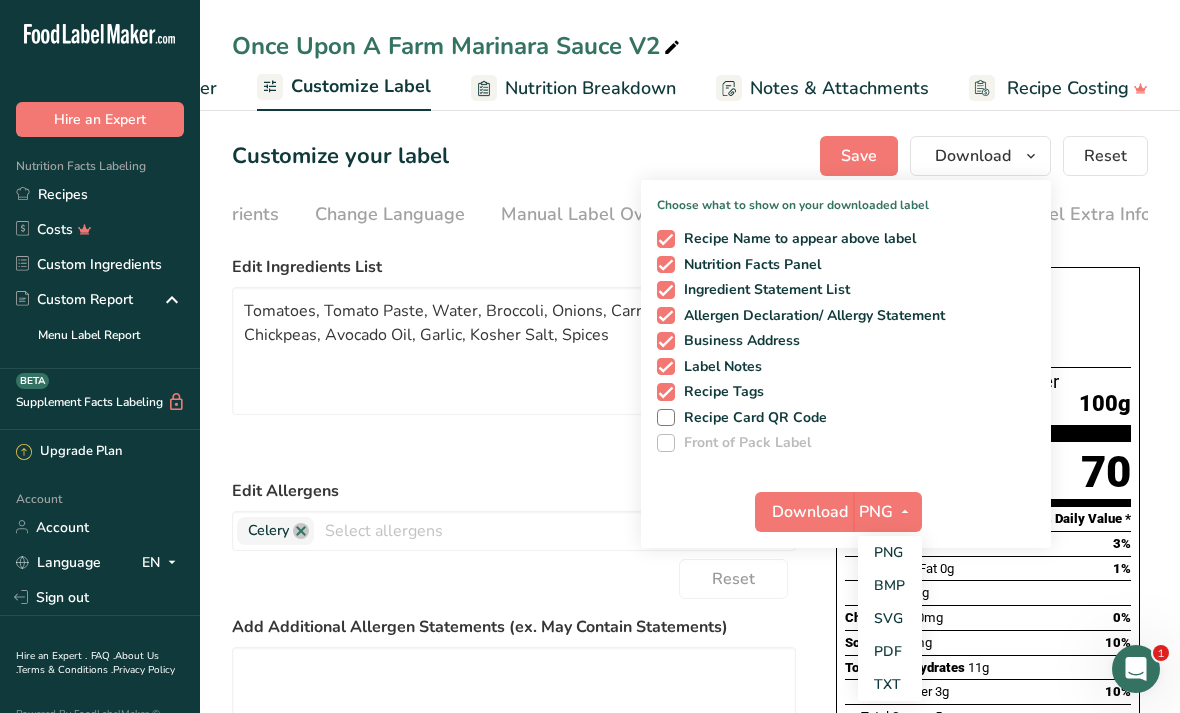 click on "PDF" at bounding box center [890, 651] 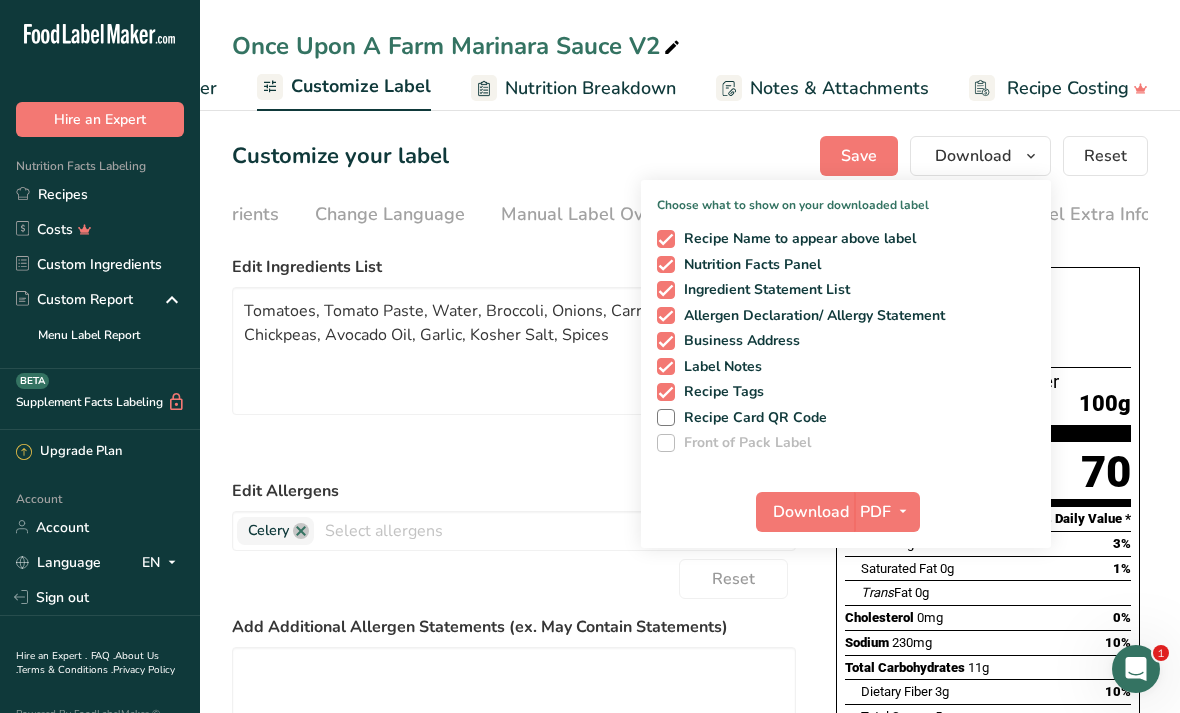 click on "Download" at bounding box center (811, 512) 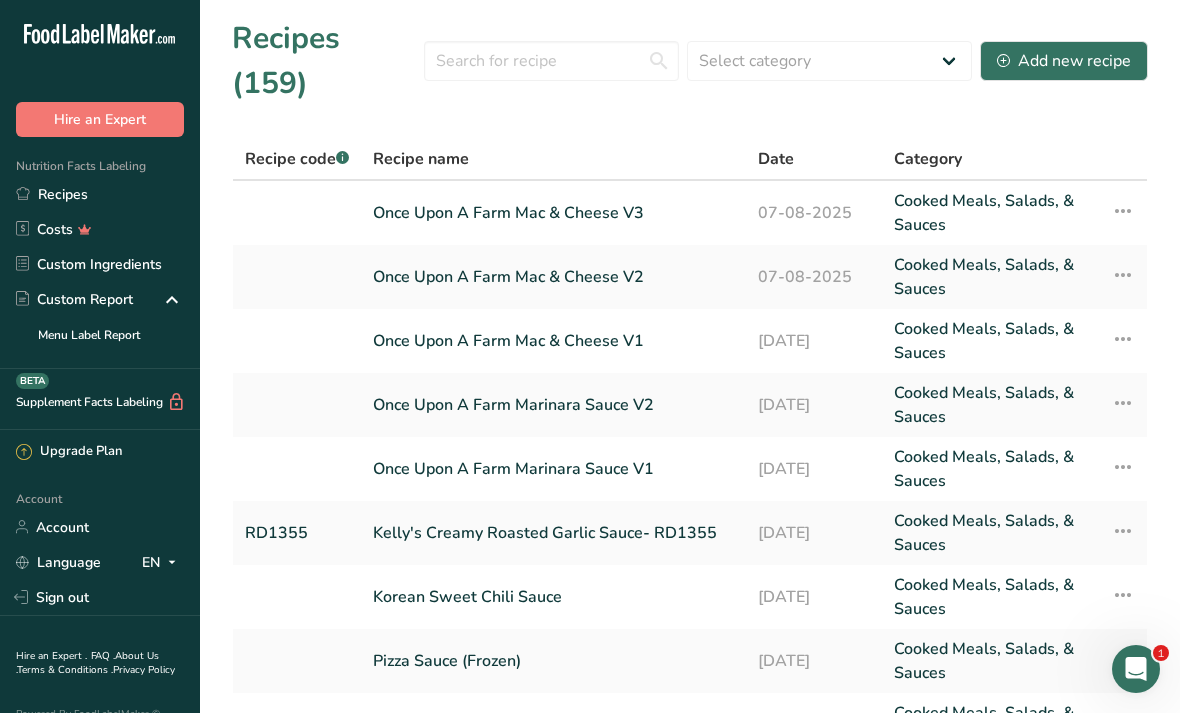 click on "Once Upon A Farm Marinara Sauce V1" at bounding box center (553, 469) 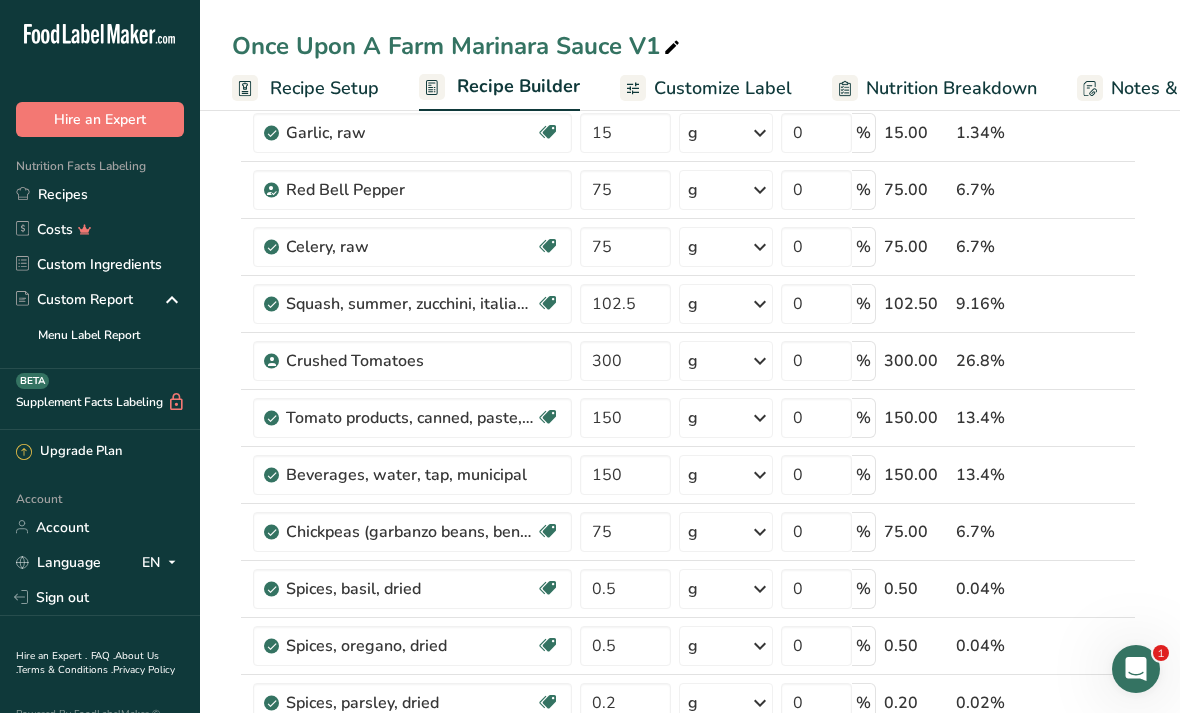 scroll, scrollTop: 0, scrollLeft: 0, axis: both 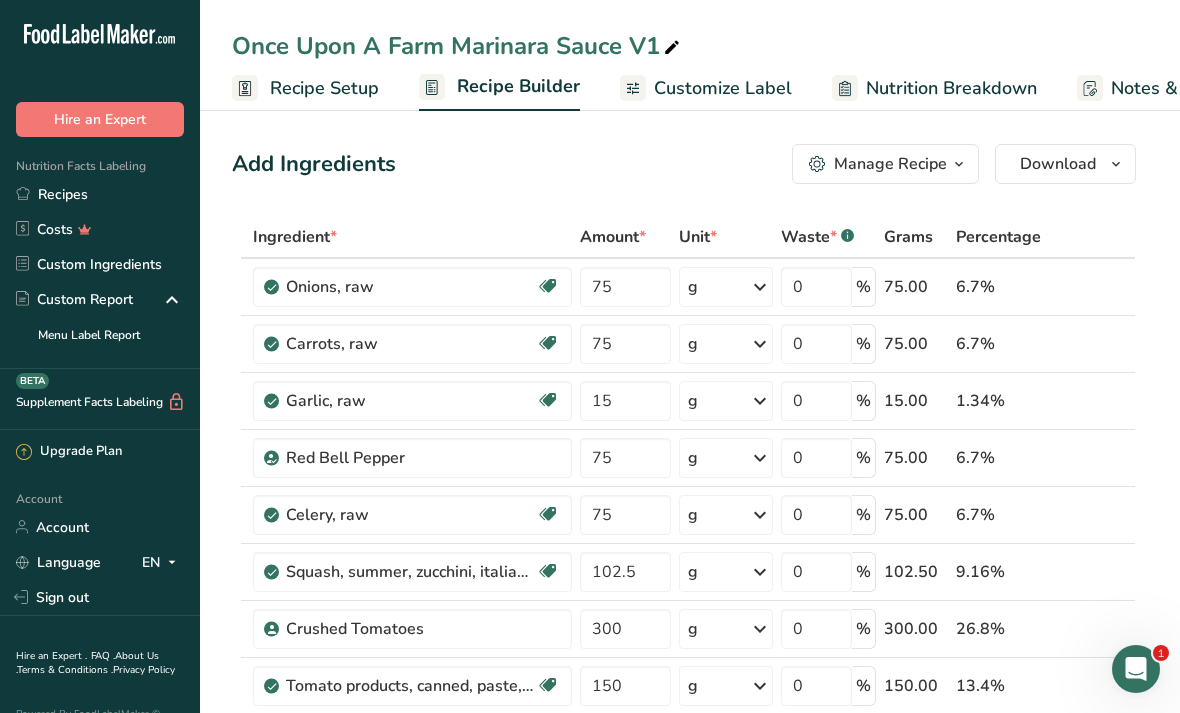 click on "Customize Label" at bounding box center (723, 88) 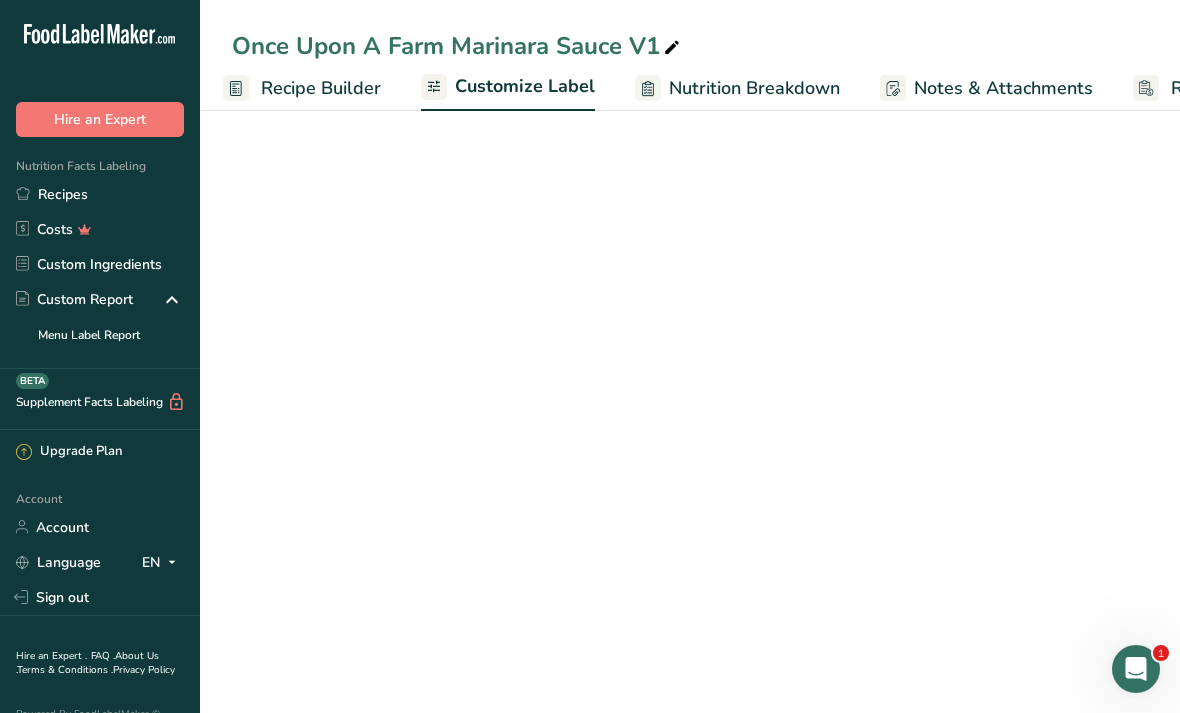 scroll, scrollTop: 0, scrollLeft: 360, axis: horizontal 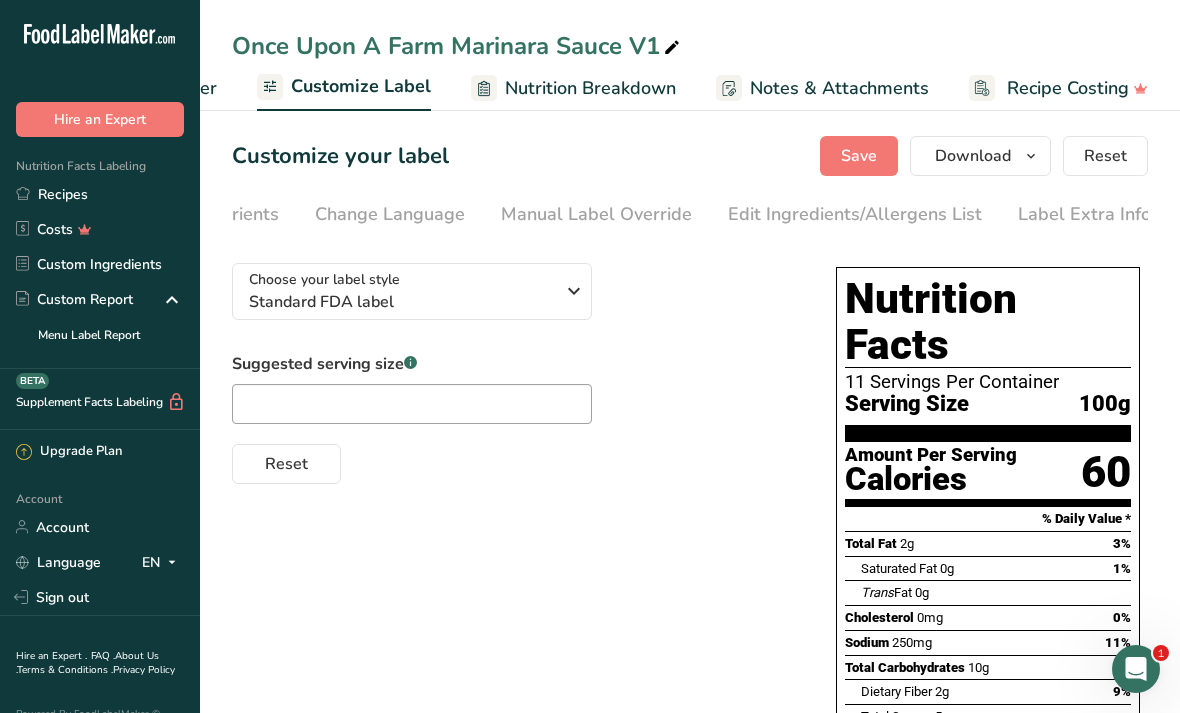 click on "Edit Ingredients/Allergens List" at bounding box center [855, 214] 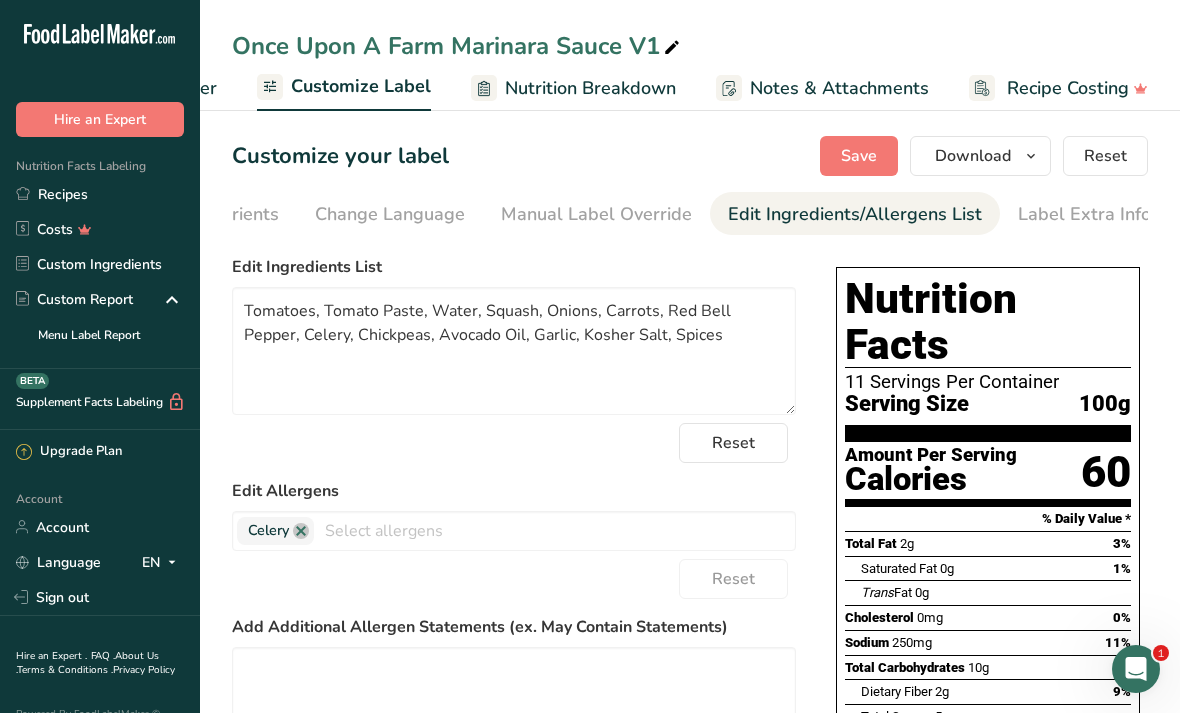 click on "Download" at bounding box center (973, 156) 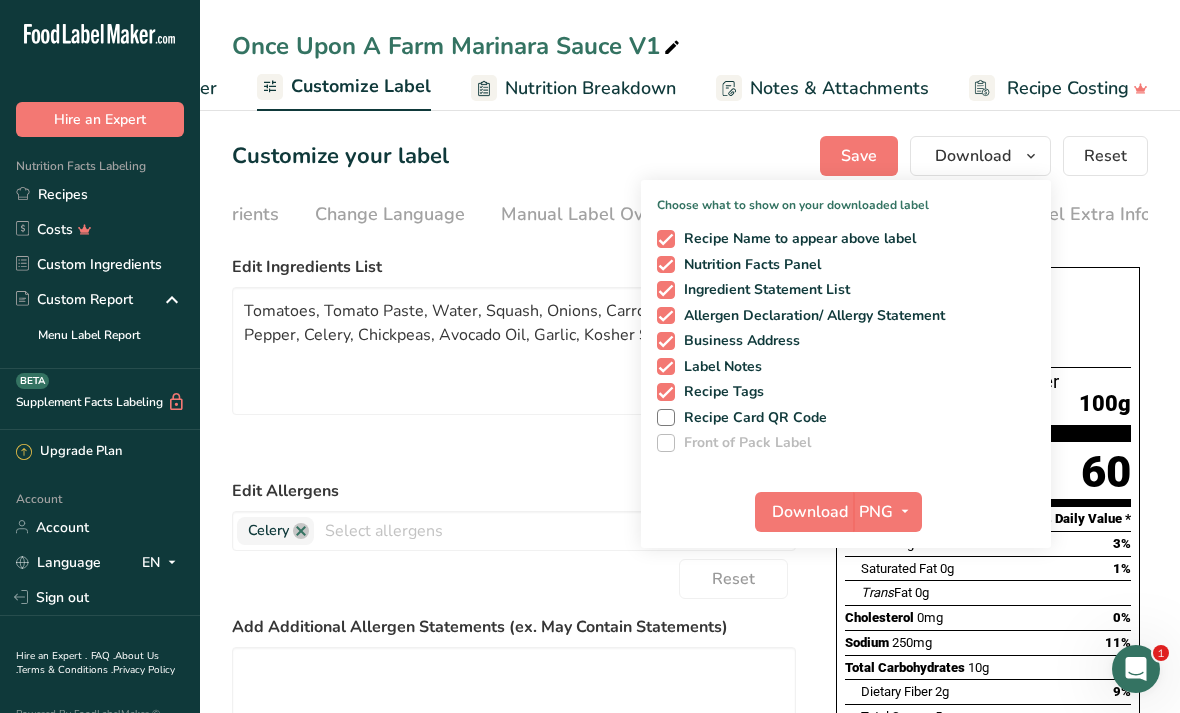 click at bounding box center (905, 511) 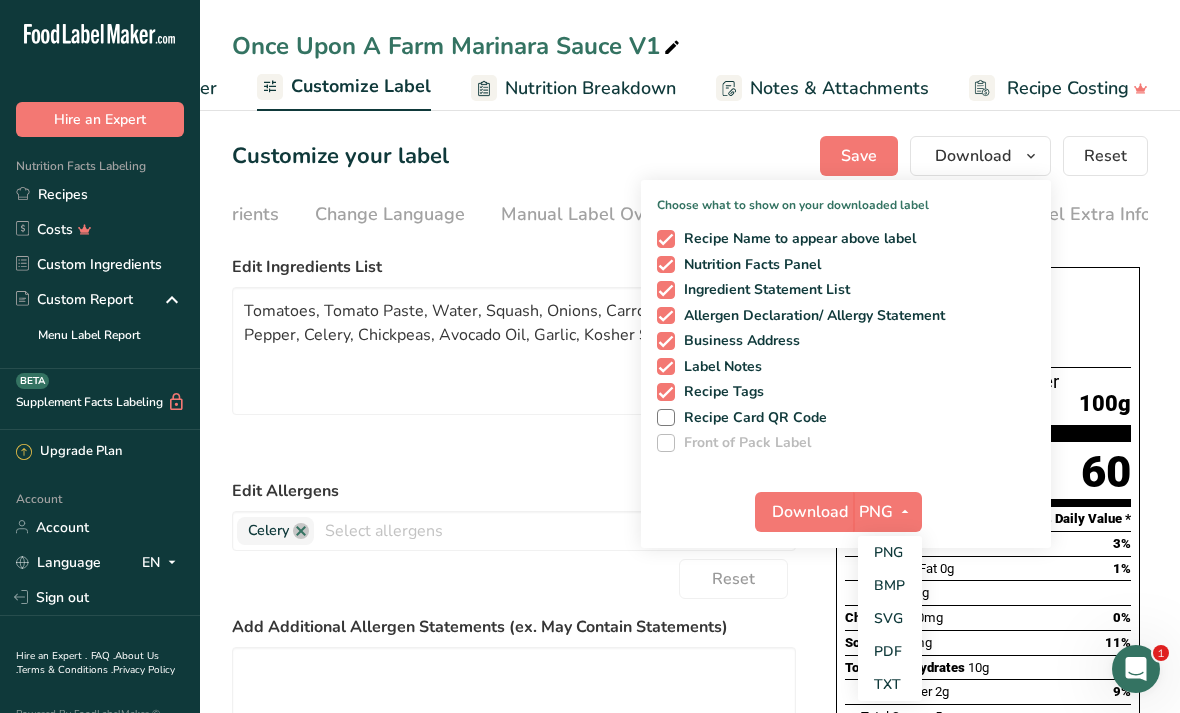 click on "PDF" at bounding box center [890, 651] 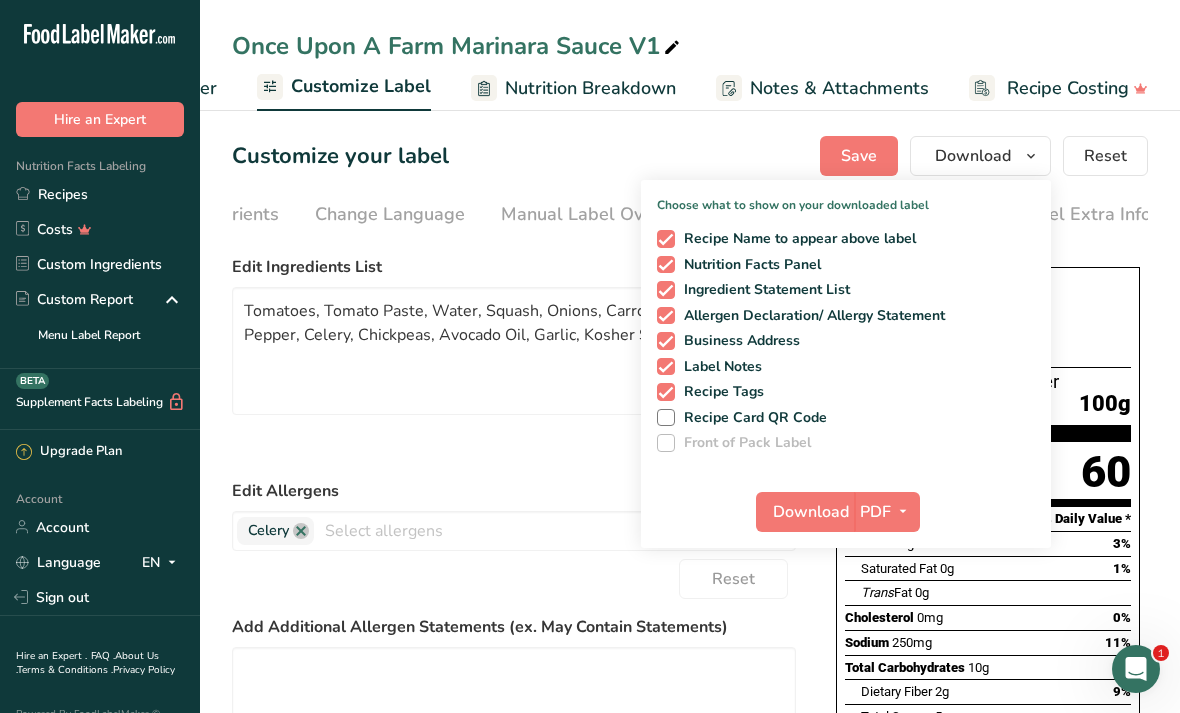 click on "Download" at bounding box center [811, 512] 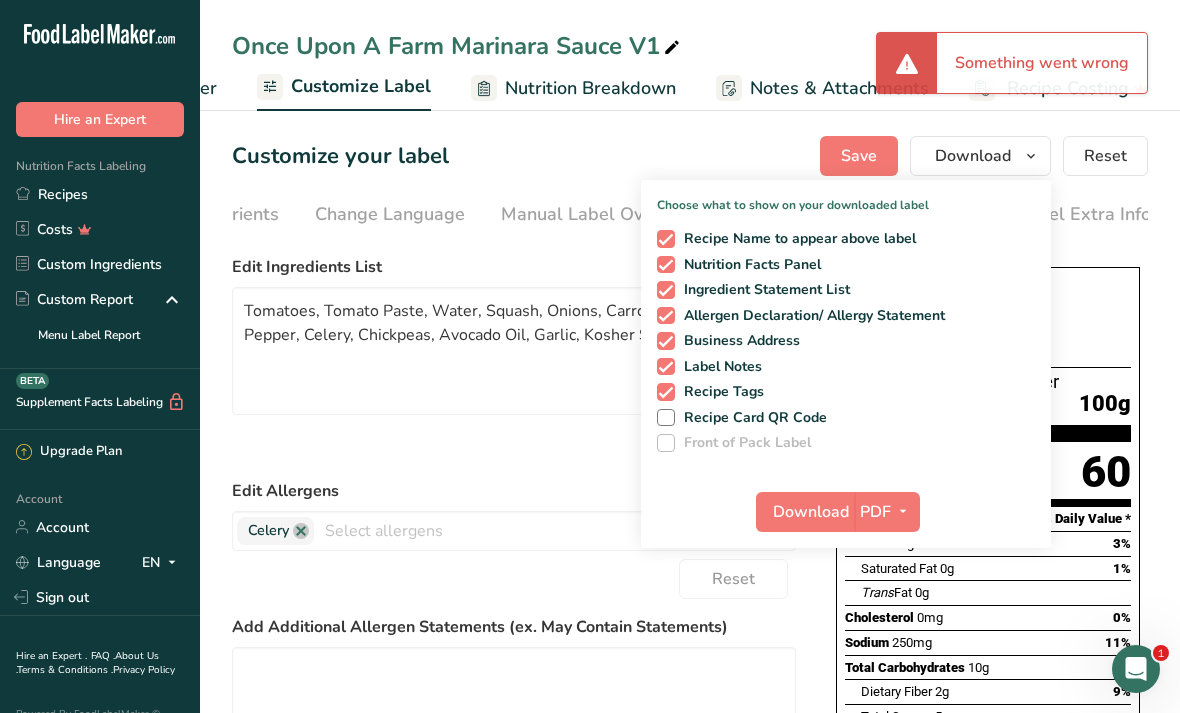 click on "Recipes" at bounding box center [100, 194] 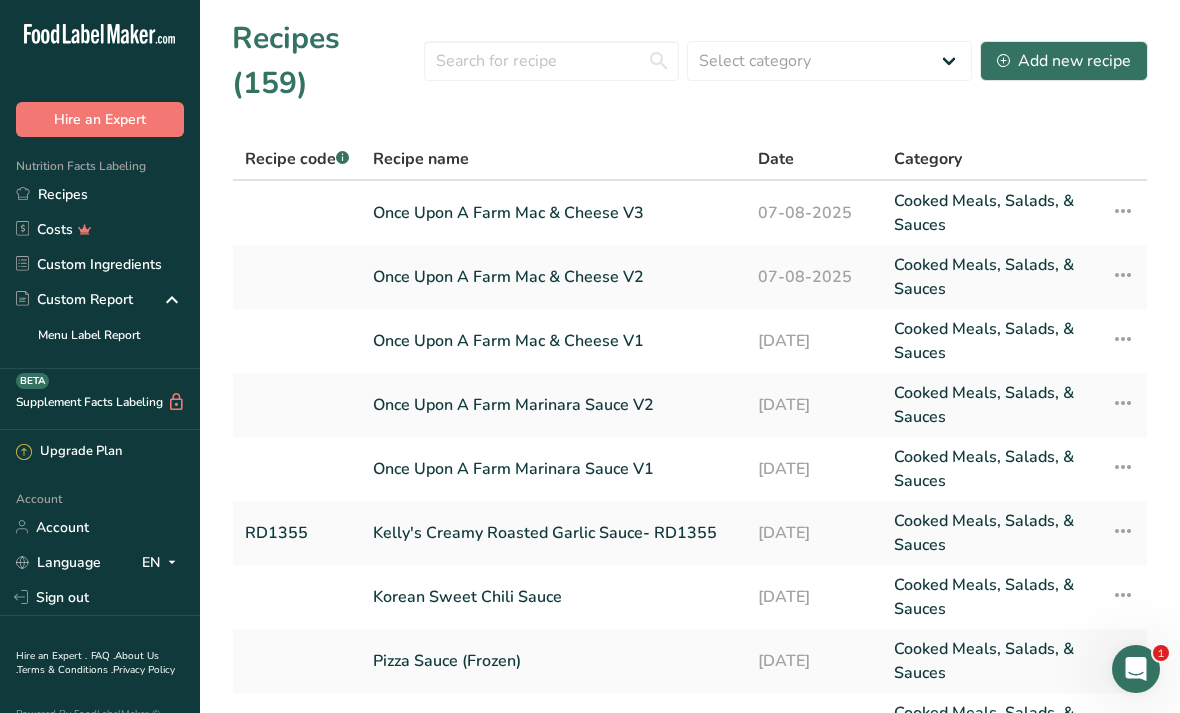 click on "Once Upon A Farm Mac & Cheese V2" at bounding box center [553, 277] 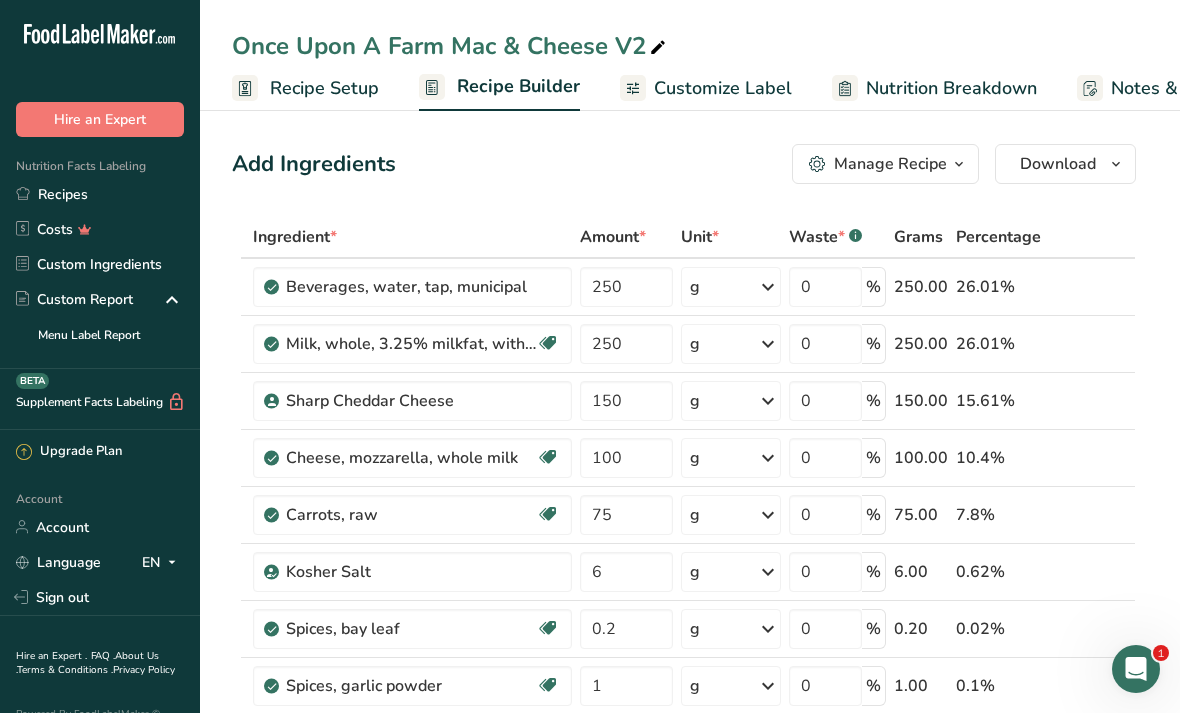 click on "Customize Label" at bounding box center (723, 88) 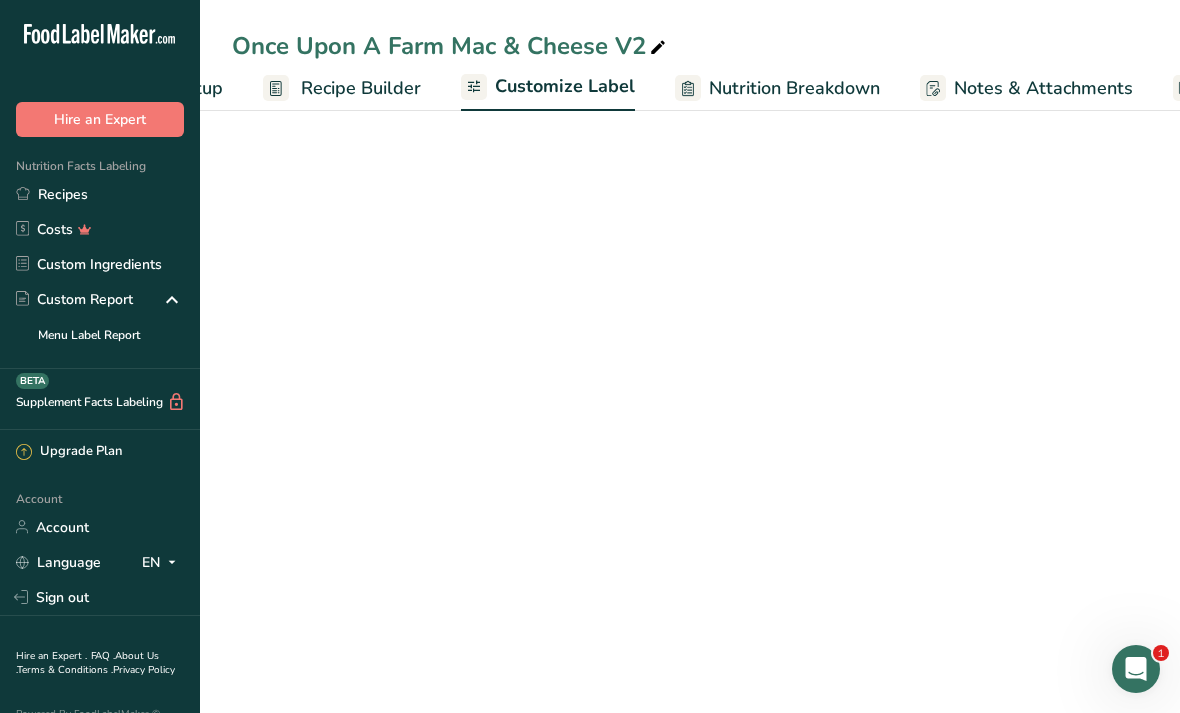 scroll, scrollTop: 0, scrollLeft: 360, axis: horizontal 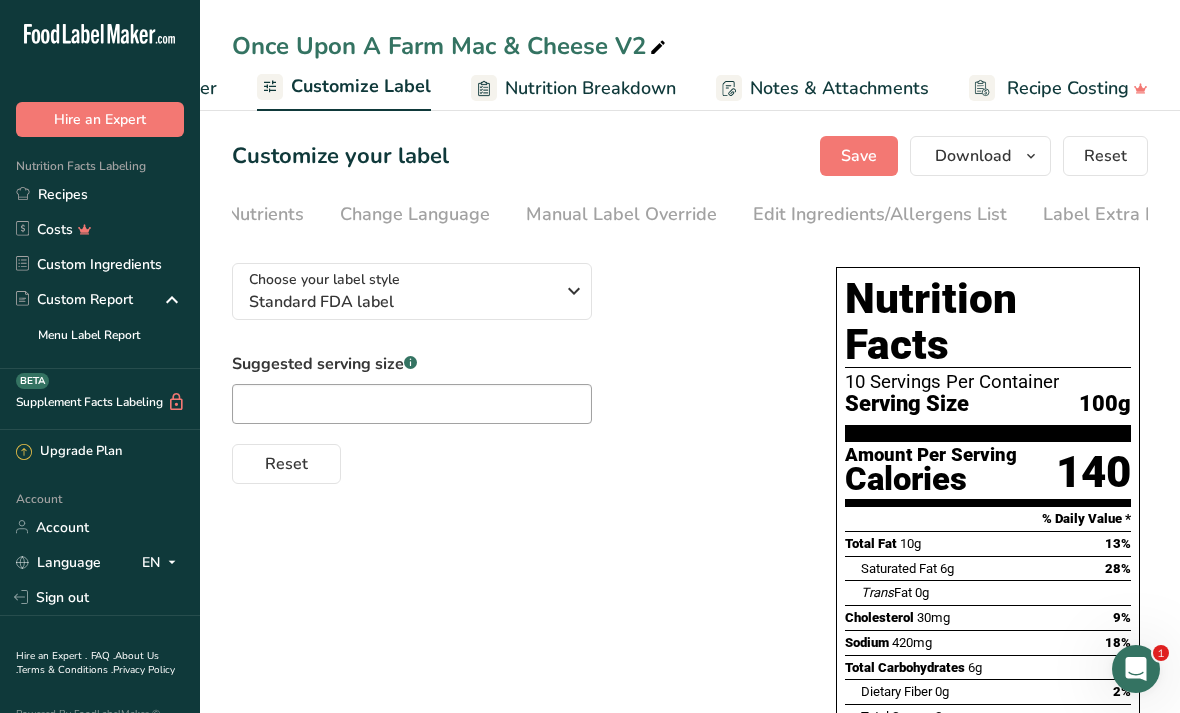 click on "Edit Ingredients/Allergens List" at bounding box center [880, 214] 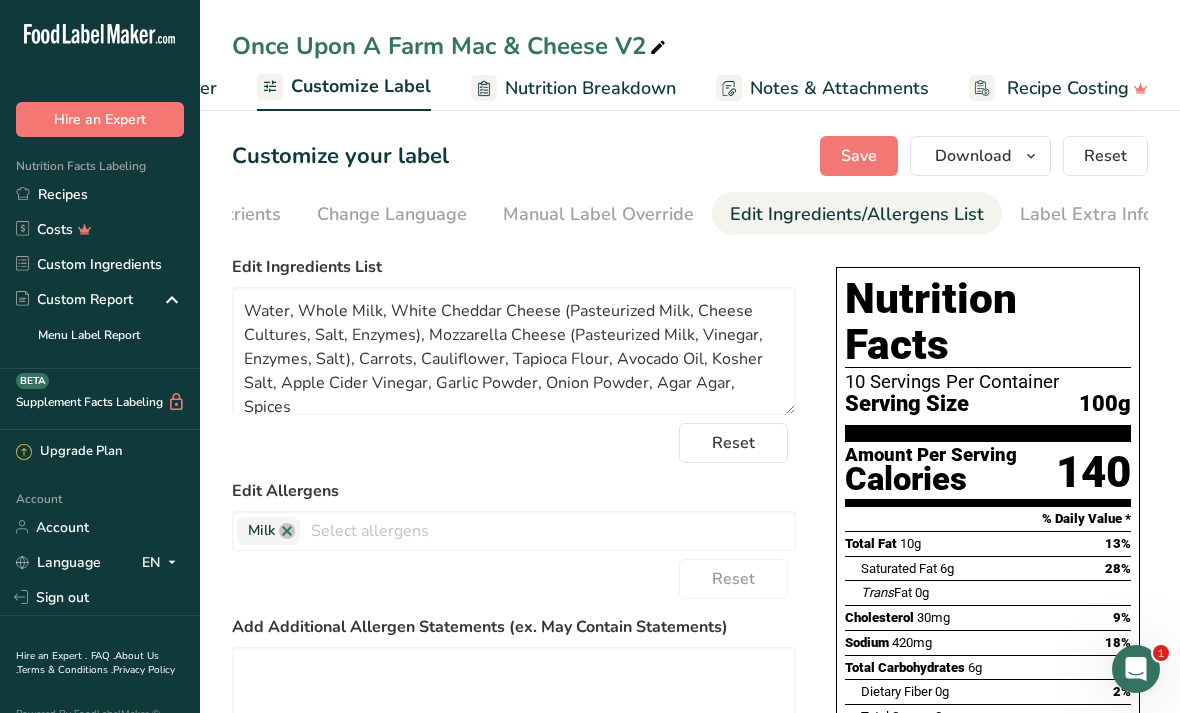 scroll, scrollTop: 0, scrollLeft: 537, axis: horizontal 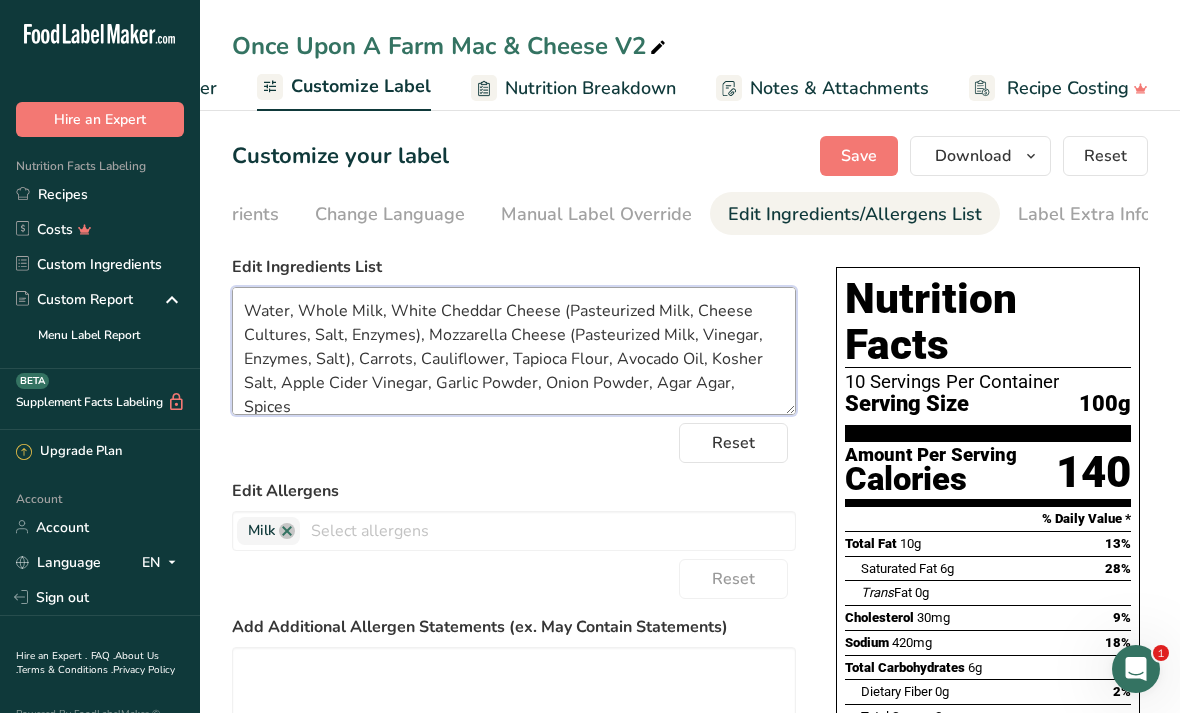 click on "Water, Whole Milk, White Cheddar Cheese (Pasteurized Milk, Cheese Cultures, Salt, Enzymes), Mozzarella Cheese (Pasteurized Milk, Vinegar, Enzymes, Salt), Carrots, Cauliflower, Tapioca Flour, Avocado Oil, Kosher Salt, Apple Cider Vinegar, Garlic Powder, Onion Powder, Agar Agar, Spices" at bounding box center [514, 351] 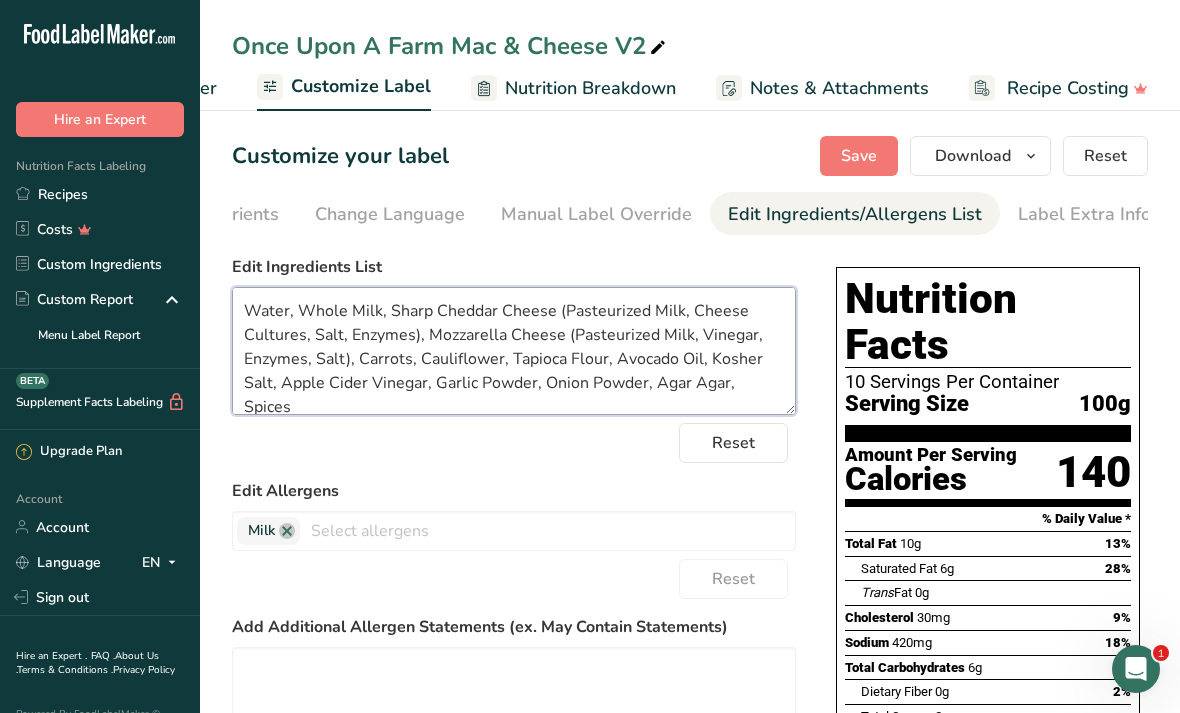type on "Water, Whole Milk, Sharp Cheddar Cheese (Pasteurized Milk, Cheese Cultures, Salt, Enzymes), Mozzarella Cheese (Pasteurized Milk, Vinegar, Enzymes, Salt), Carrots, Cauliflower, Tapioca Flour, Avocado Oil, Kosher Salt, Apple Cider Vinegar, Garlic Powder, Onion Powder, Agar Agar, Spices" 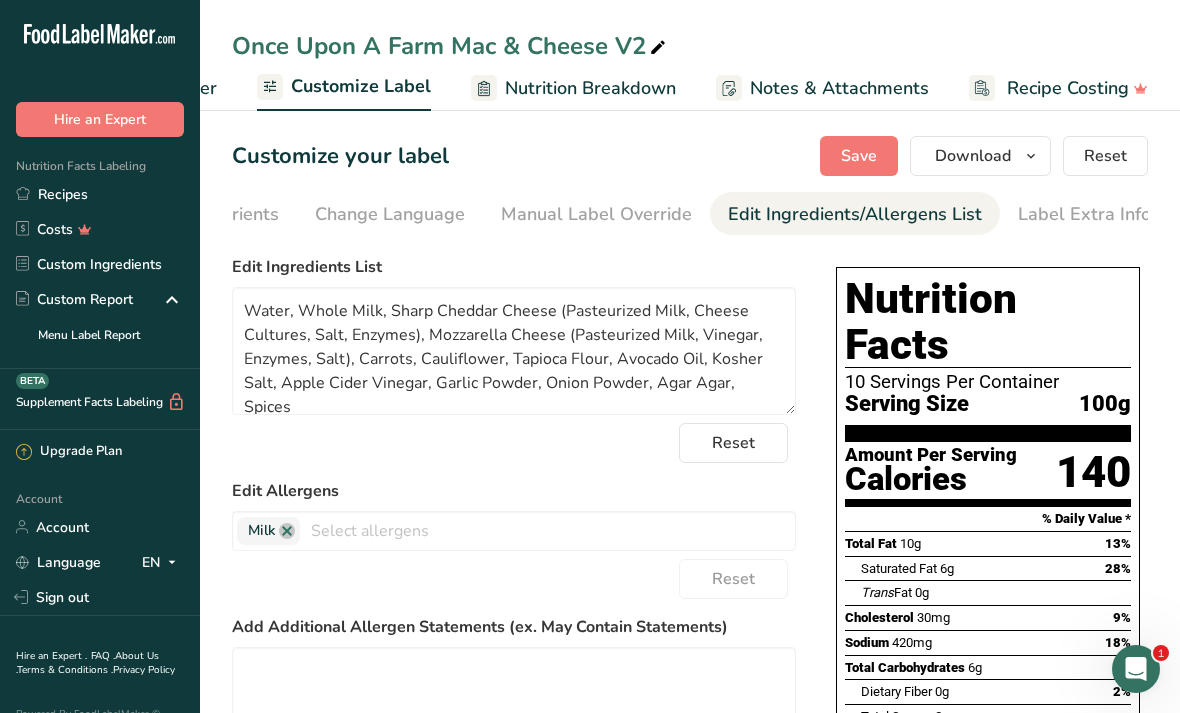 click on "Save" at bounding box center (859, 156) 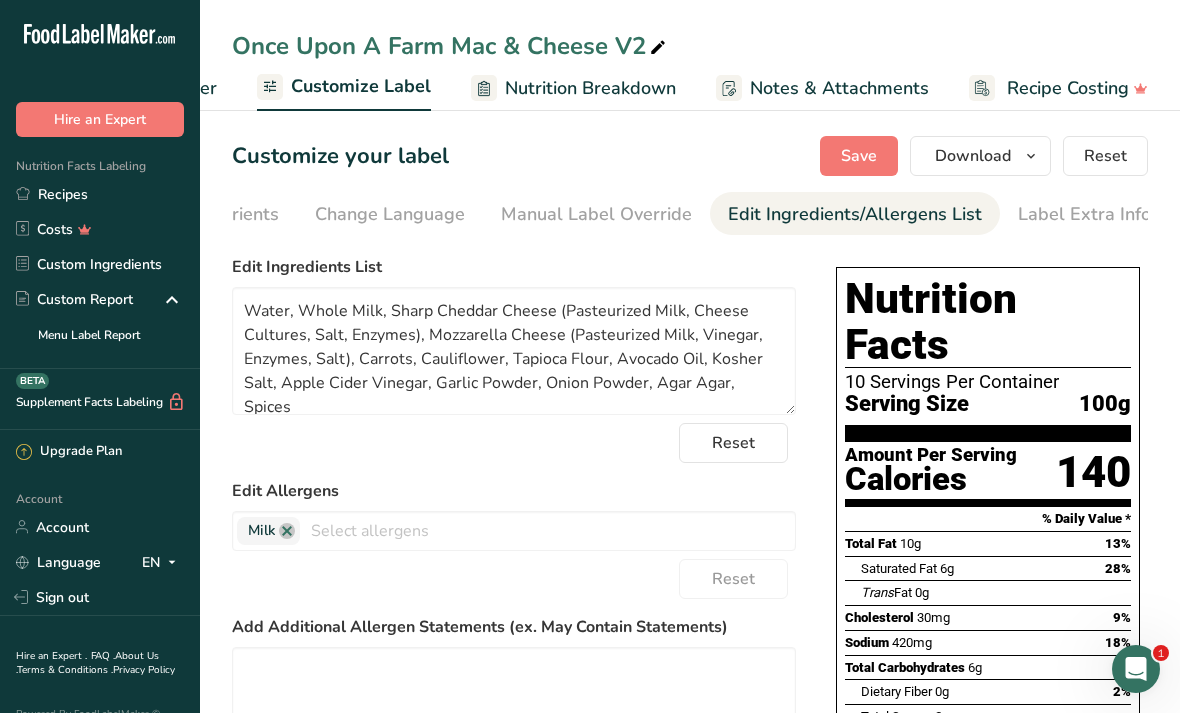 click on "Download" at bounding box center (980, 156) 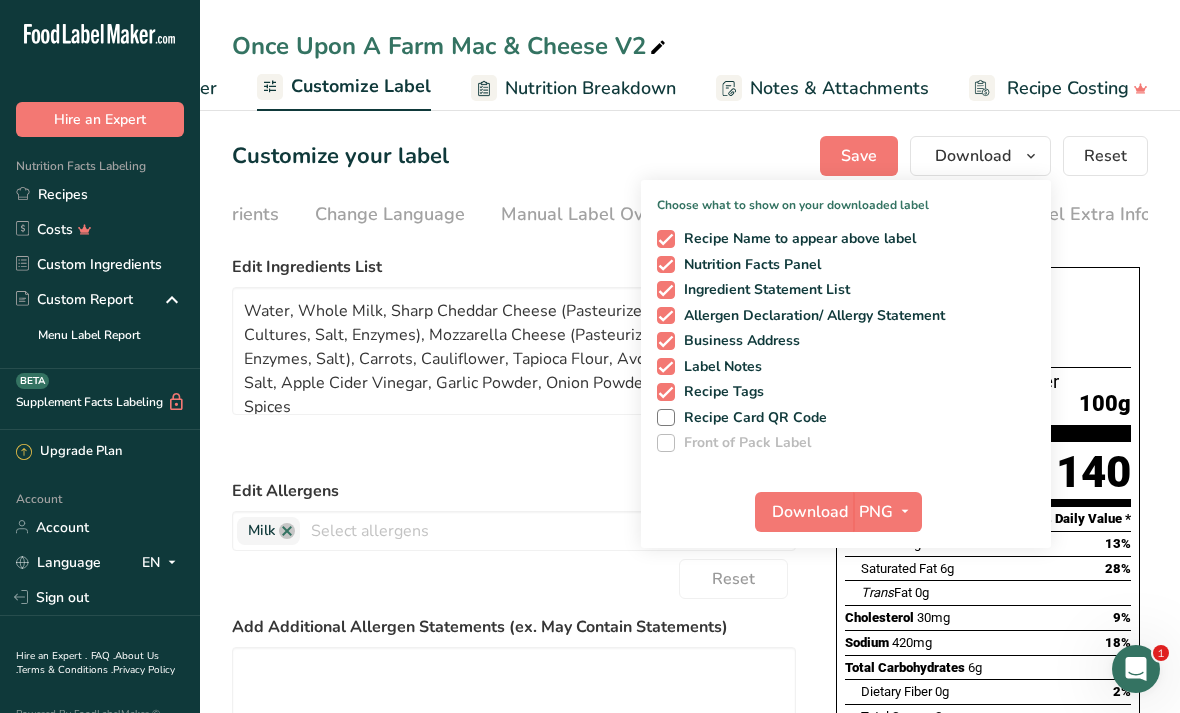 click on "PNG" at bounding box center (876, 512) 